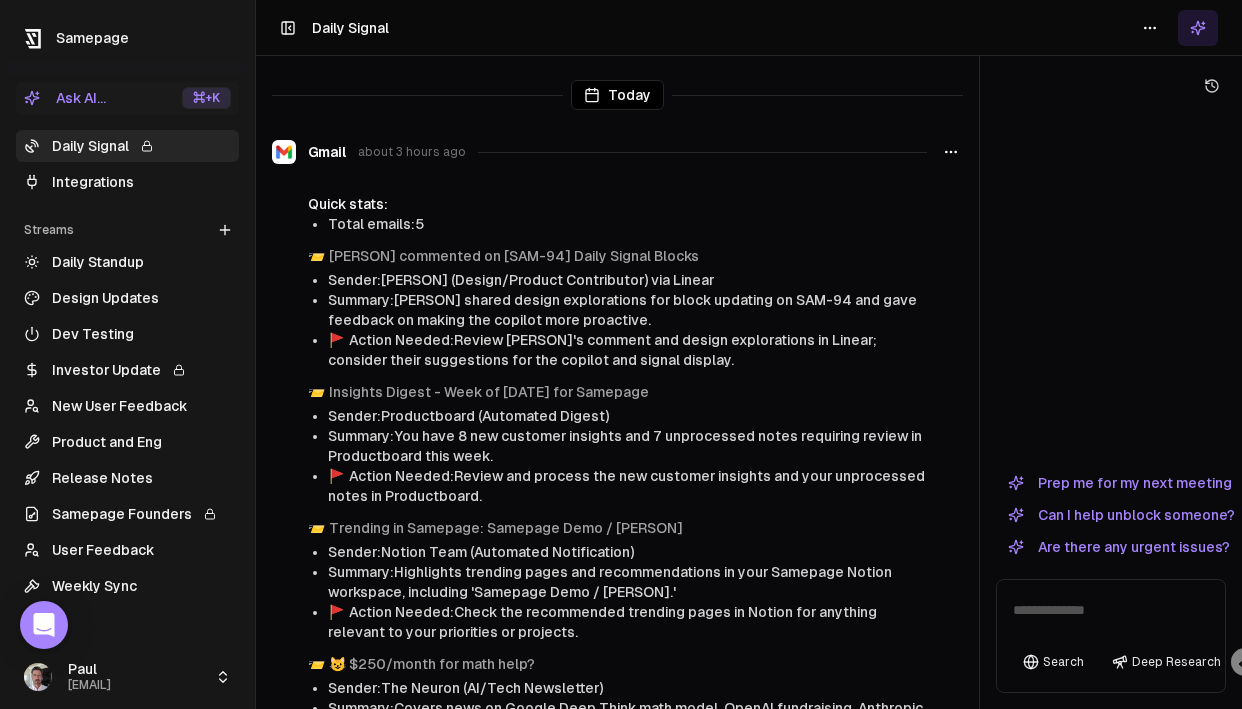 scroll, scrollTop: 0, scrollLeft: 0, axis: both 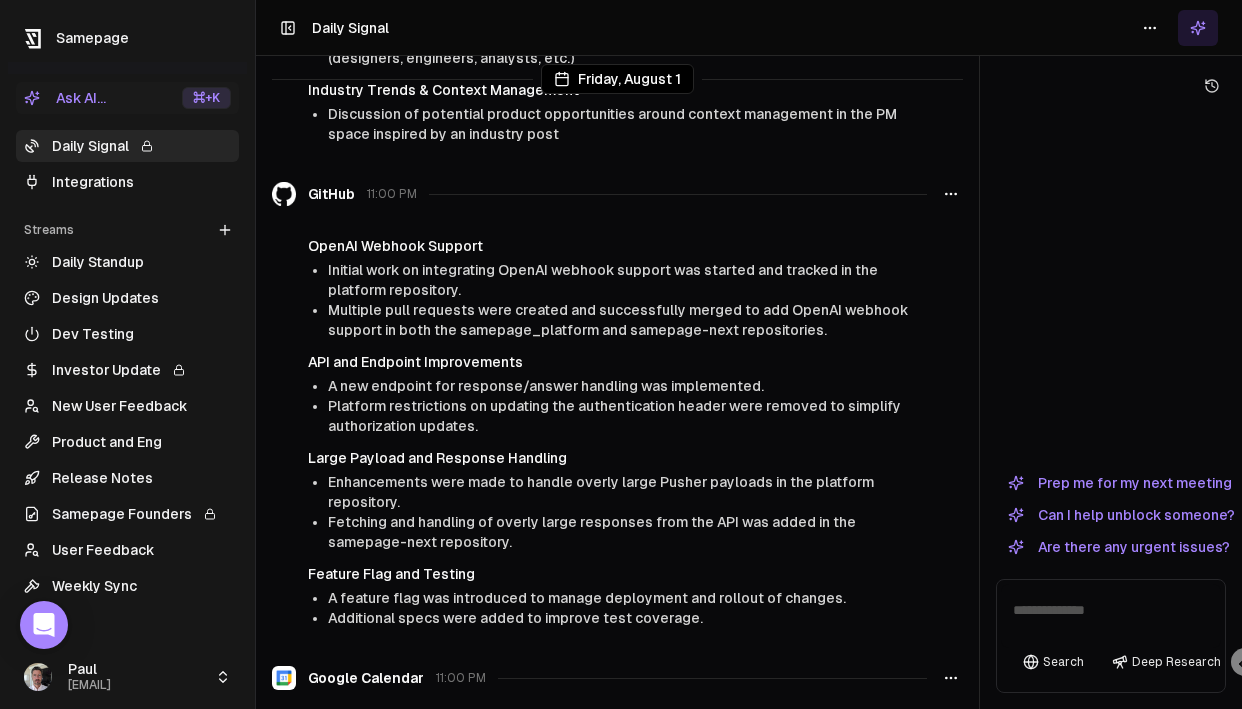 click on "Multiple pull requests were created and successfully merged to add OpenAI webhook support in both the samepage_platform and samepage-next repositories." at bounding box center [627, 320] 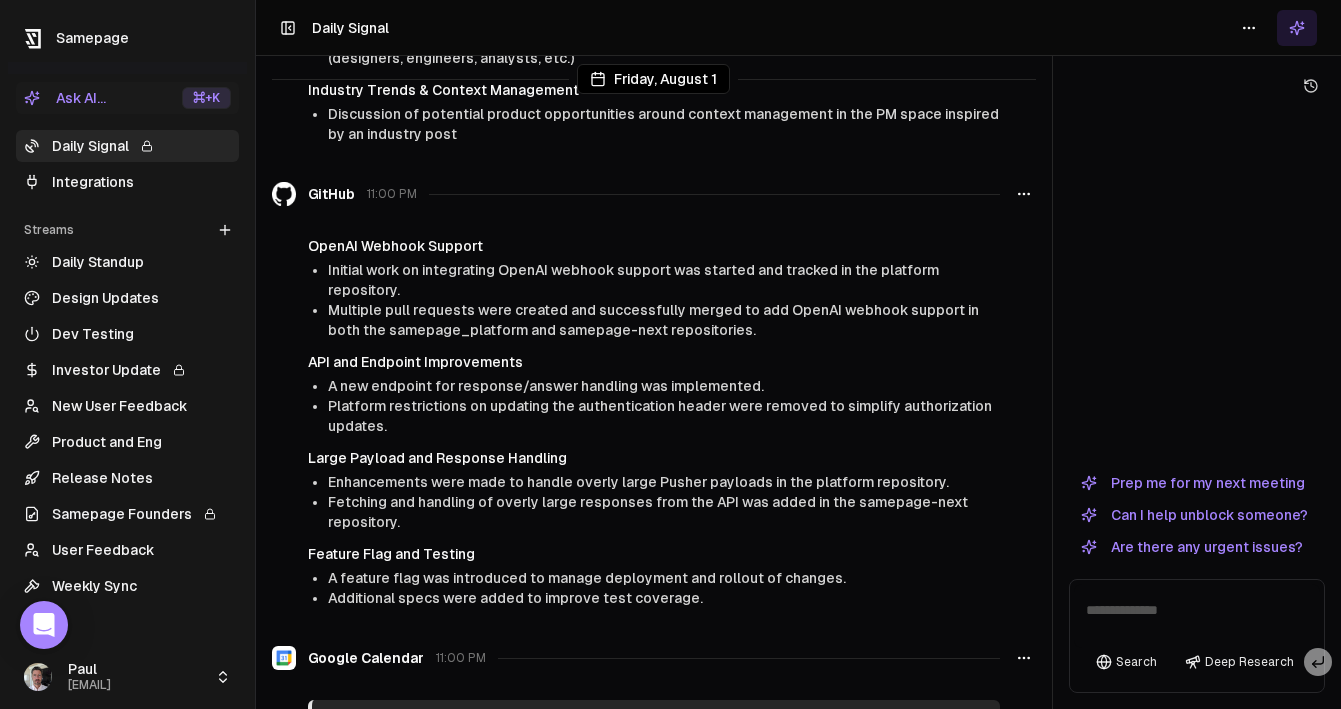 scroll, scrollTop: 4192, scrollLeft: 0, axis: vertical 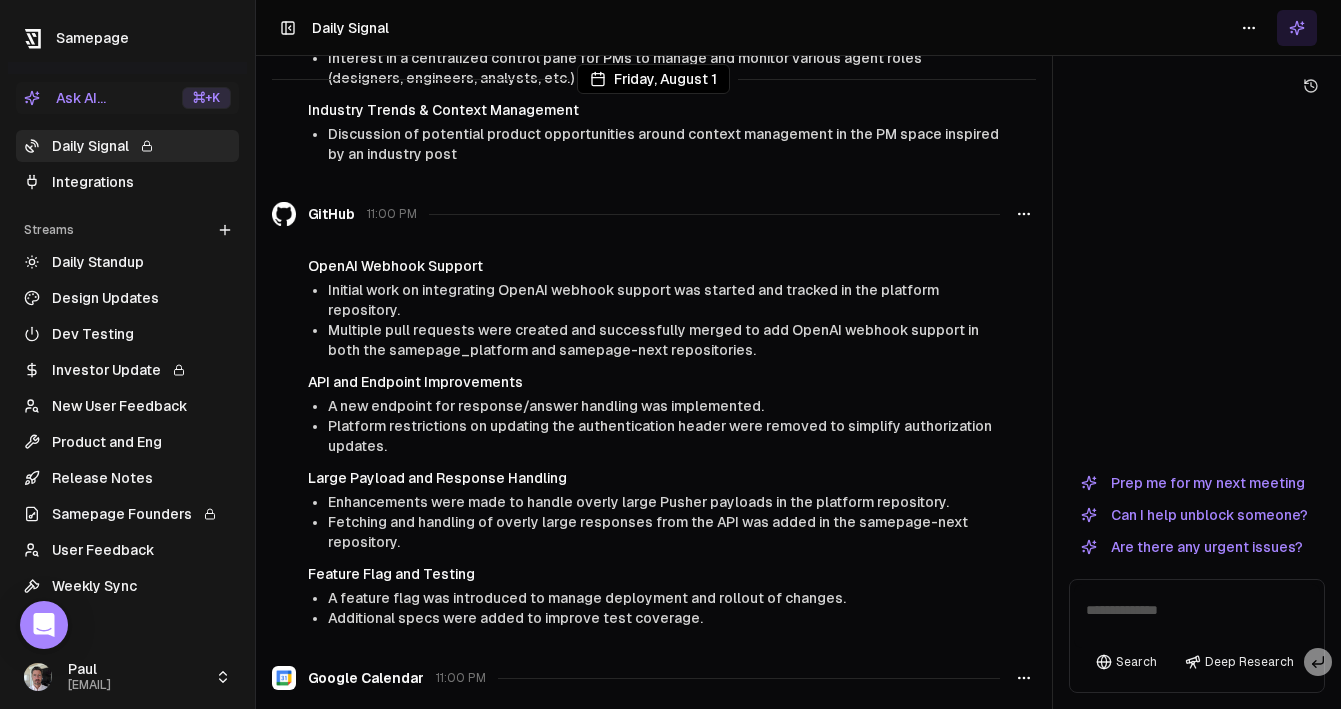 click on "Samepage Founders" at bounding box center [127, 514] 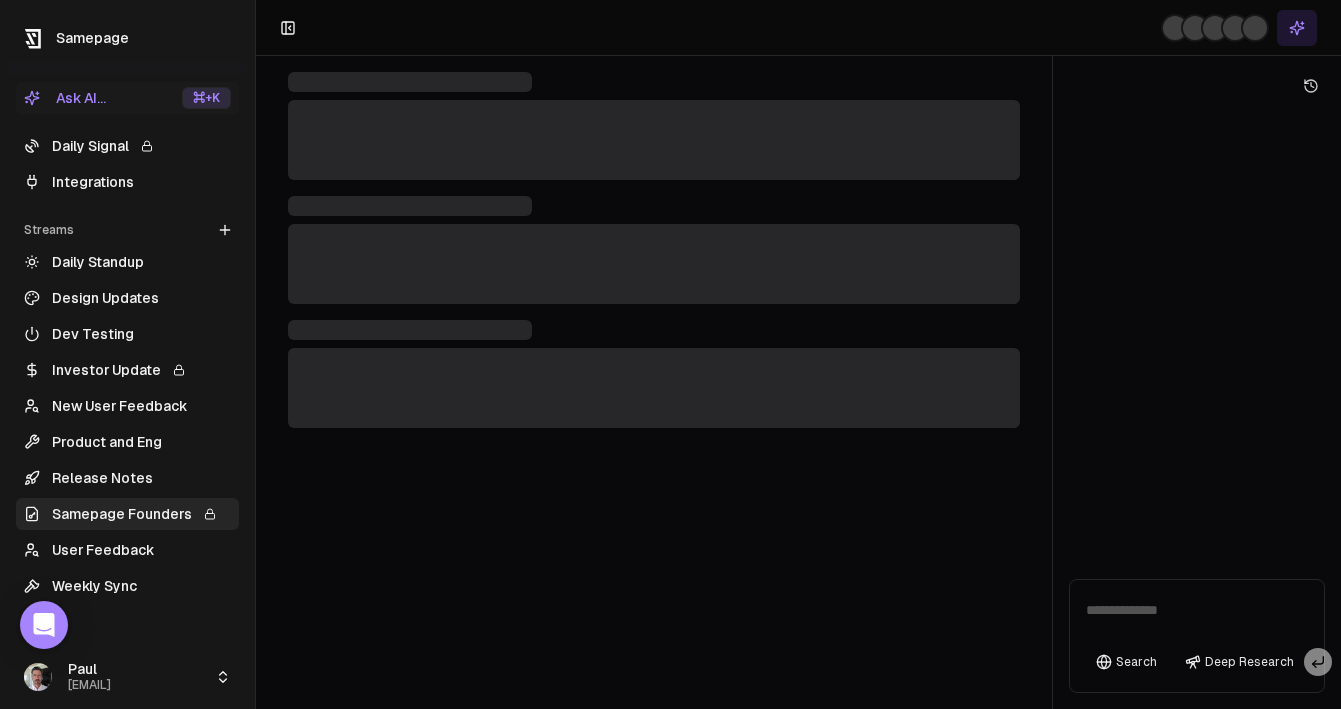 scroll, scrollTop: 0, scrollLeft: 0, axis: both 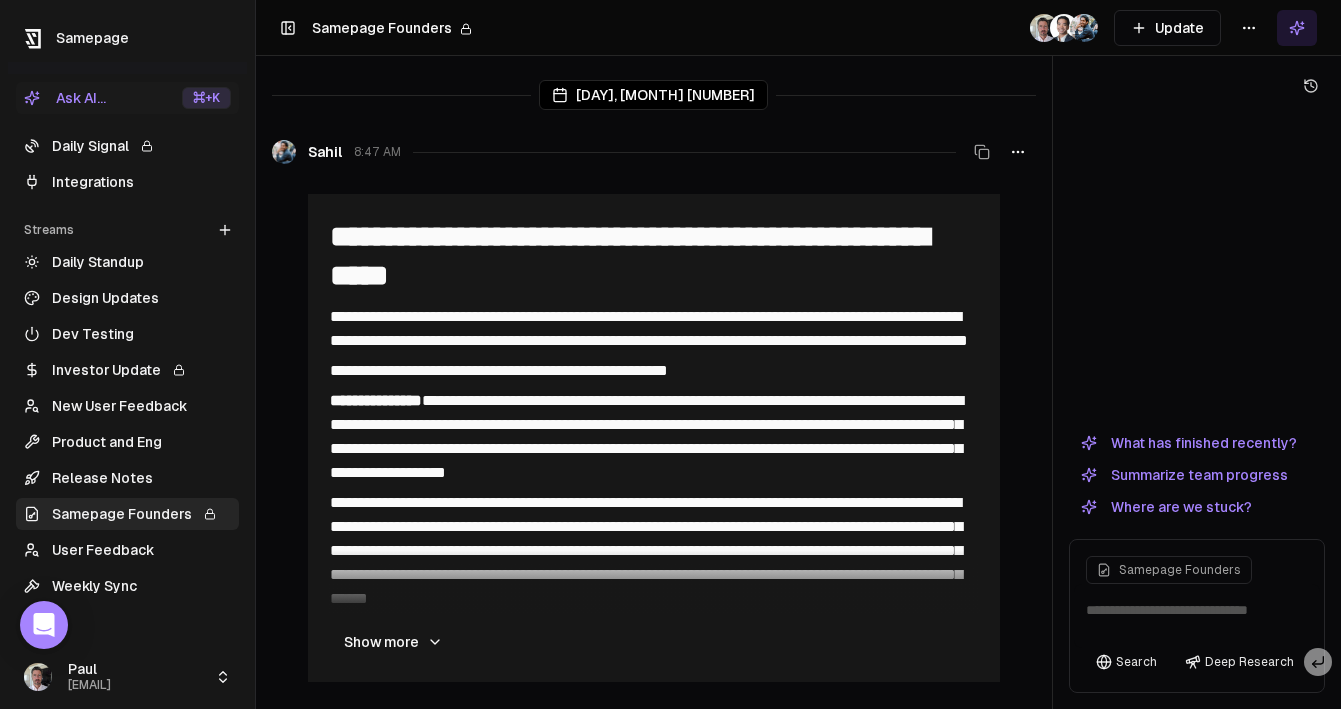 click on "Daily Standup" at bounding box center (127, 262) 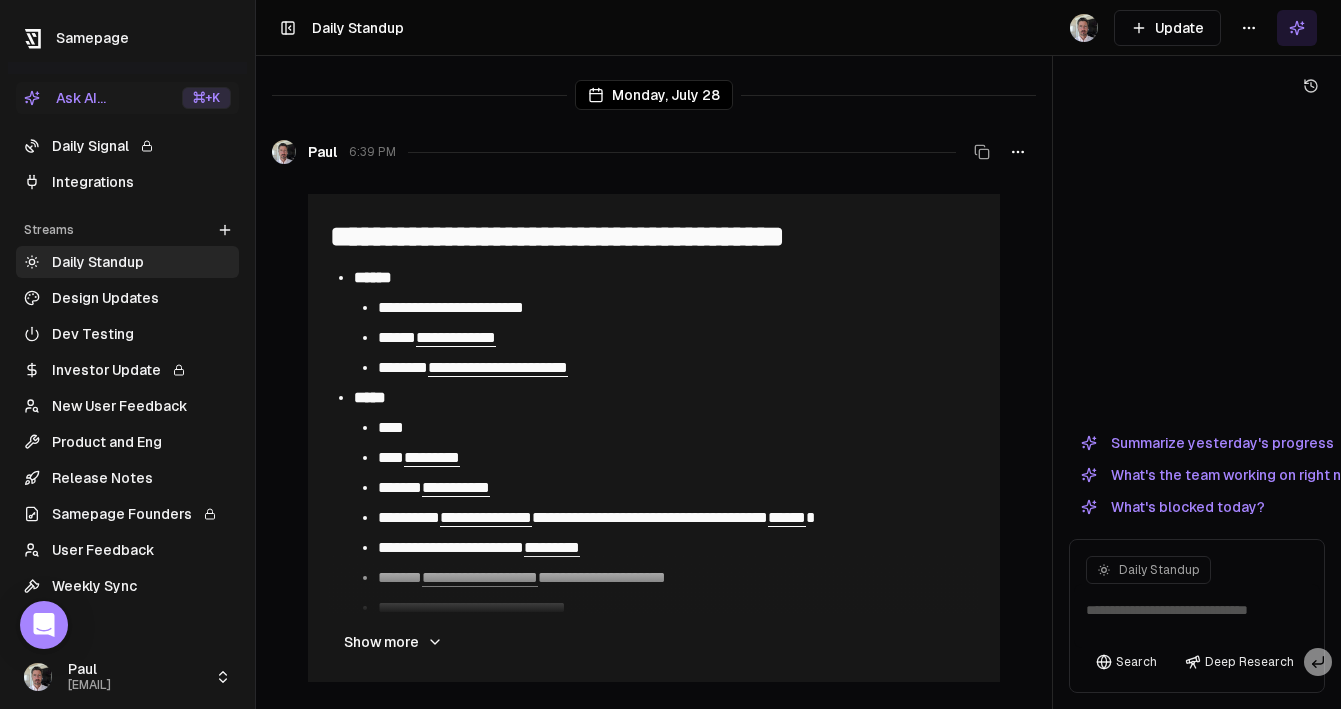 click on "Product and Eng" at bounding box center (127, 442) 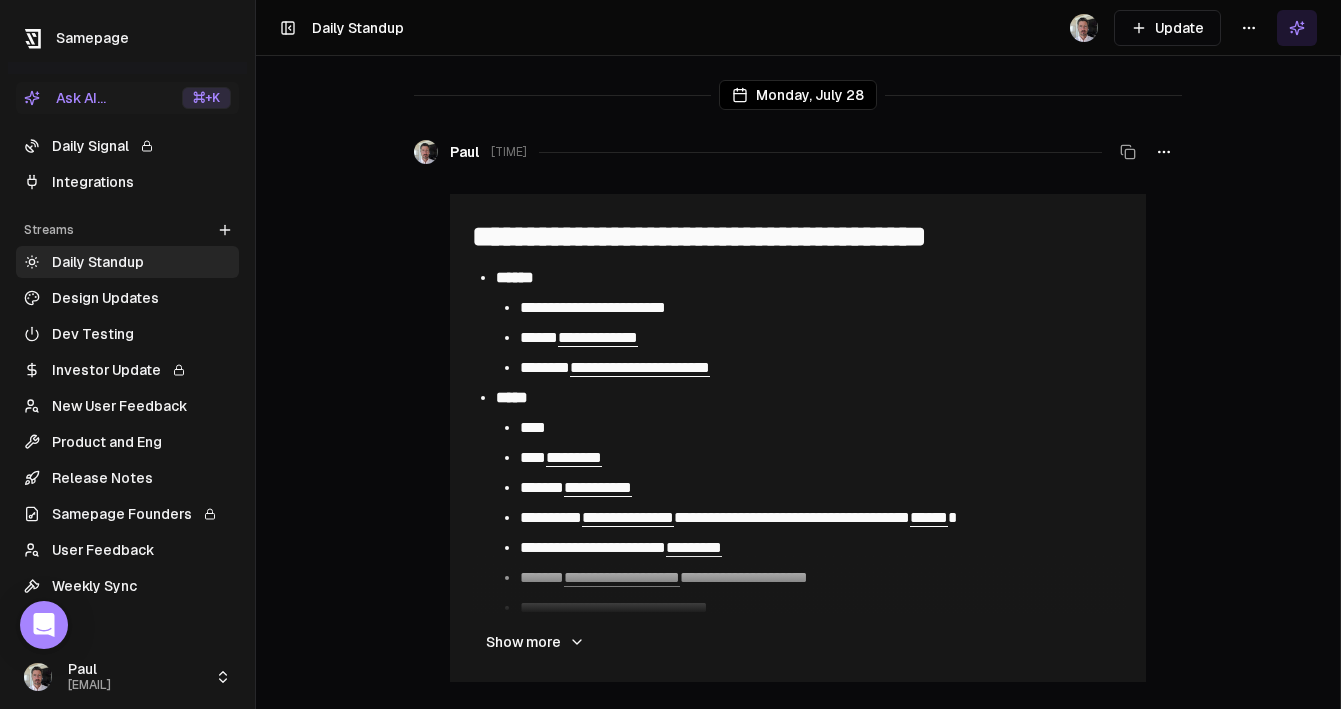 scroll, scrollTop: 0, scrollLeft: 0, axis: both 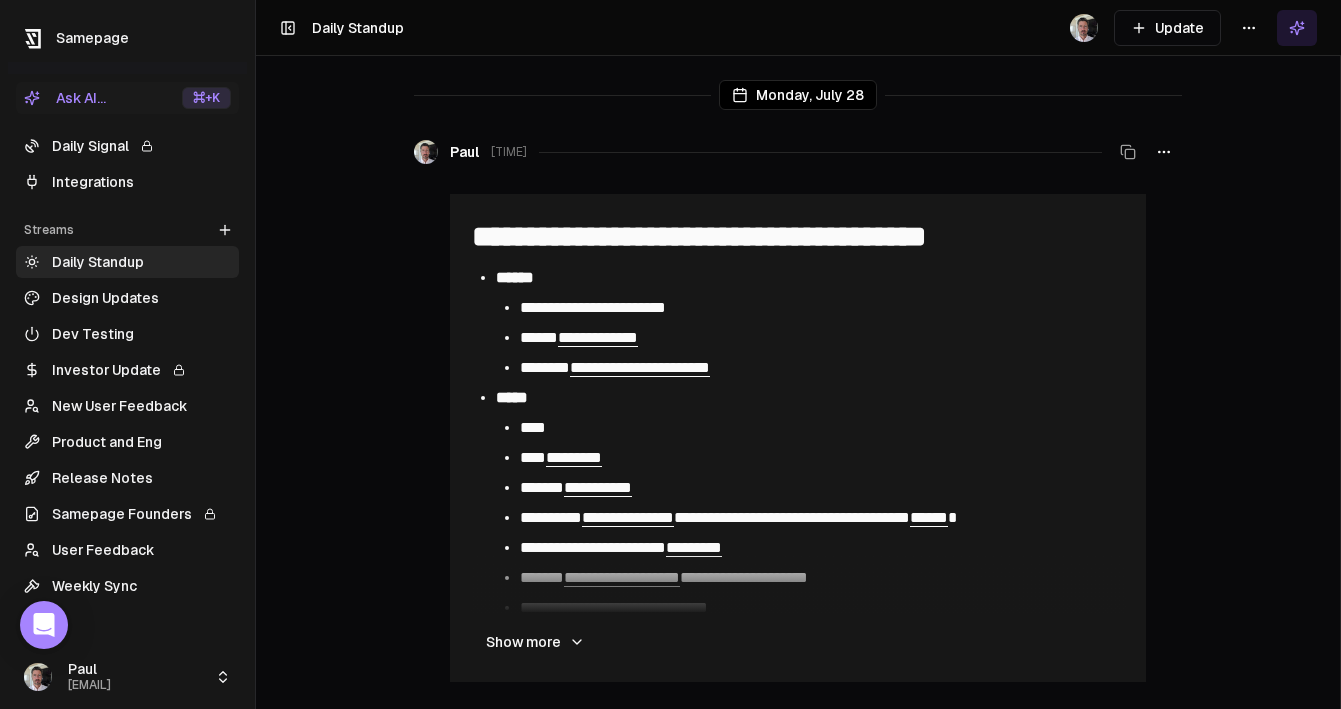 click on "Release Notes" at bounding box center [127, 478] 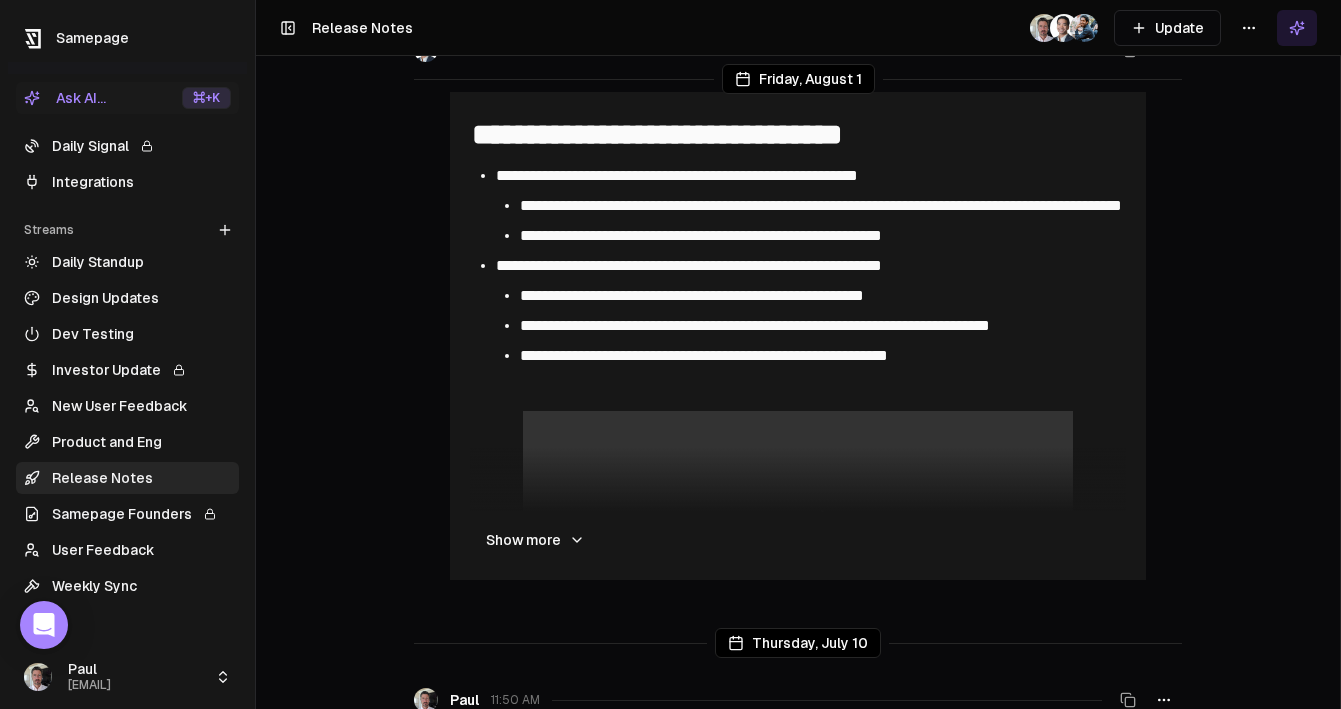 scroll, scrollTop: 141, scrollLeft: 0, axis: vertical 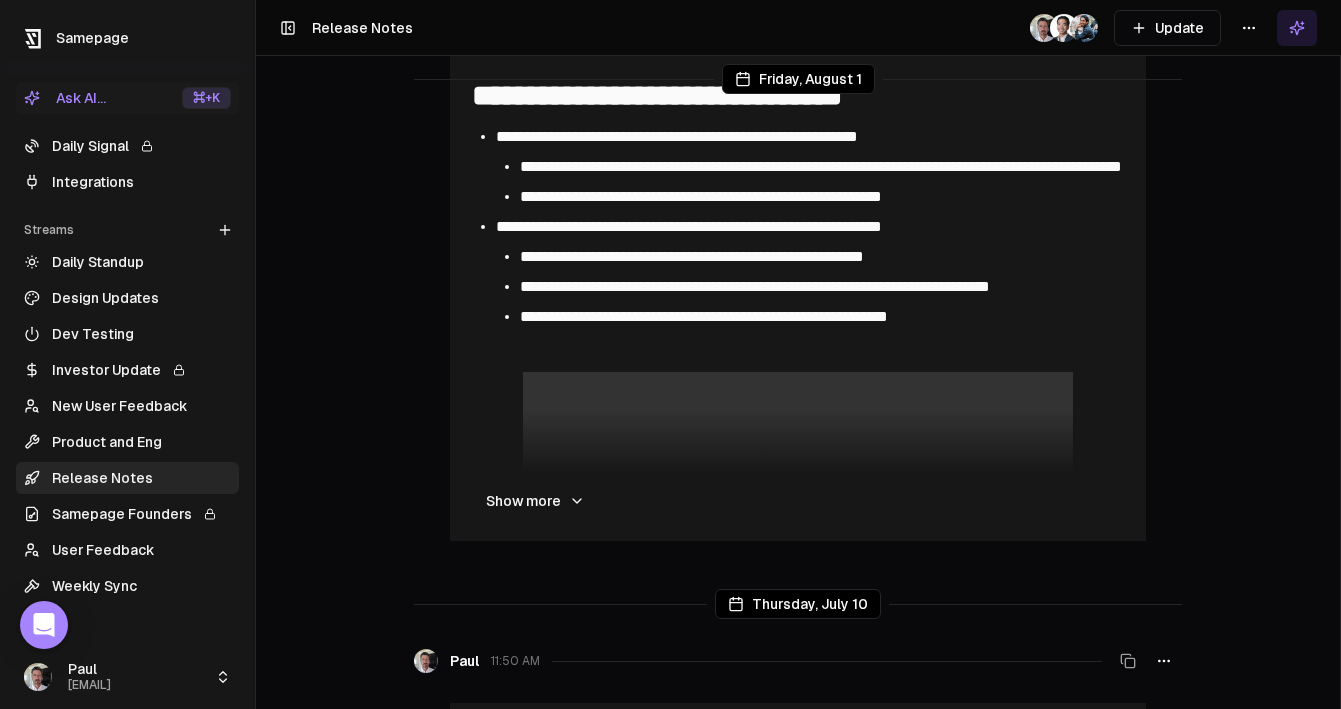 click 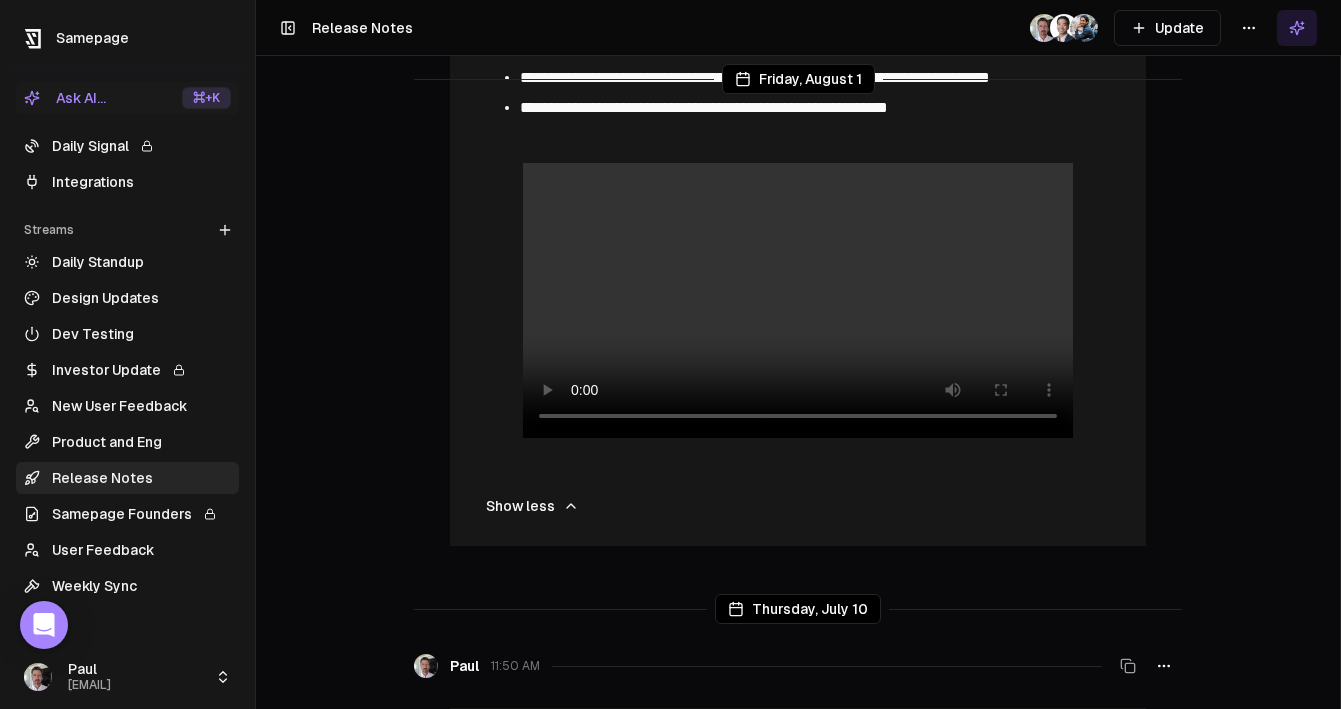 scroll, scrollTop: 360, scrollLeft: 0, axis: vertical 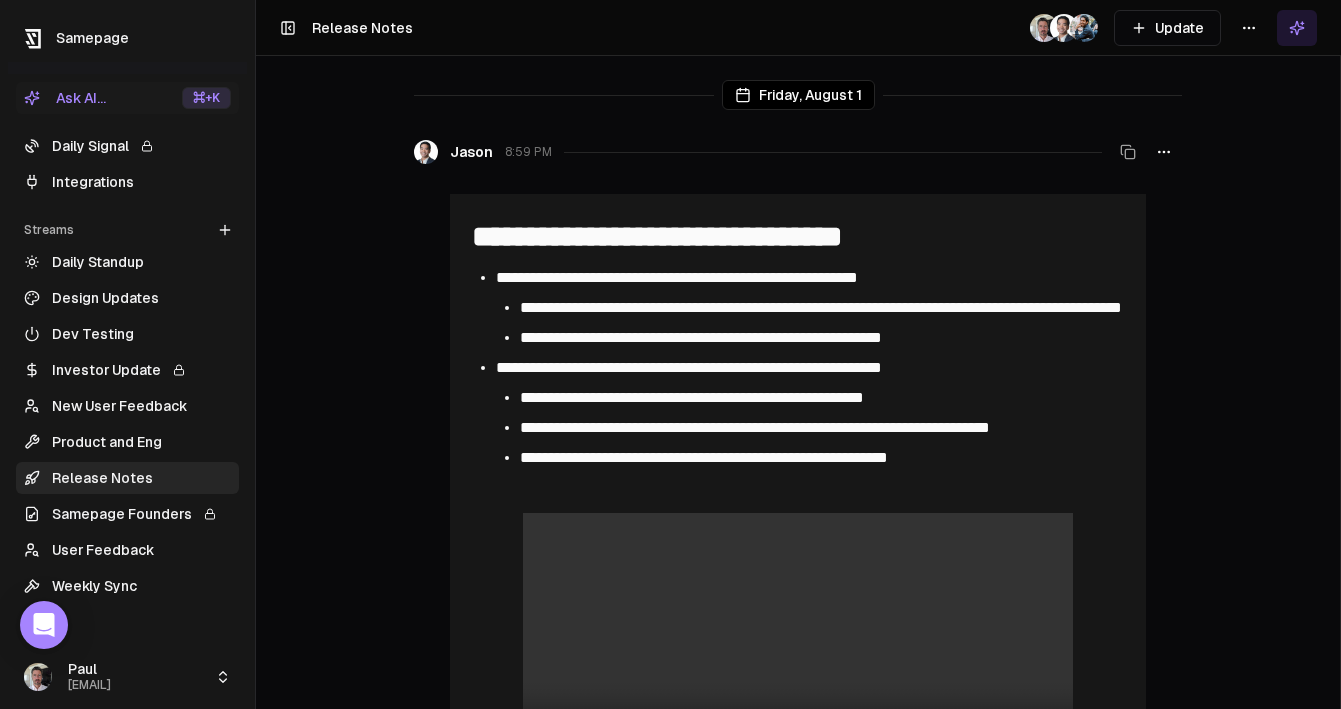 click on "Weekly Sync" at bounding box center (127, 586) 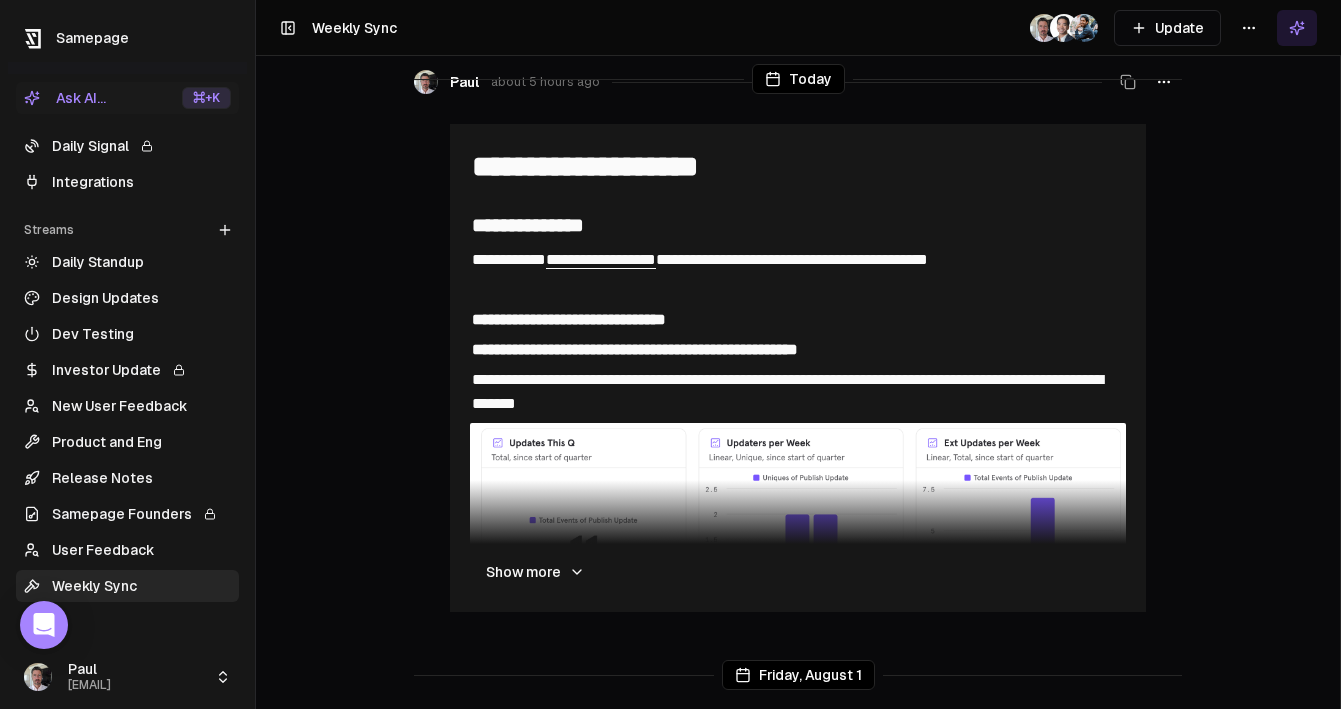 scroll, scrollTop: 56, scrollLeft: 0, axis: vertical 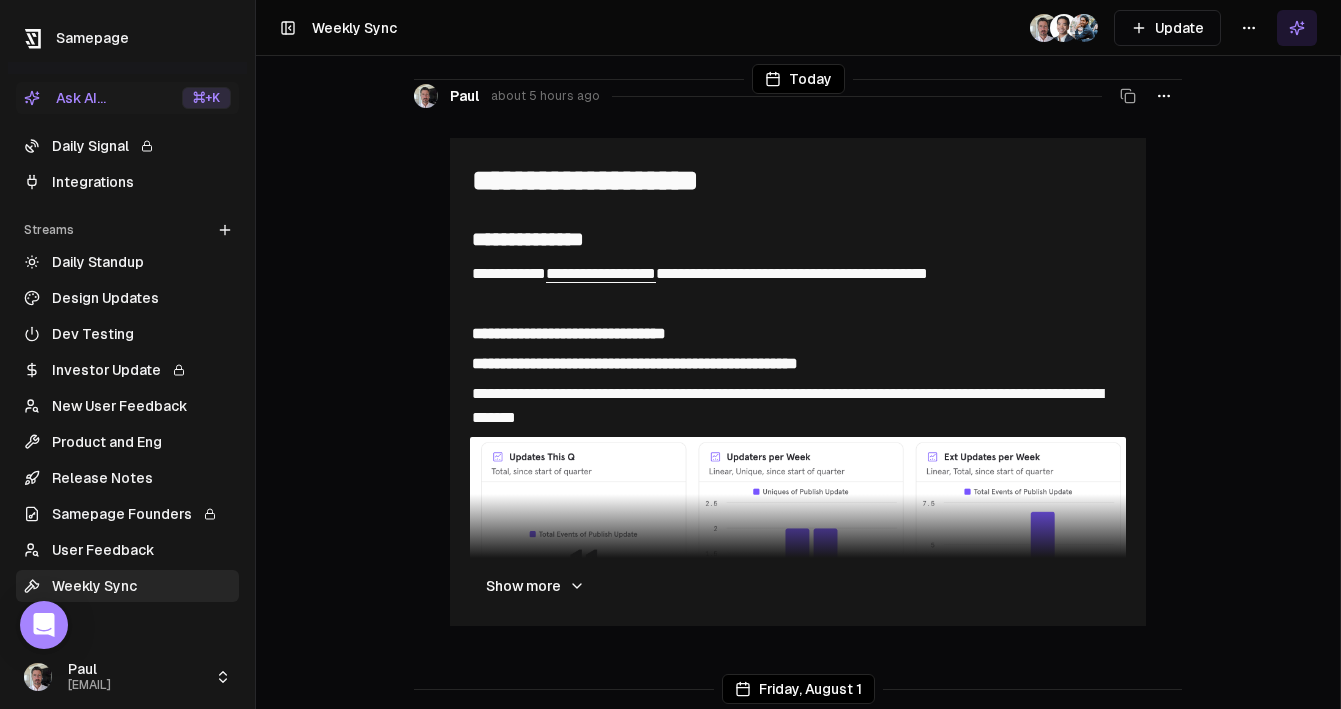 click on "Today" at bounding box center (798, 79) 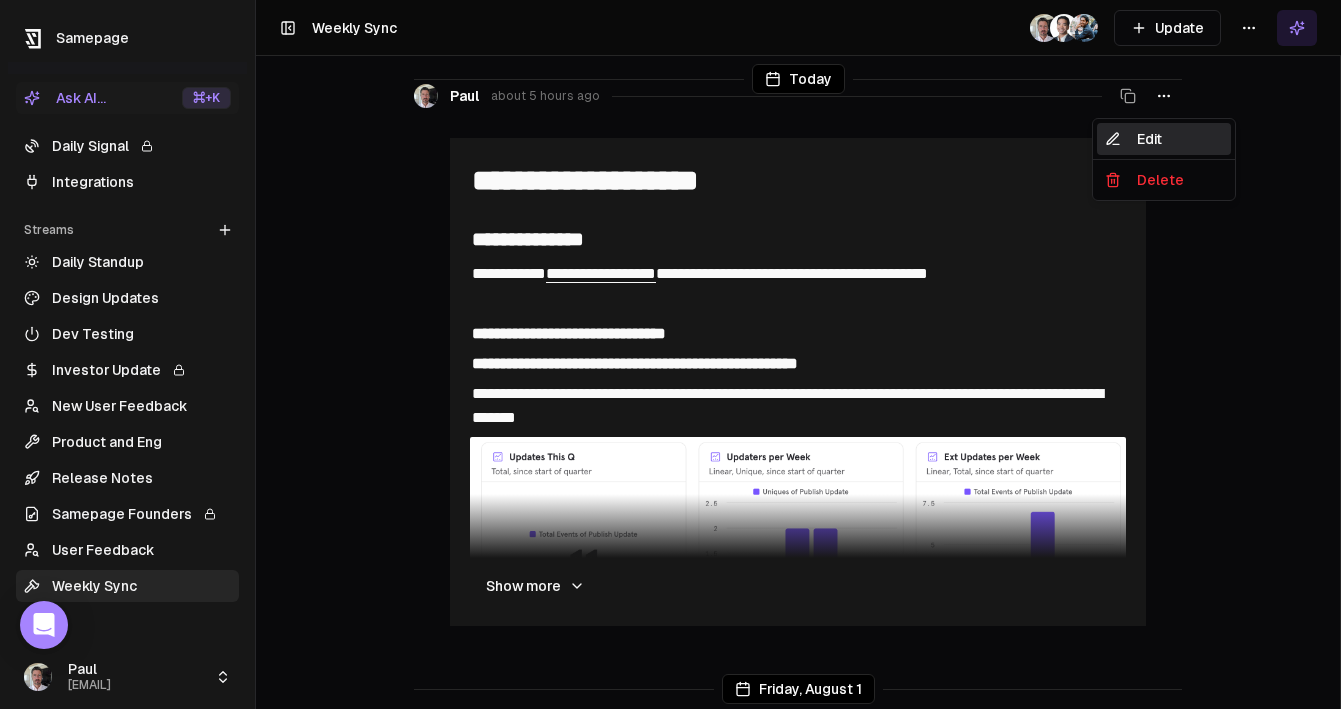 click on "Edit" at bounding box center [1164, 139] 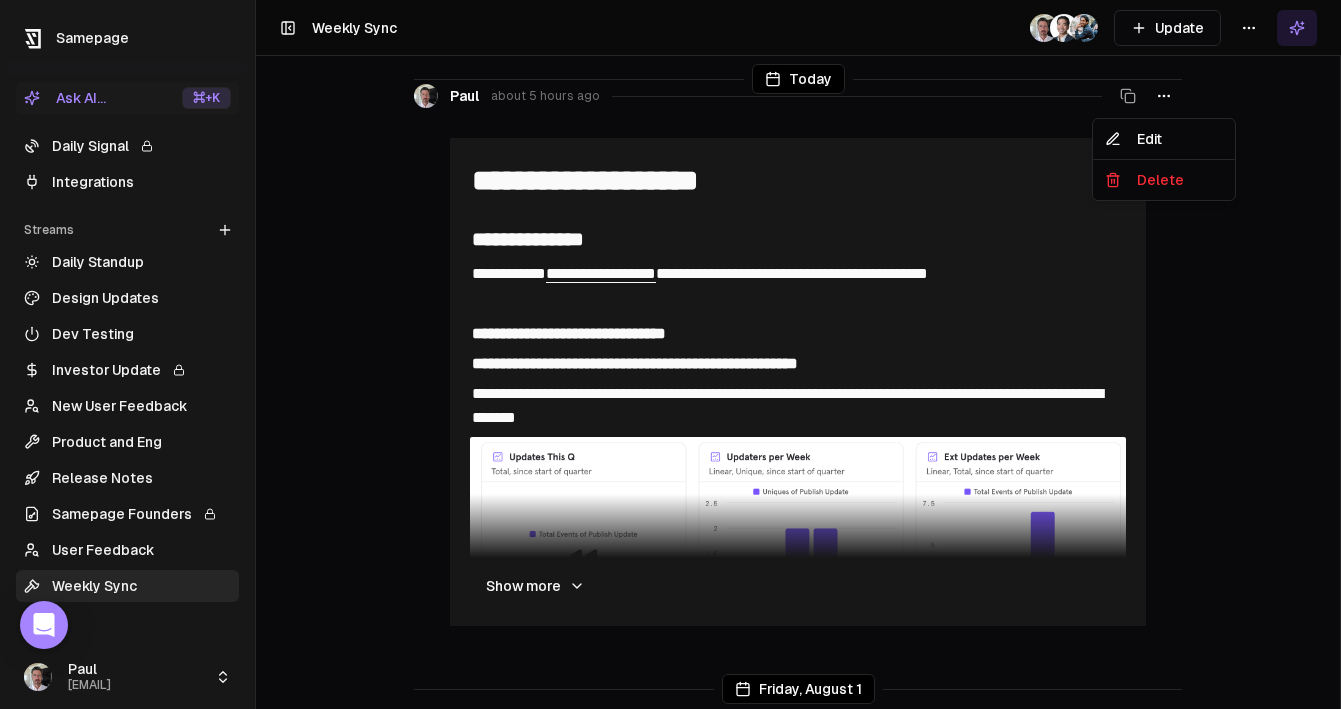 scroll, scrollTop: 0, scrollLeft: 0, axis: both 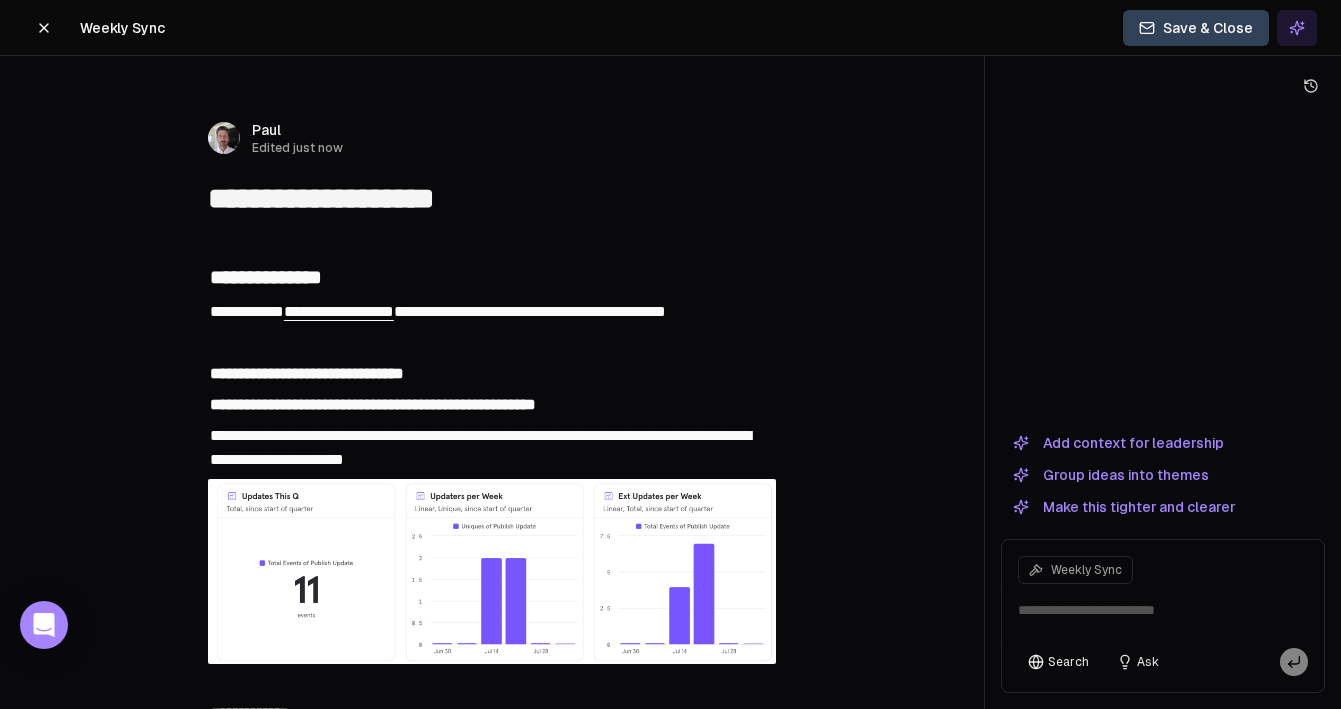 click on "**********" at bounding box center (373, 404) 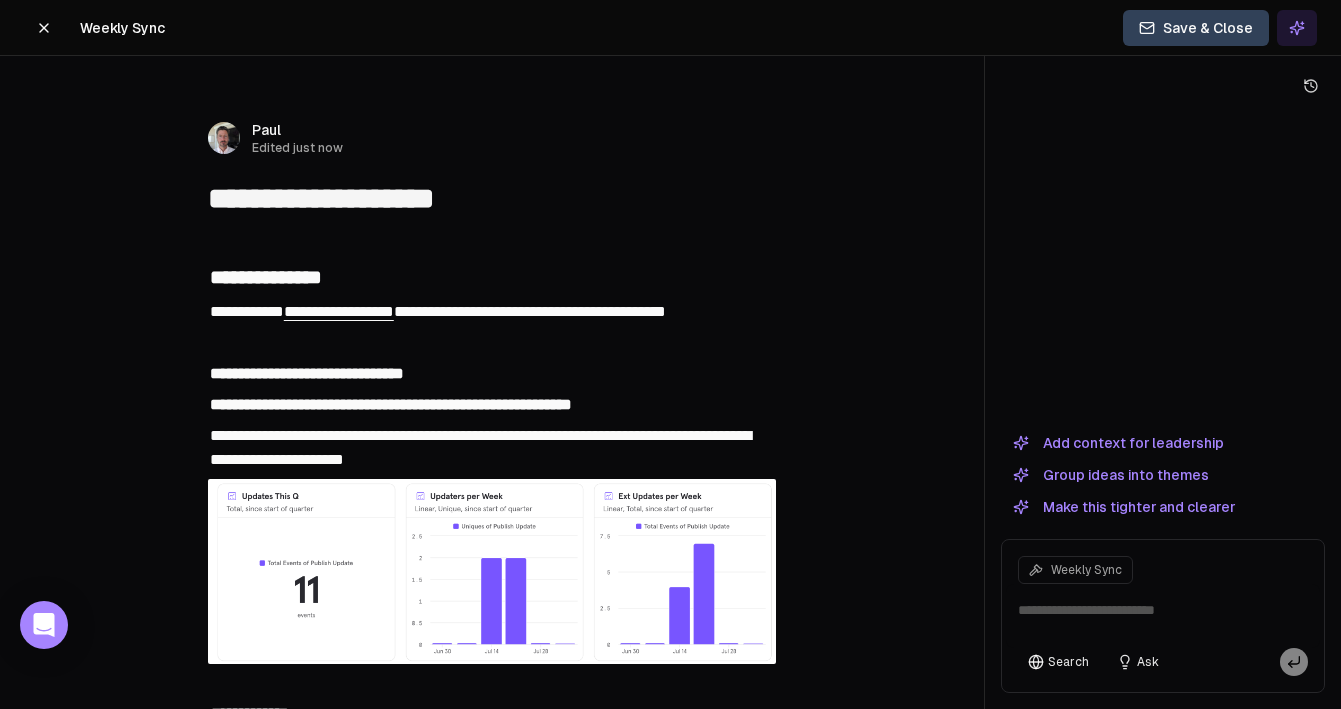 click on "Save & Close" at bounding box center [1196, 28] 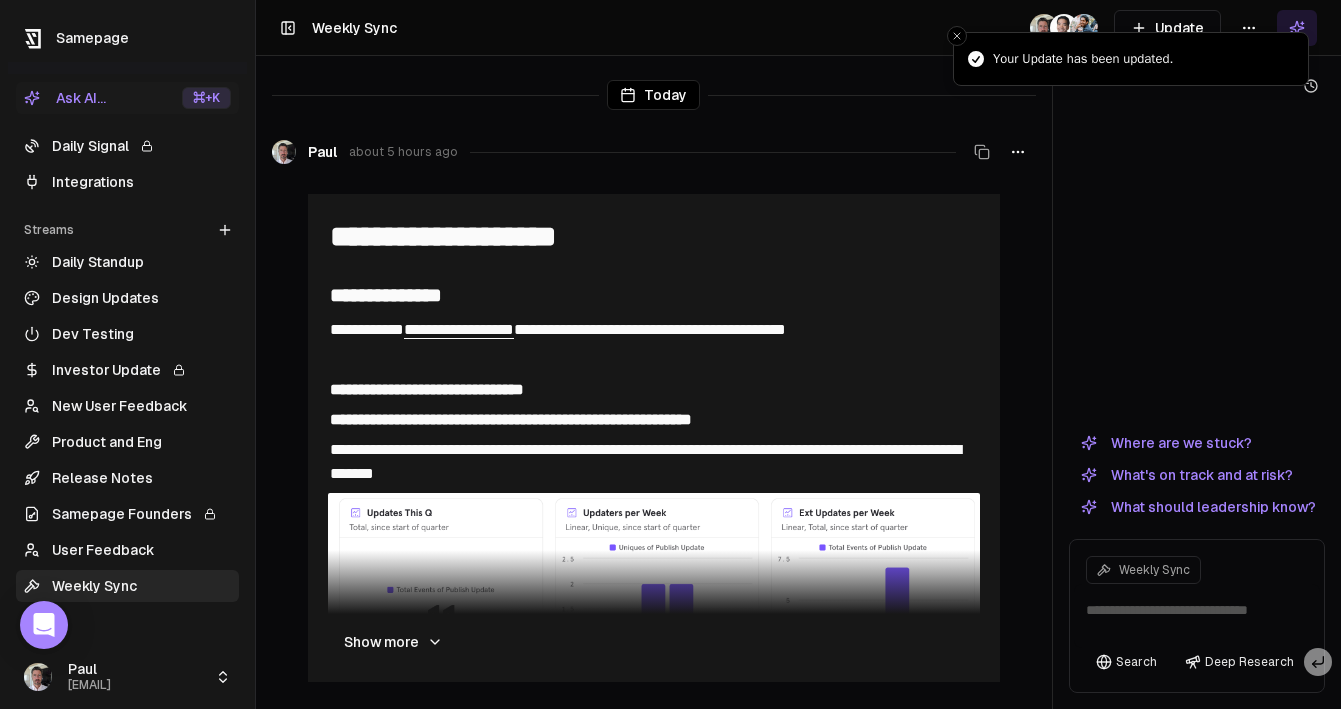 click on "User Feedback" at bounding box center (127, 550) 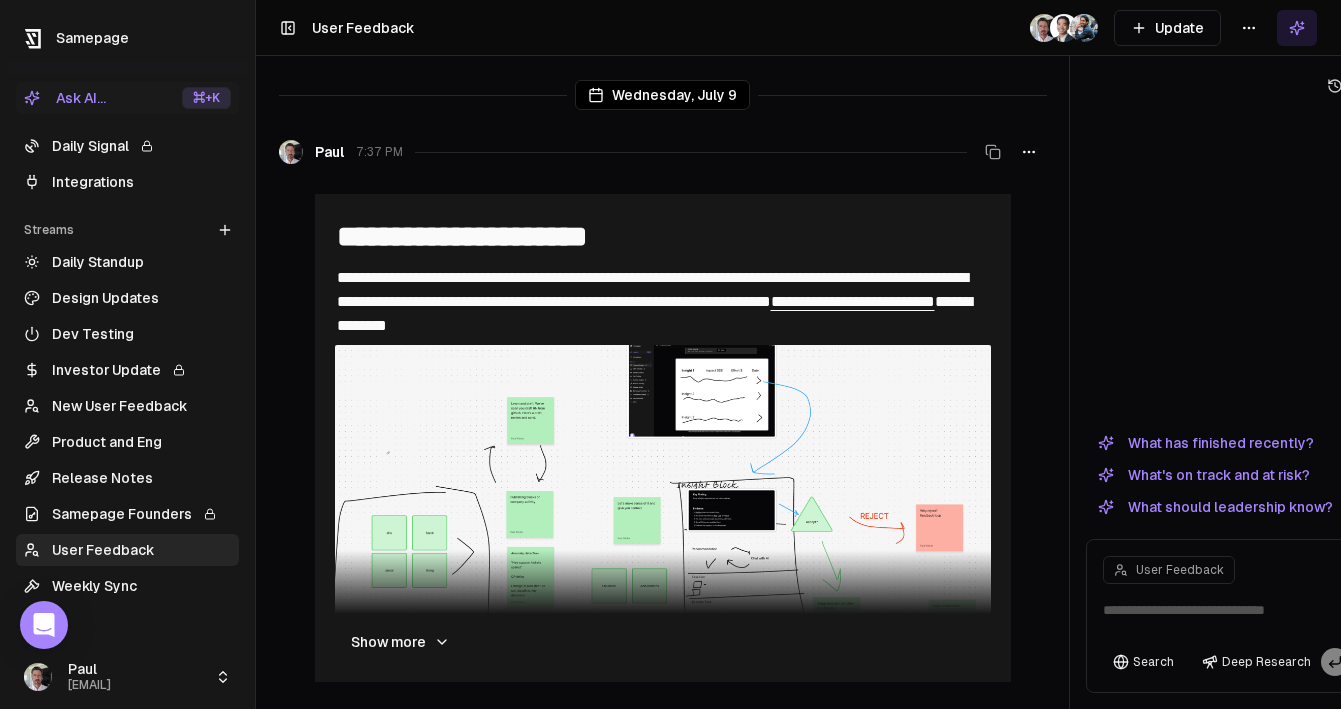 click on "Integrations" at bounding box center (127, 182) 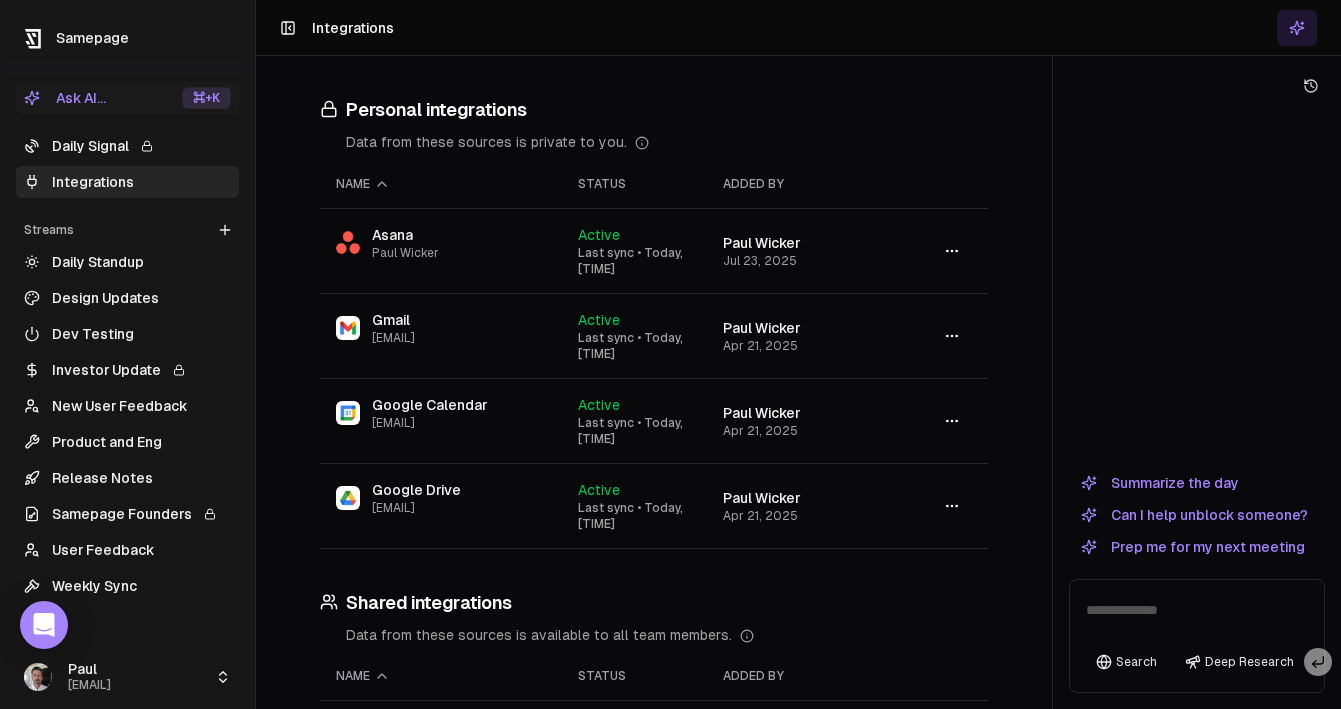 click 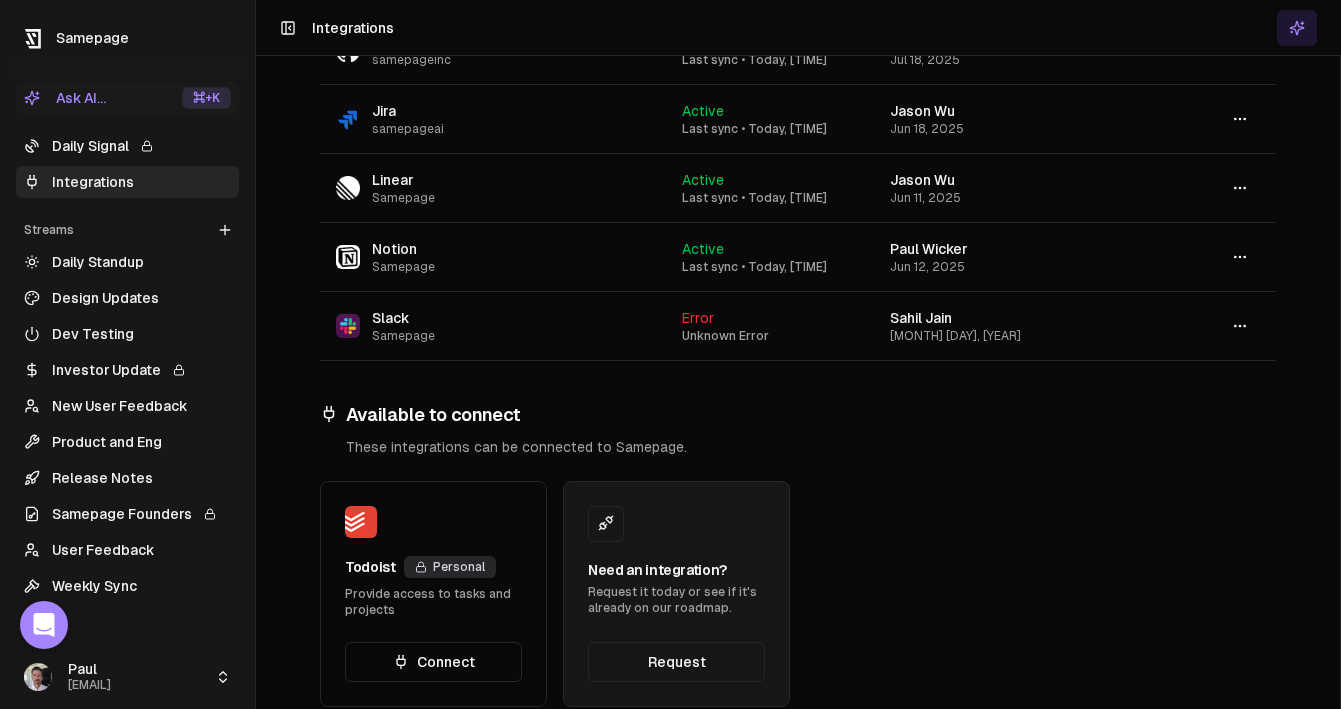scroll, scrollTop: 659, scrollLeft: 0, axis: vertical 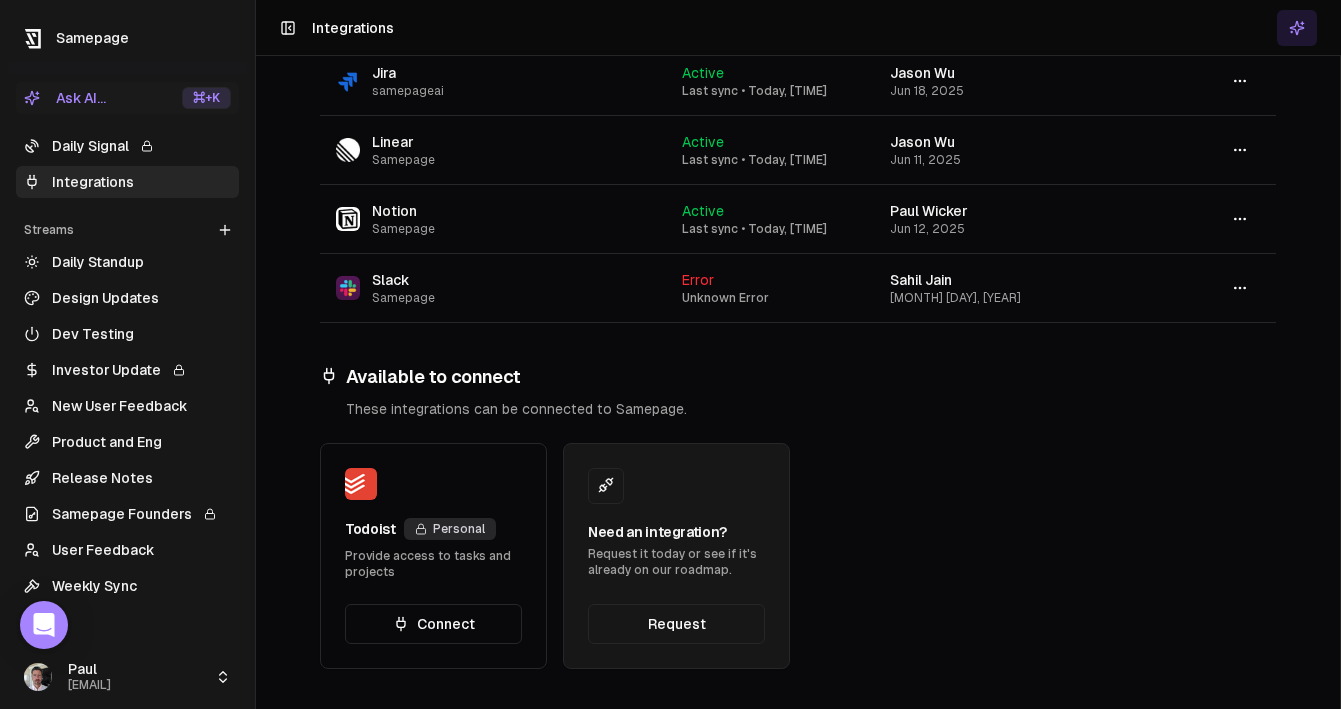 click 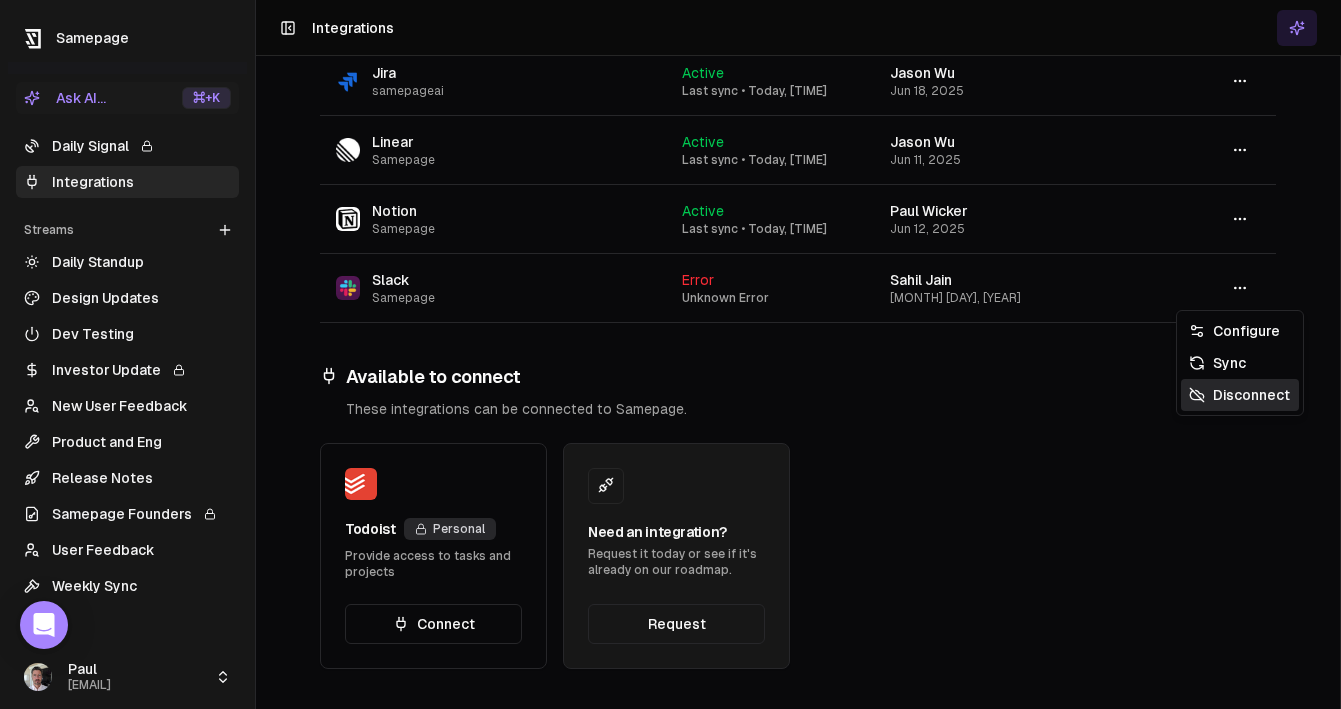 click on "Disconnect" at bounding box center [1240, 395] 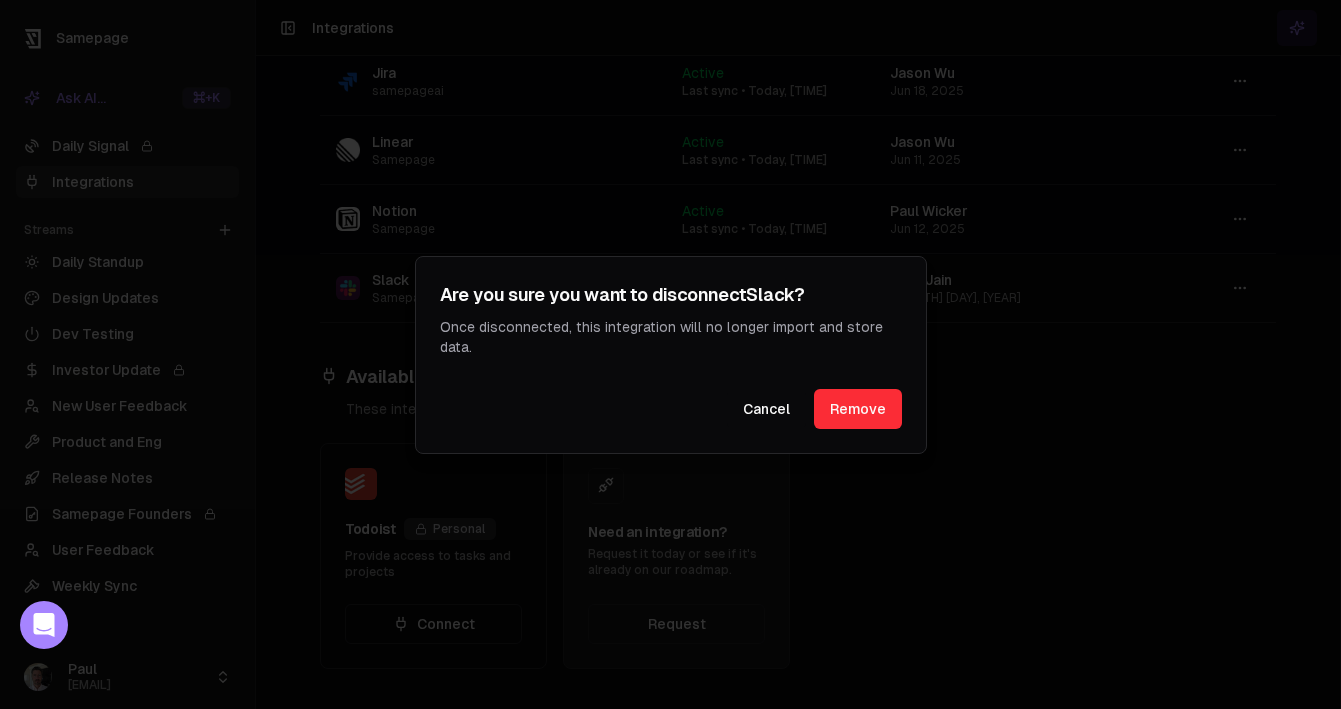 click on "Remove" at bounding box center (858, 409) 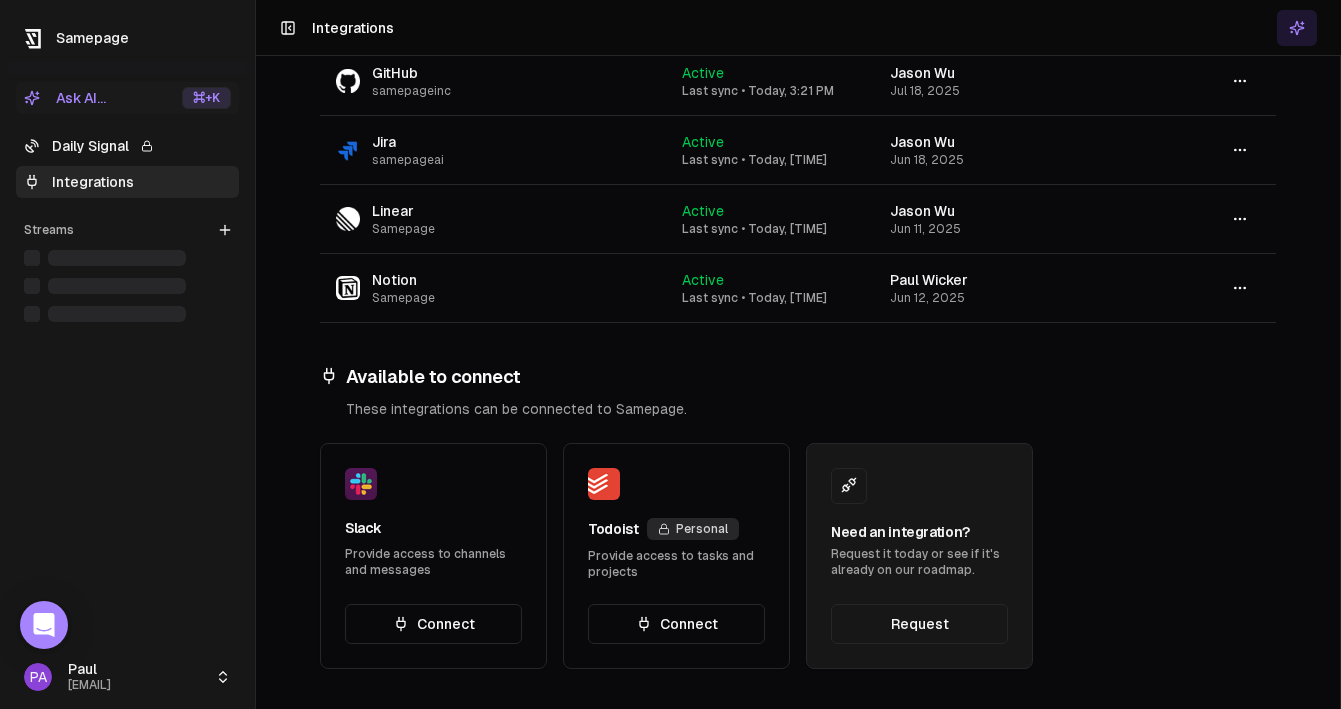 scroll, scrollTop: 590, scrollLeft: 0, axis: vertical 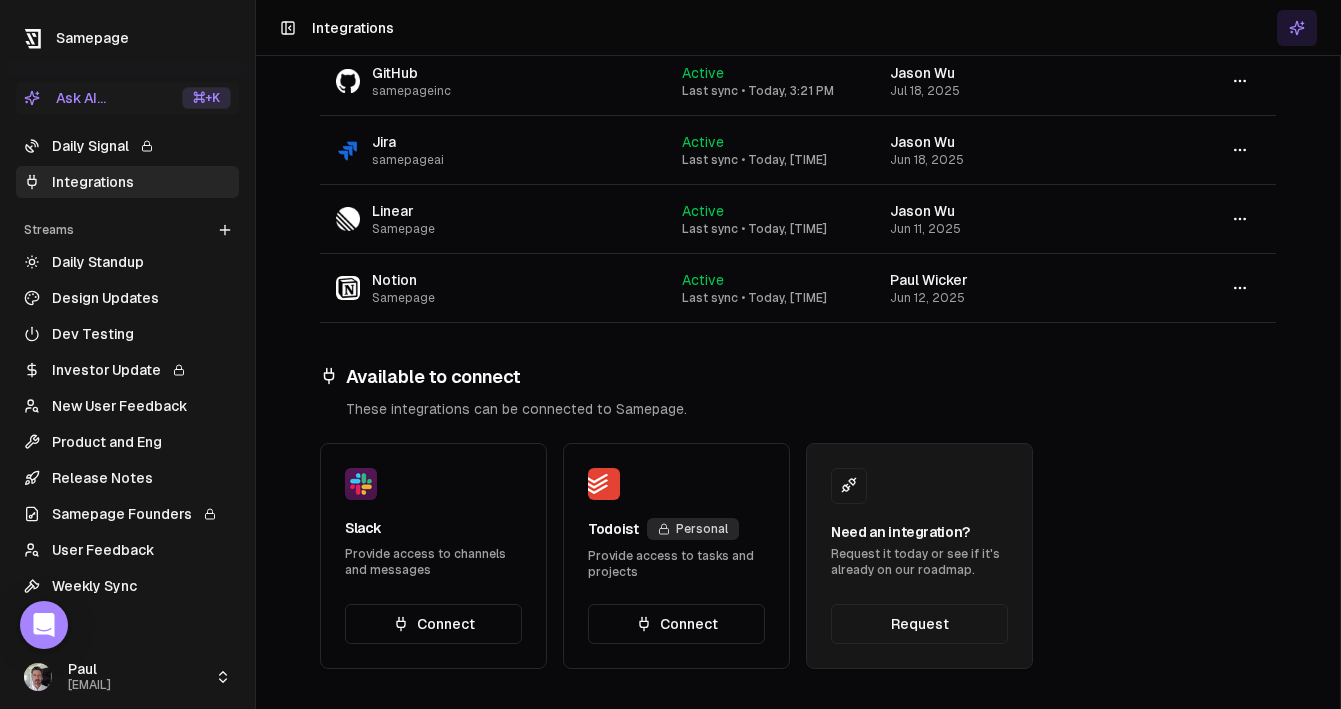 click on "Connect" at bounding box center (433, 624) 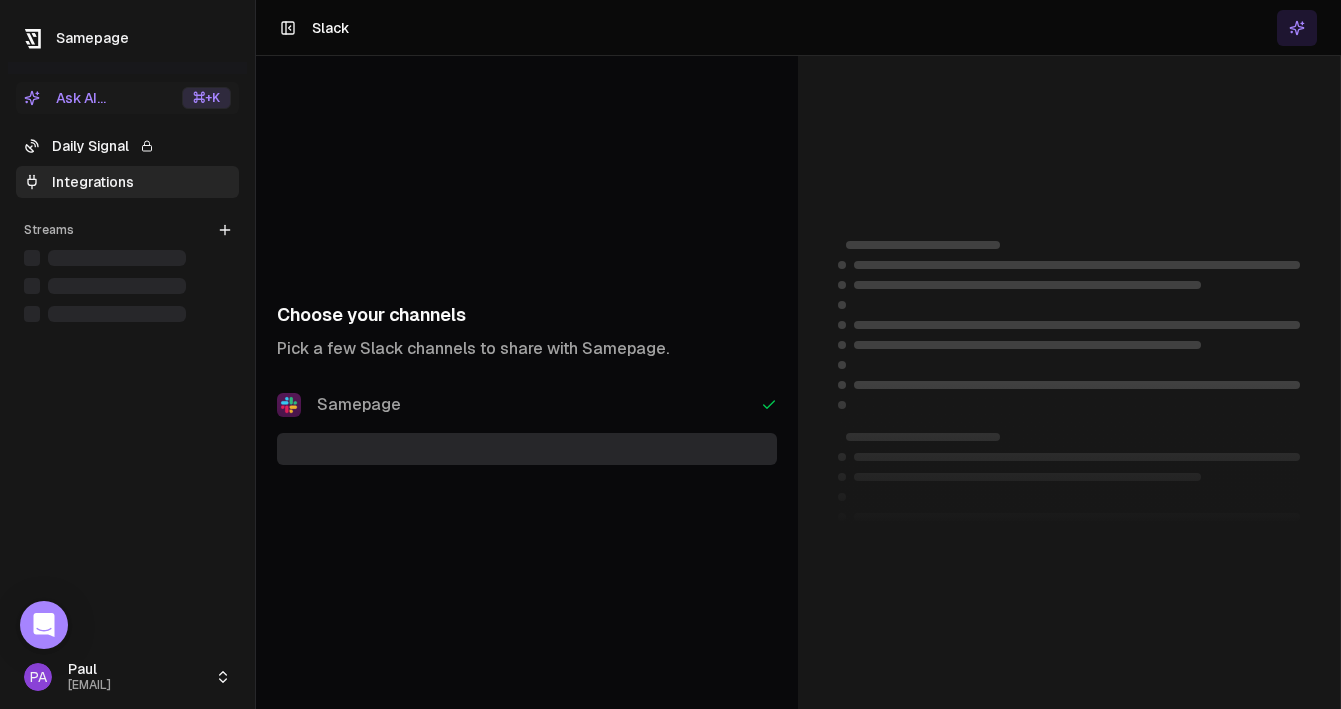 scroll, scrollTop: 0, scrollLeft: 0, axis: both 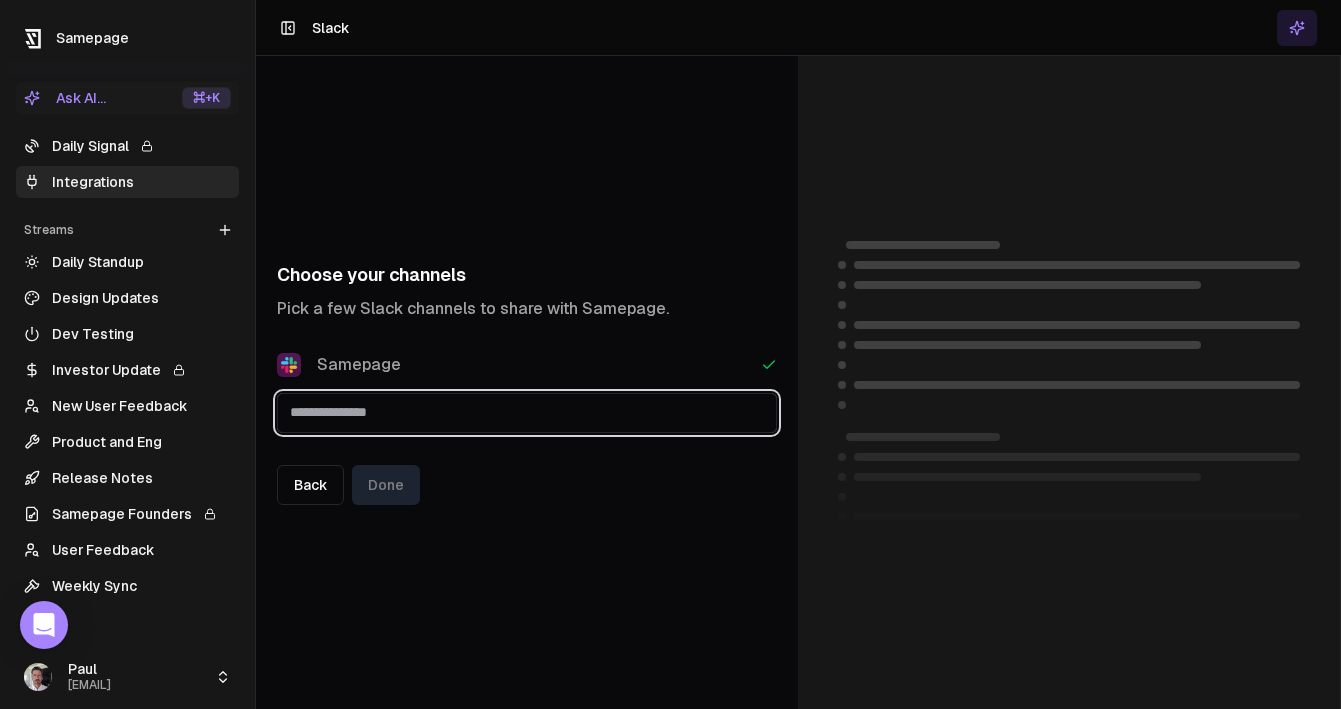 click at bounding box center [527, 412] 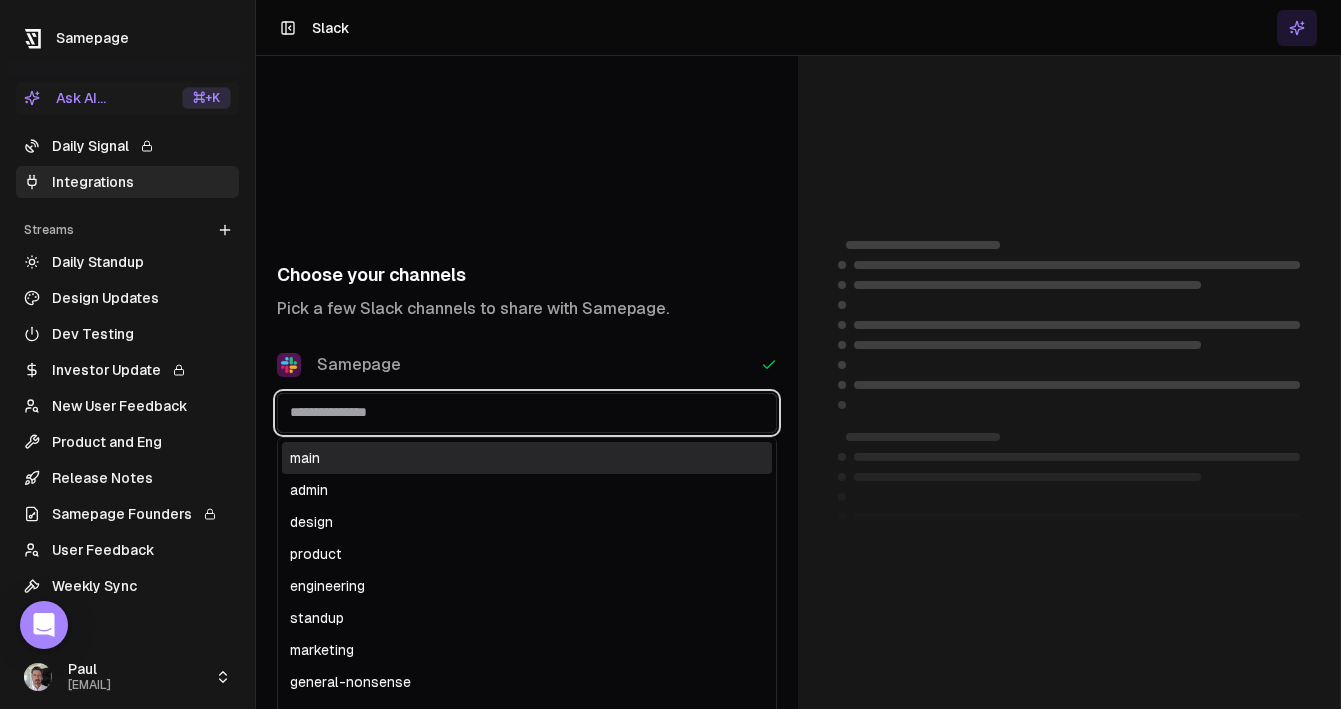 click on "main" at bounding box center (527, 458) 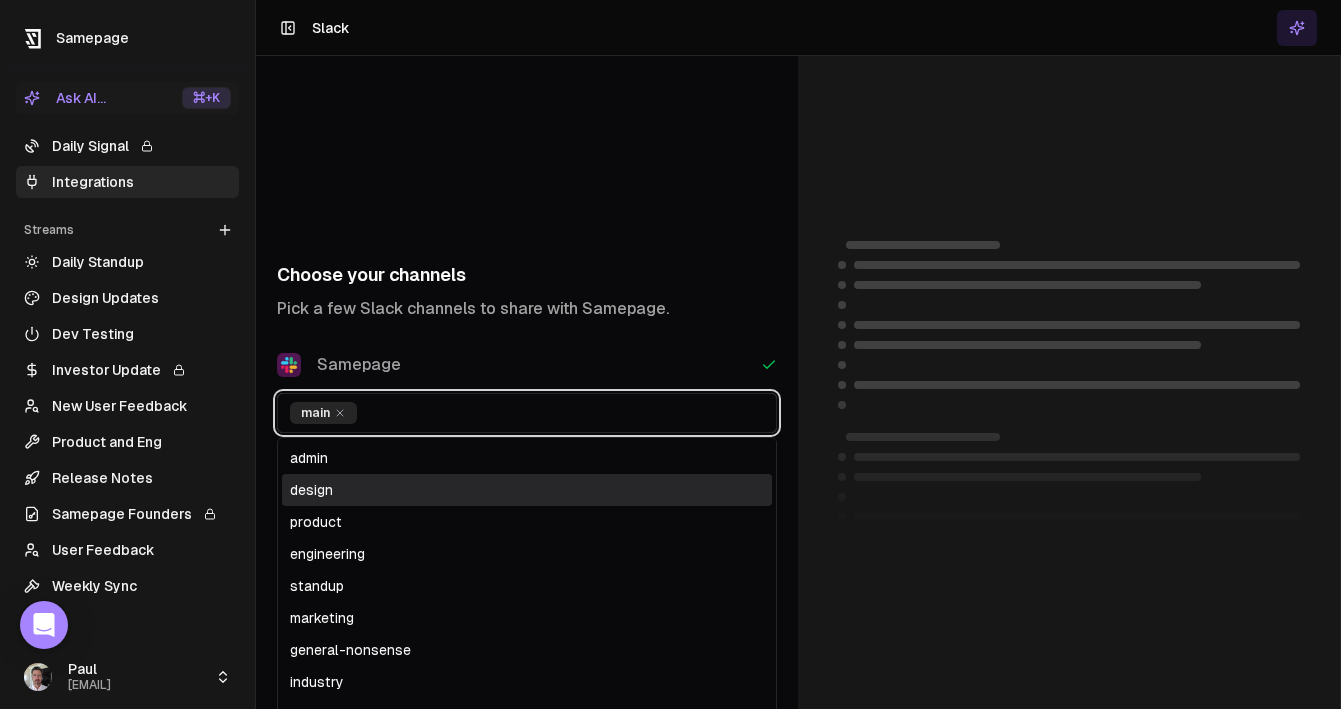 click on "design" at bounding box center [527, 490] 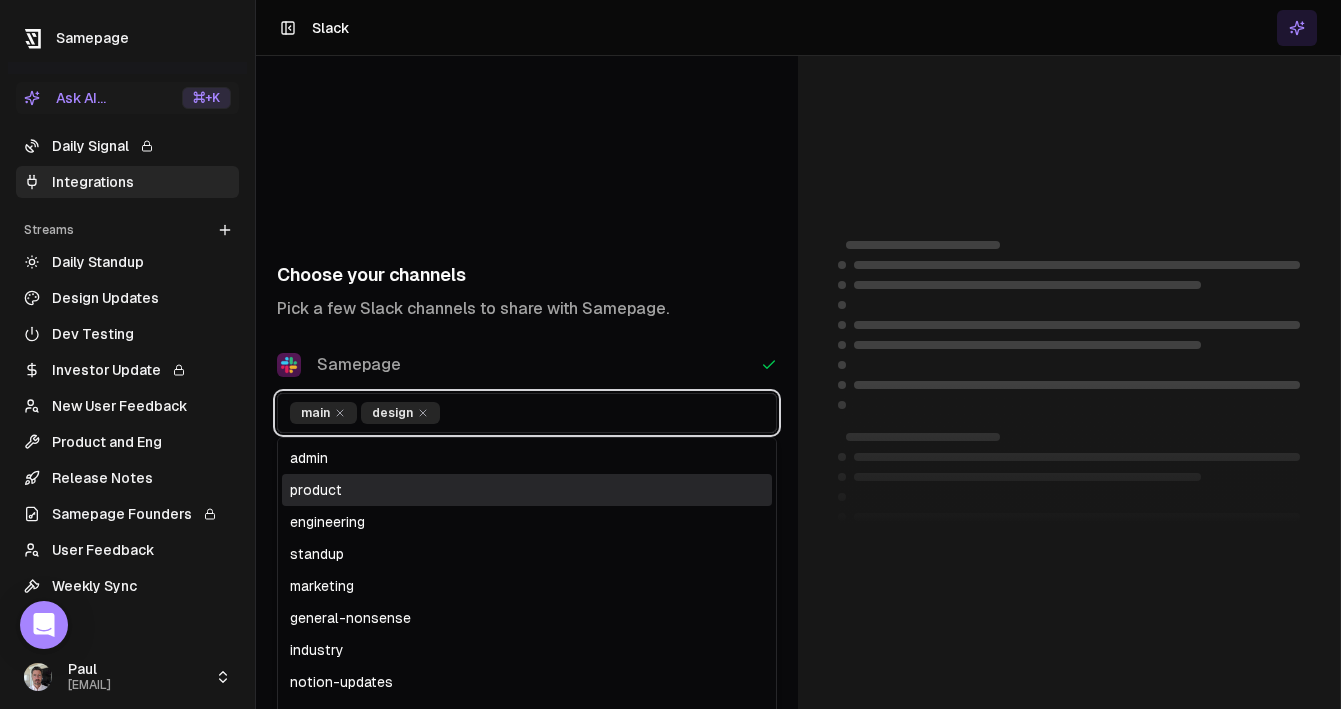 click on "product" at bounding box center (527, 490) 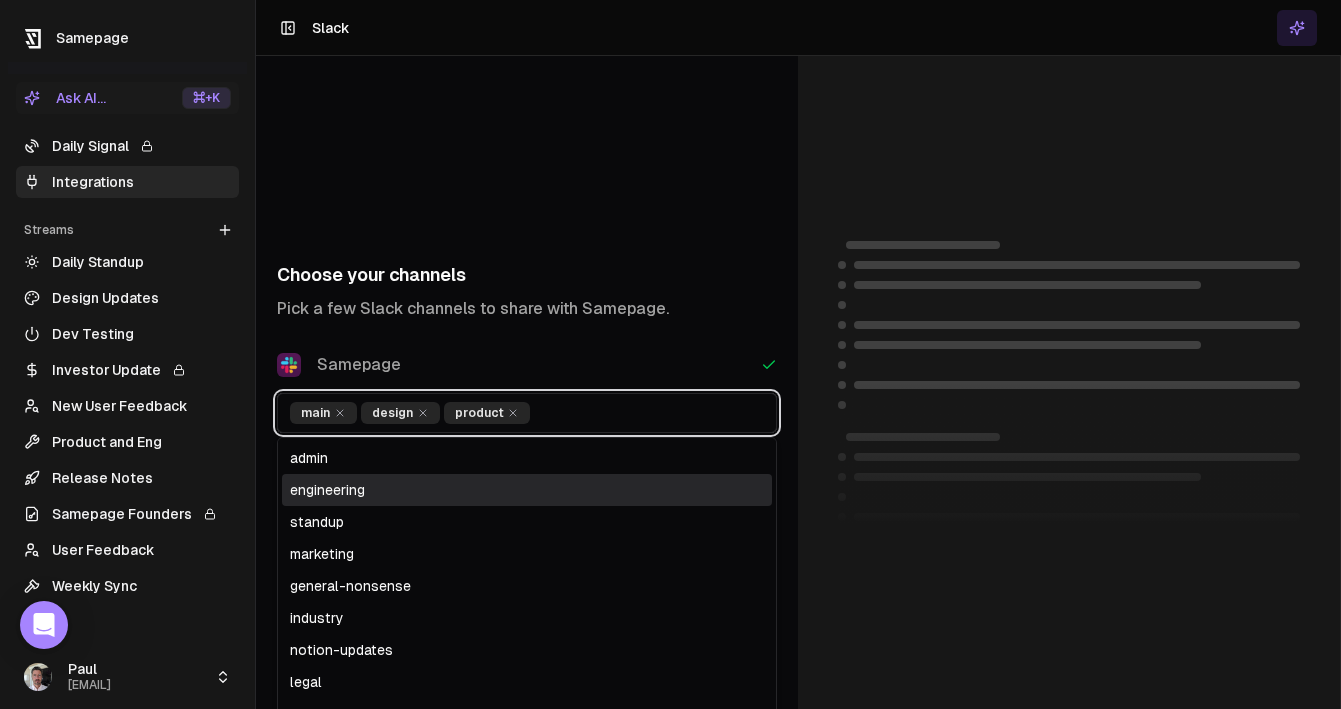 click on "engineering" at bounding box center [527, 490] 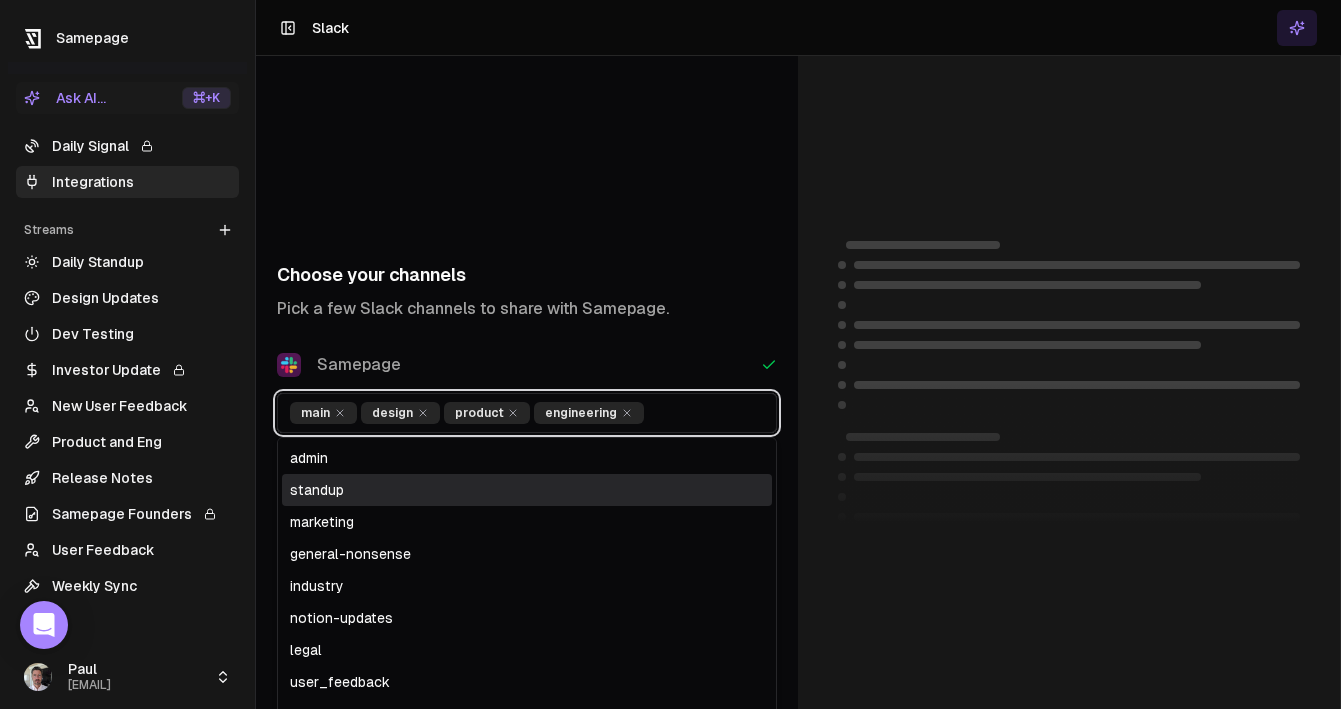 click on "standup" at bounding box center (527, 490) 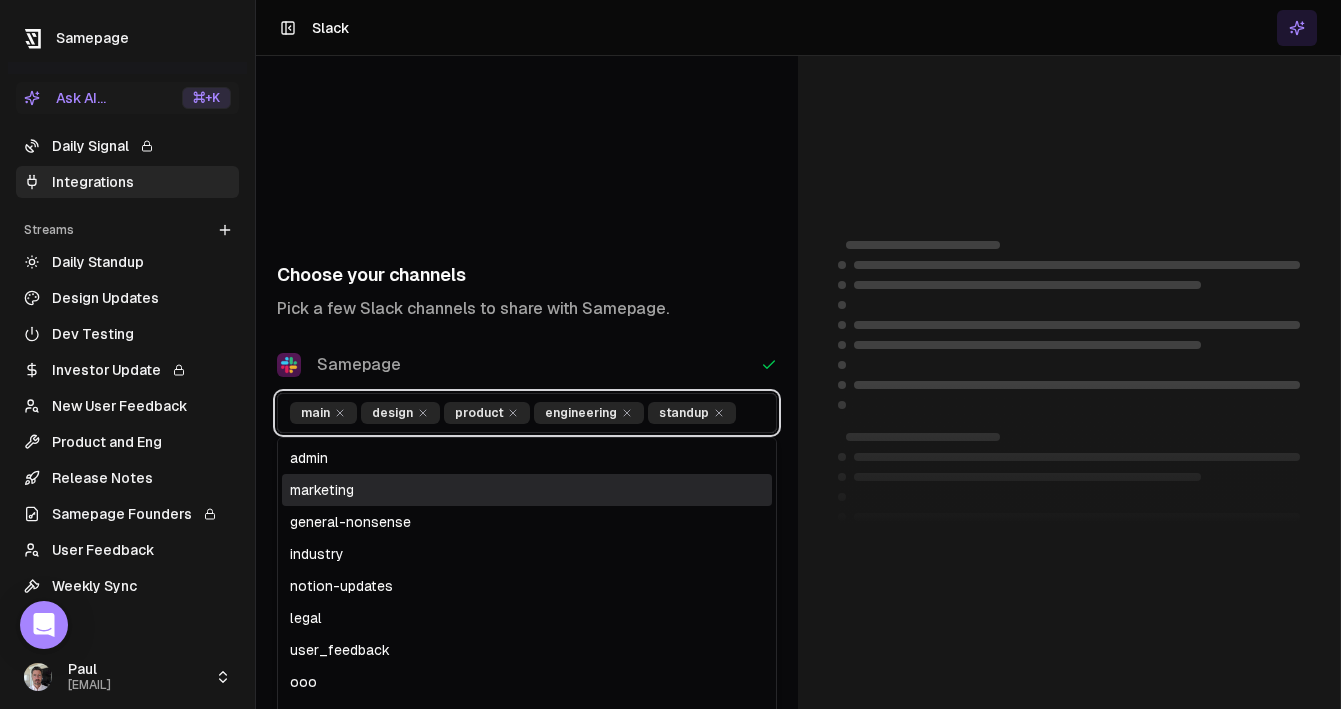 click on "marketing" at bounding box center [527, 490] 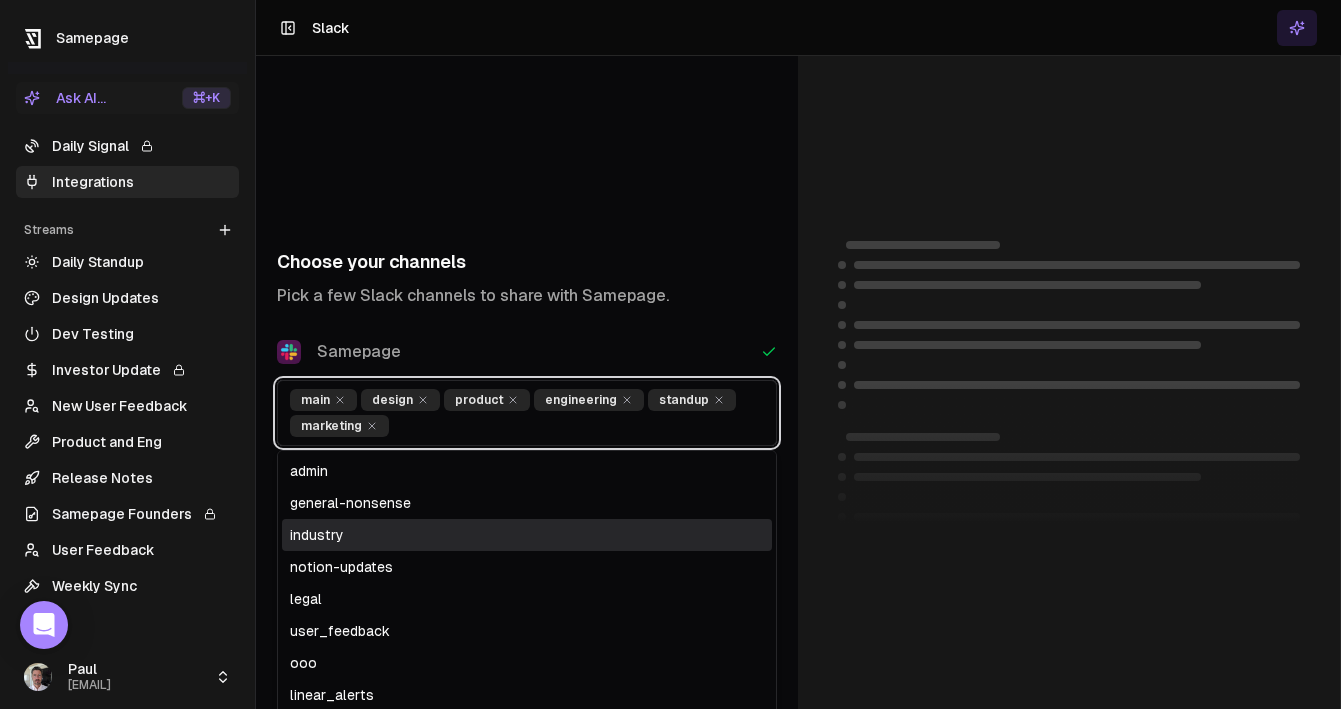 click on "industry" at bounding box center (527, 535) 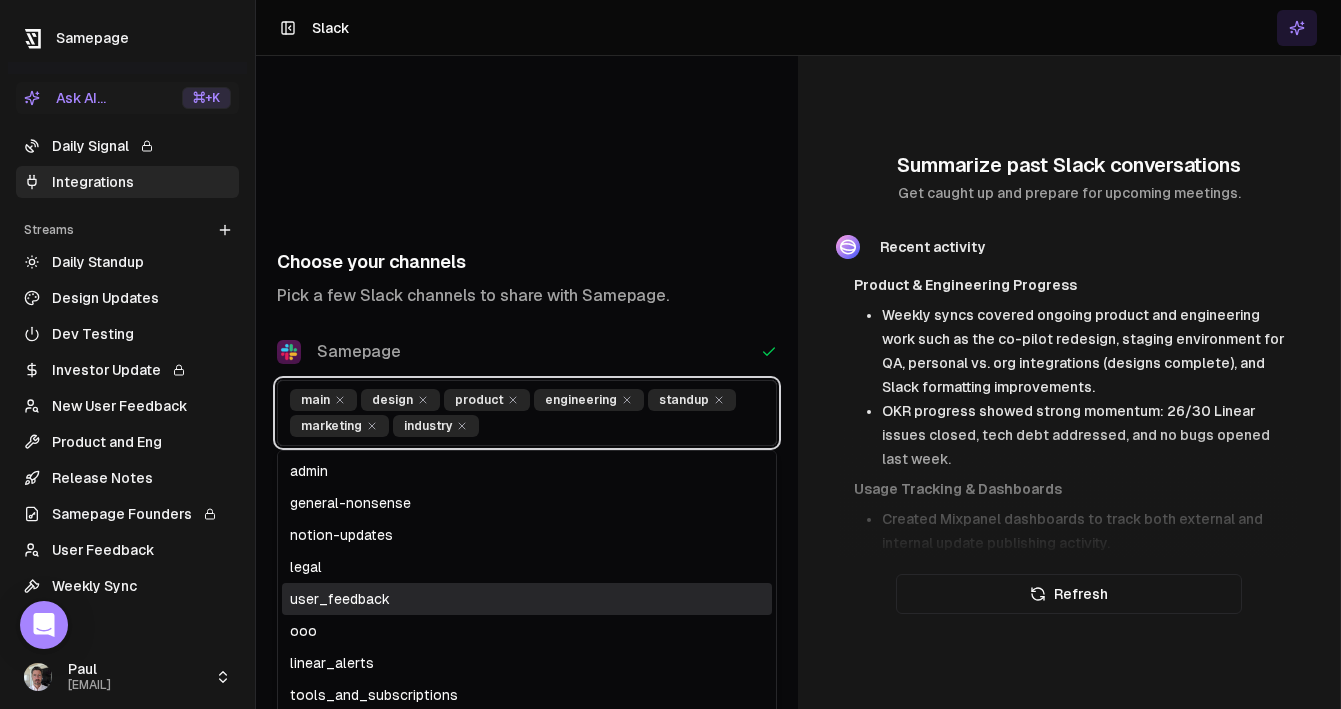 click on "user_feedback" at bounding box center [527, 599] 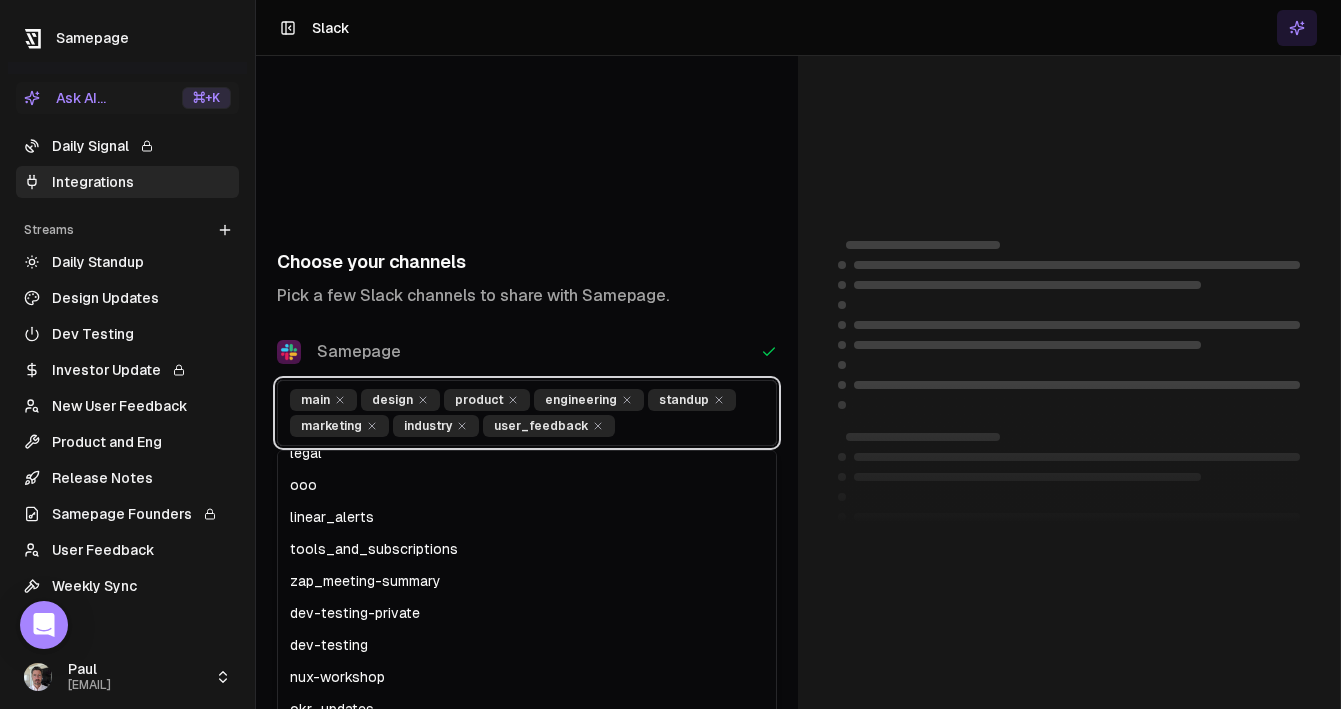 scroll, scrollTop: 122, scrollLeft: 0, axis: vertical 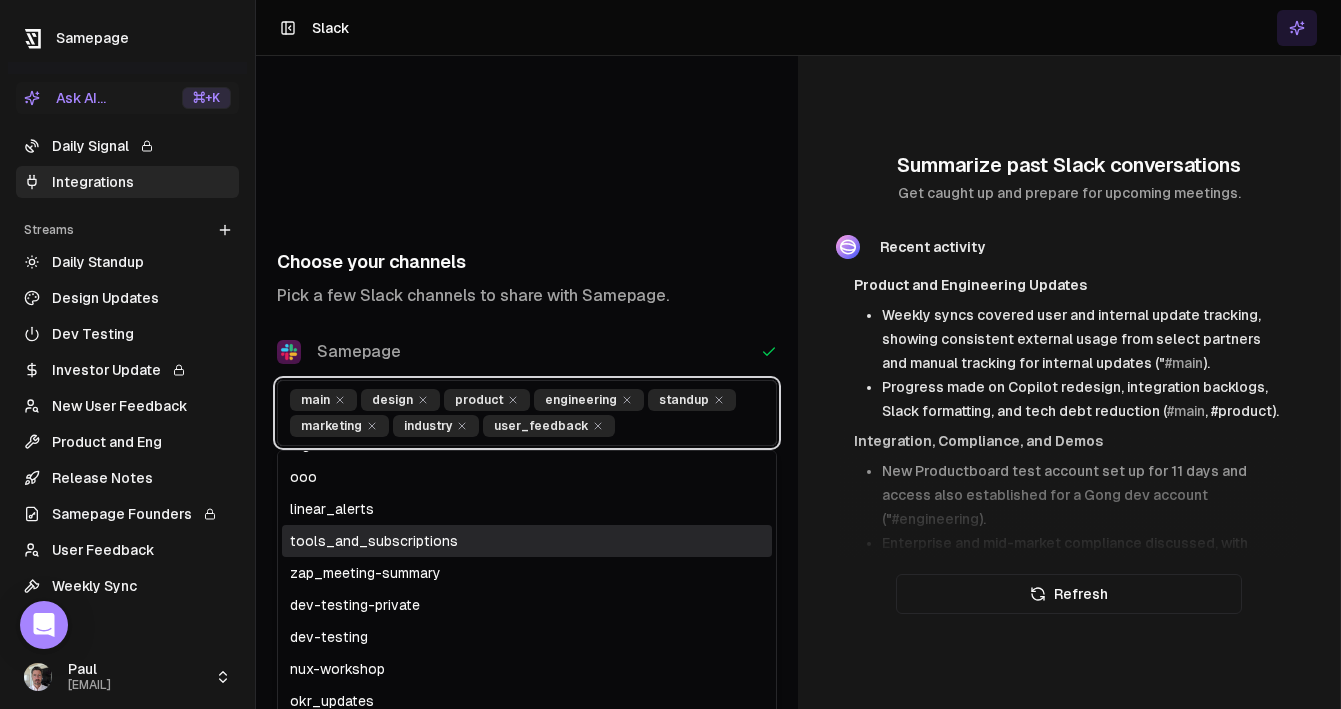 click on "tools_and_subscriptions" at bounding box center [527, 541] 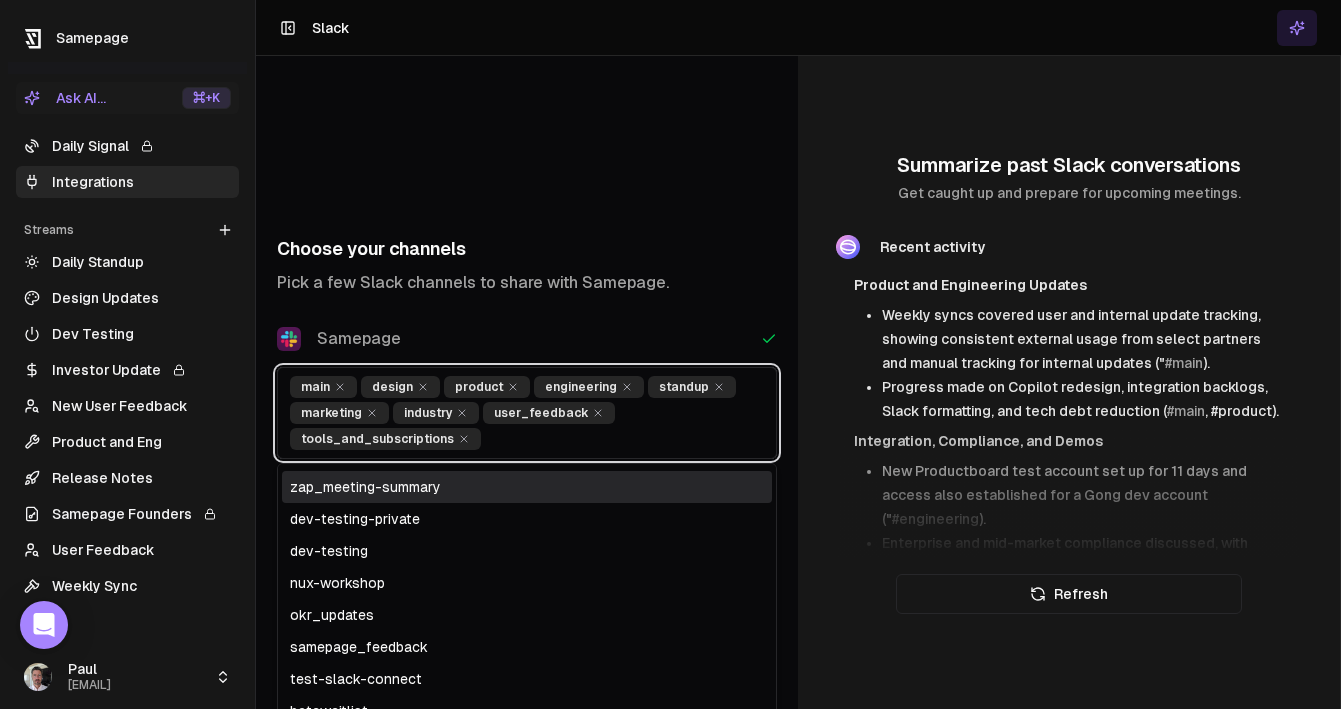 scroll, scrollTop: 194, scrollLeft: 0, axis: vertical 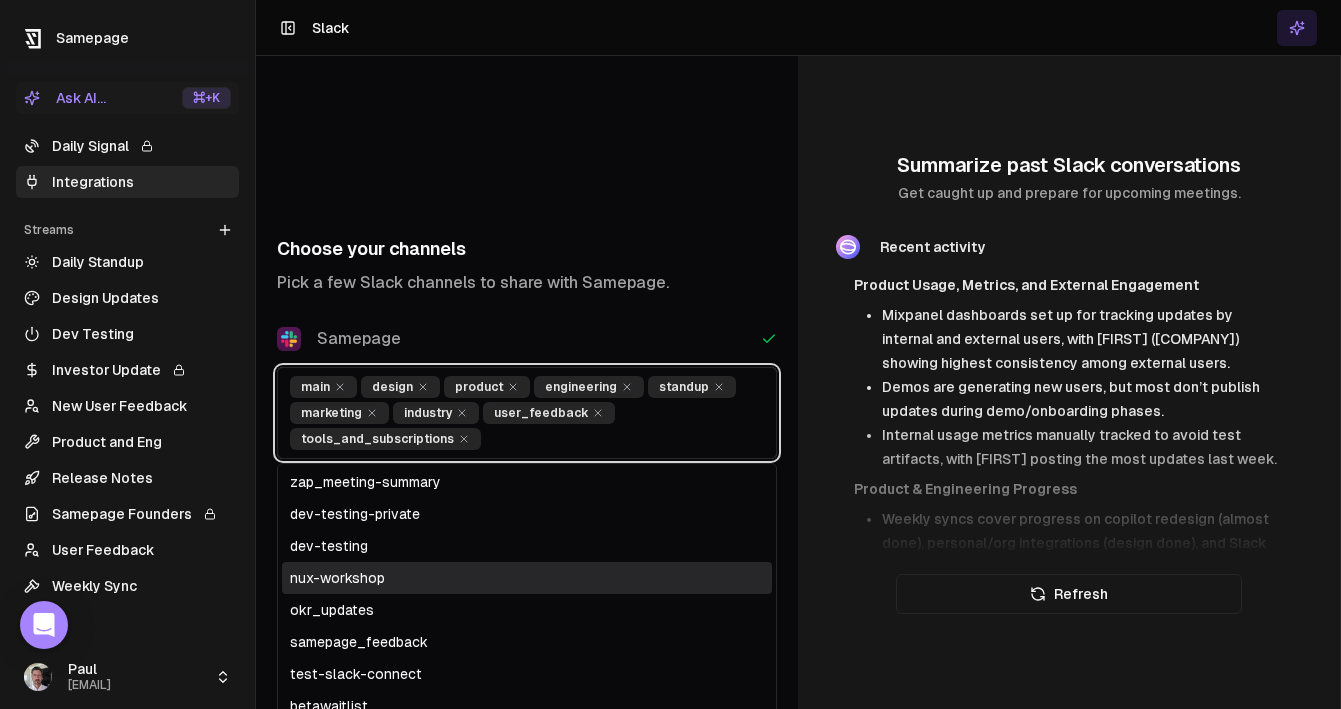 click on "nux-workshop" at bounding box center (527, 578) 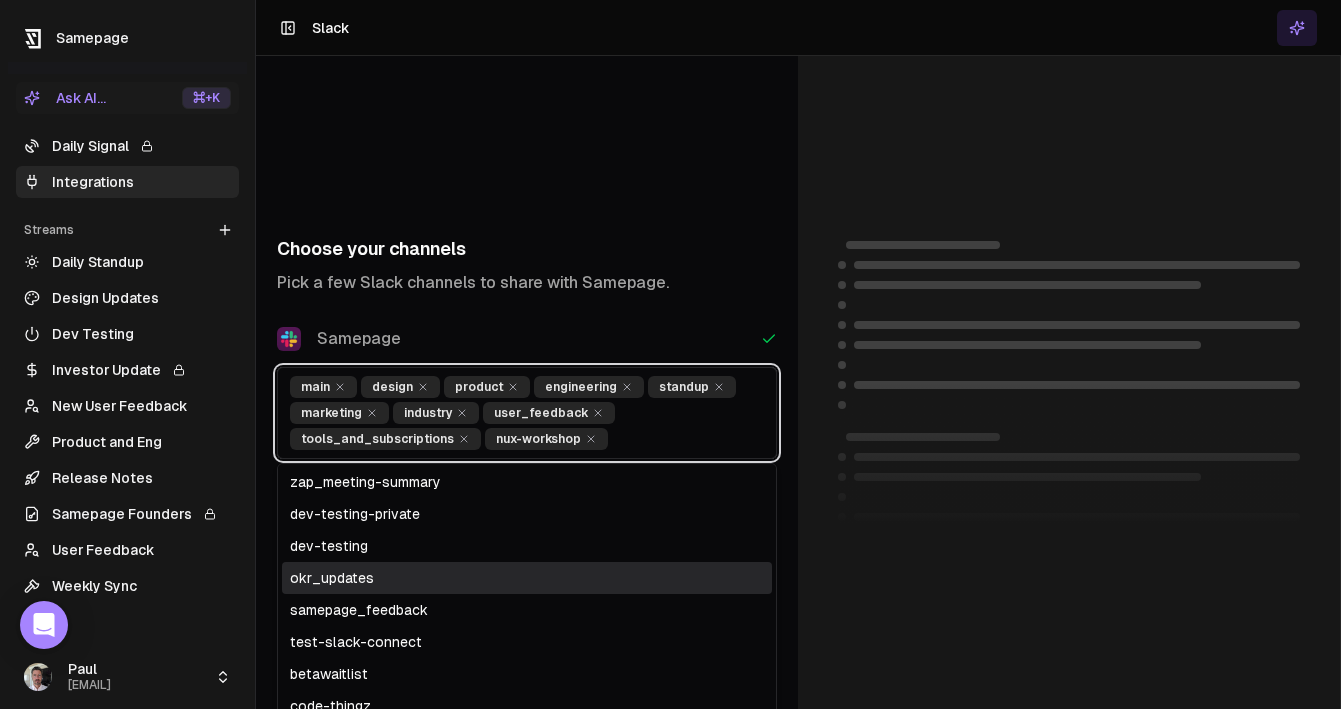 click on "okr_updates" at bounding box center (527, 578) 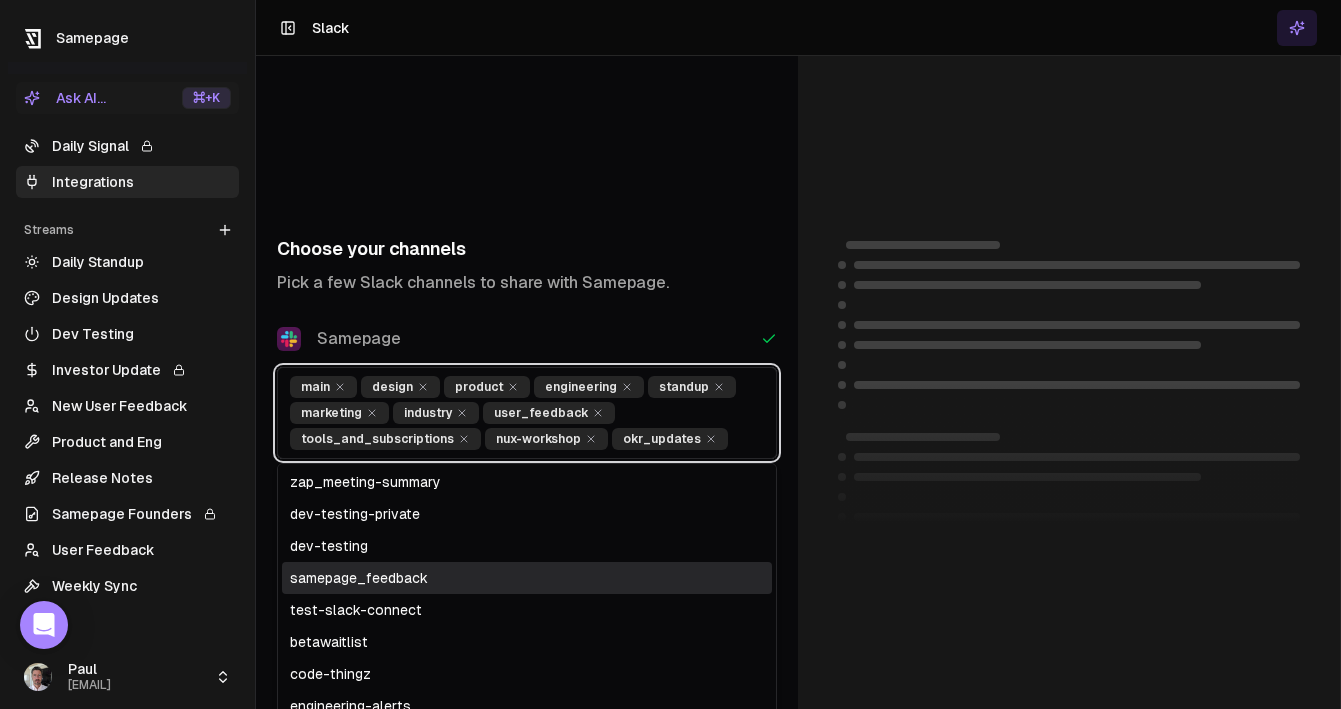 click on "samepage_feedback" at bounding box center (527, 578) 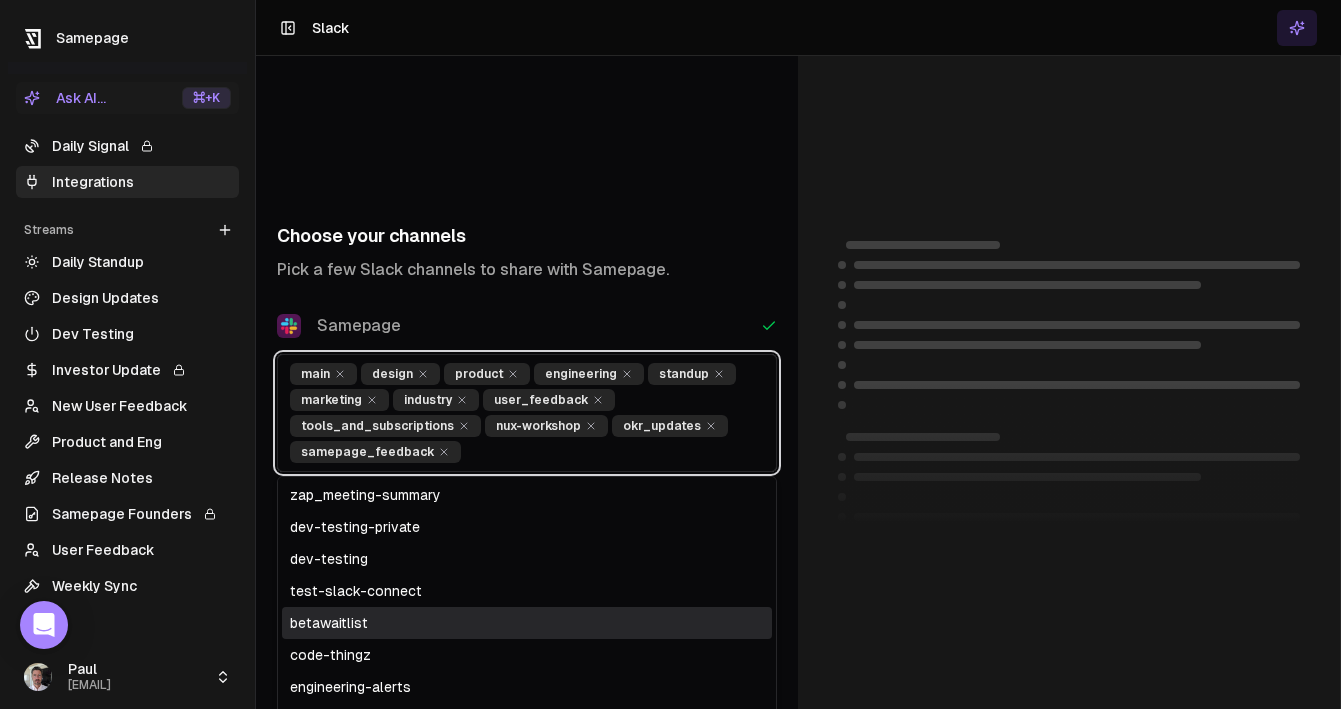 click on "betawaitlist" at bounding box center (527, 623) 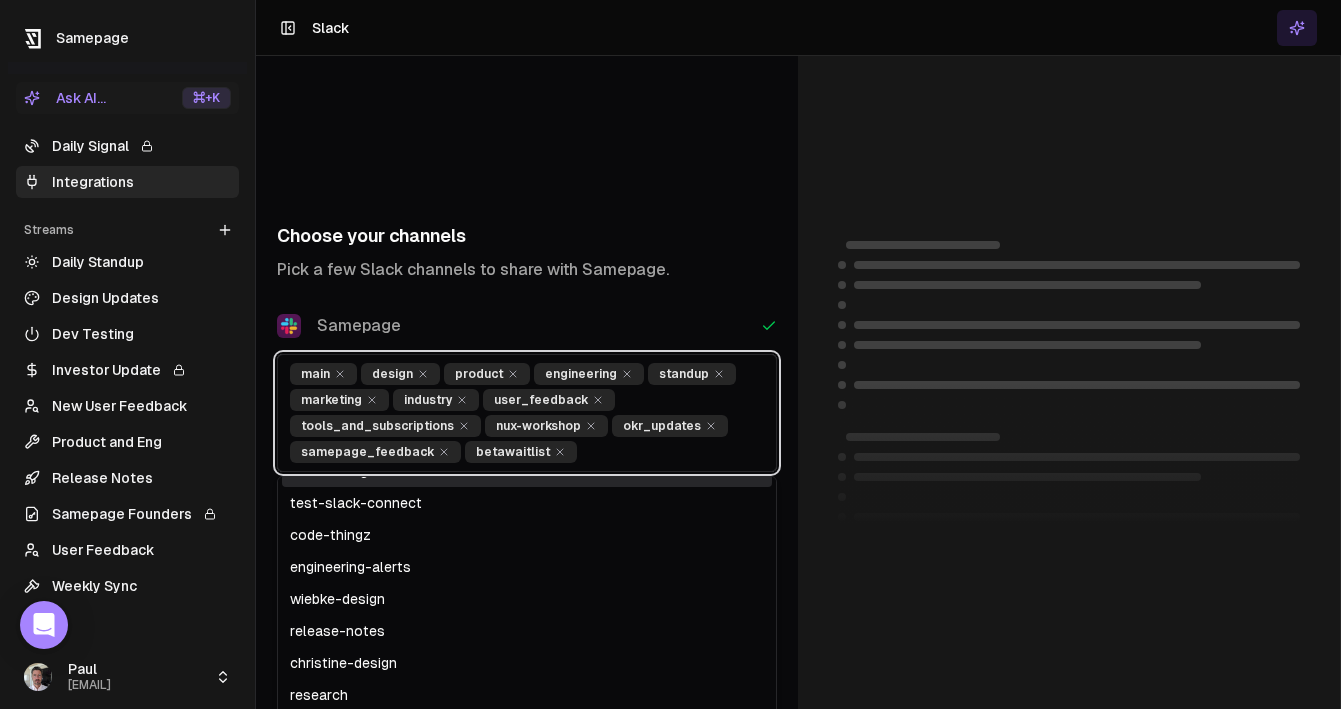 scroll, scrollTop: 287, scrollLeft: 0, axis: vertical 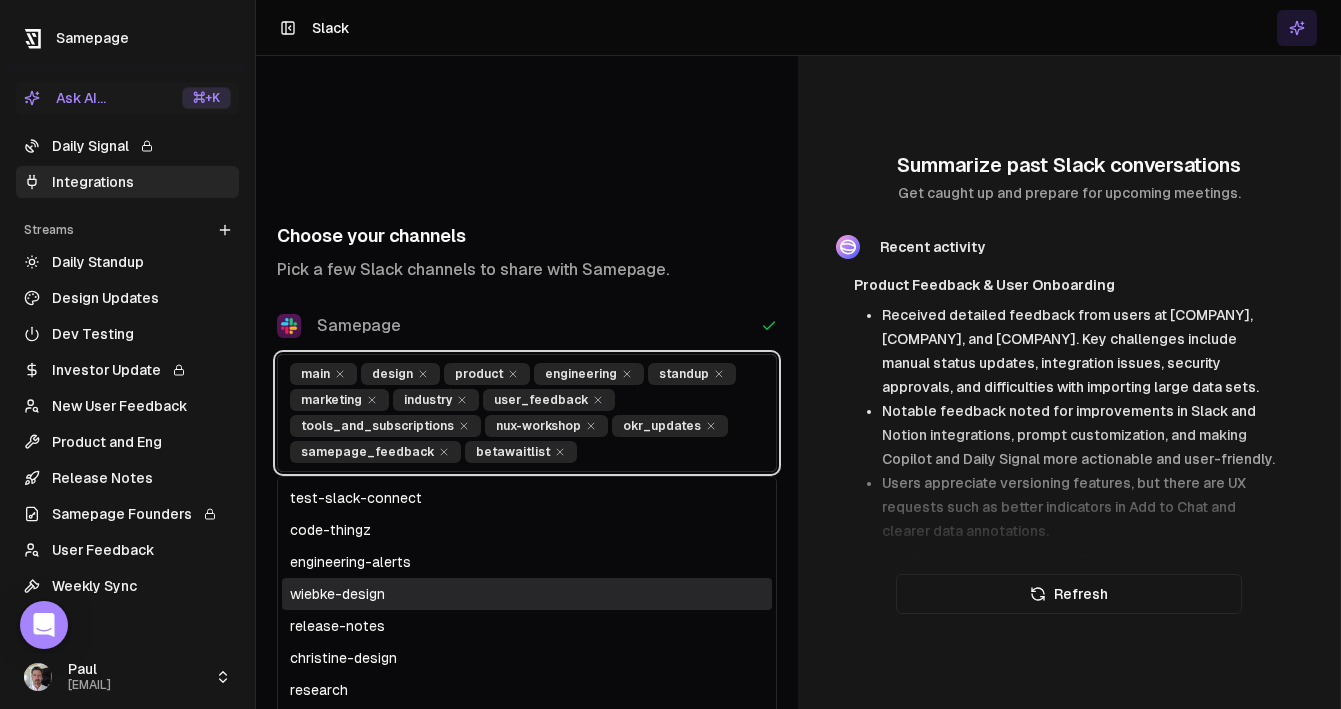 click on "wiebke-design" at bounding box center [527, 594] 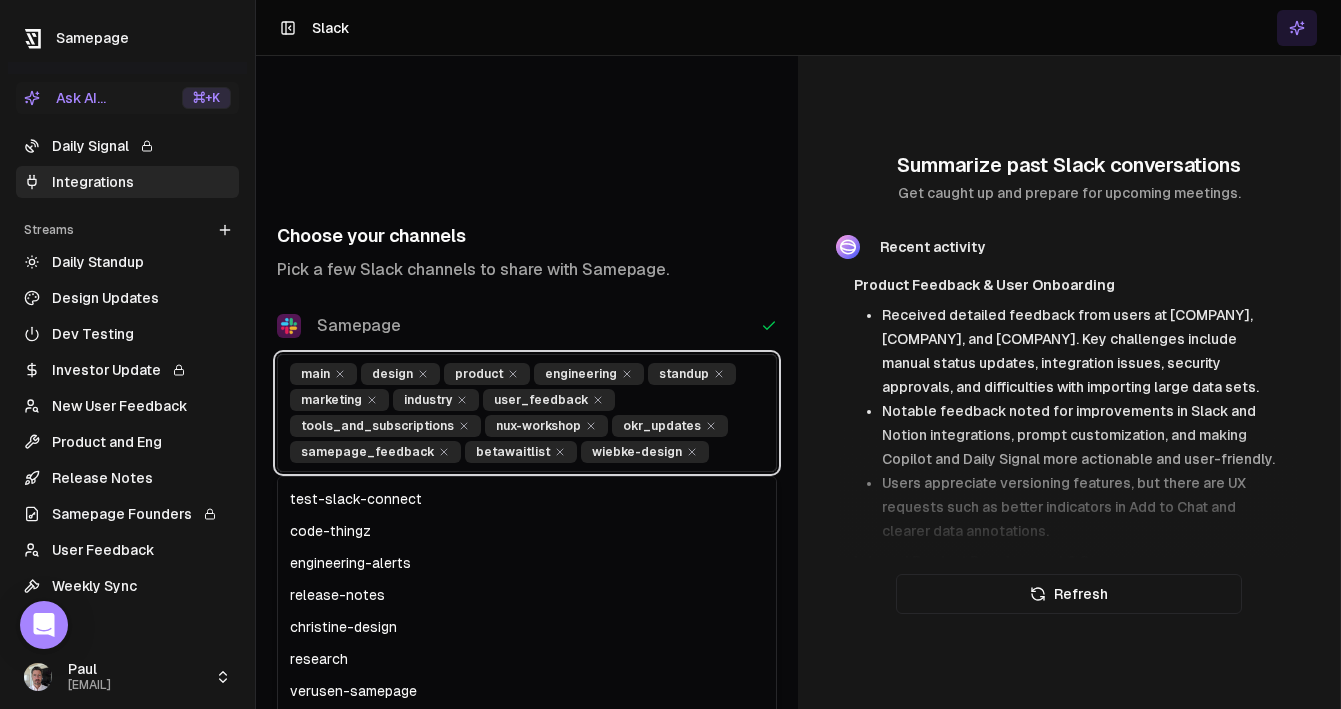 scroll, scrollTop: 24, scrollLeft: 0, axis: vertical 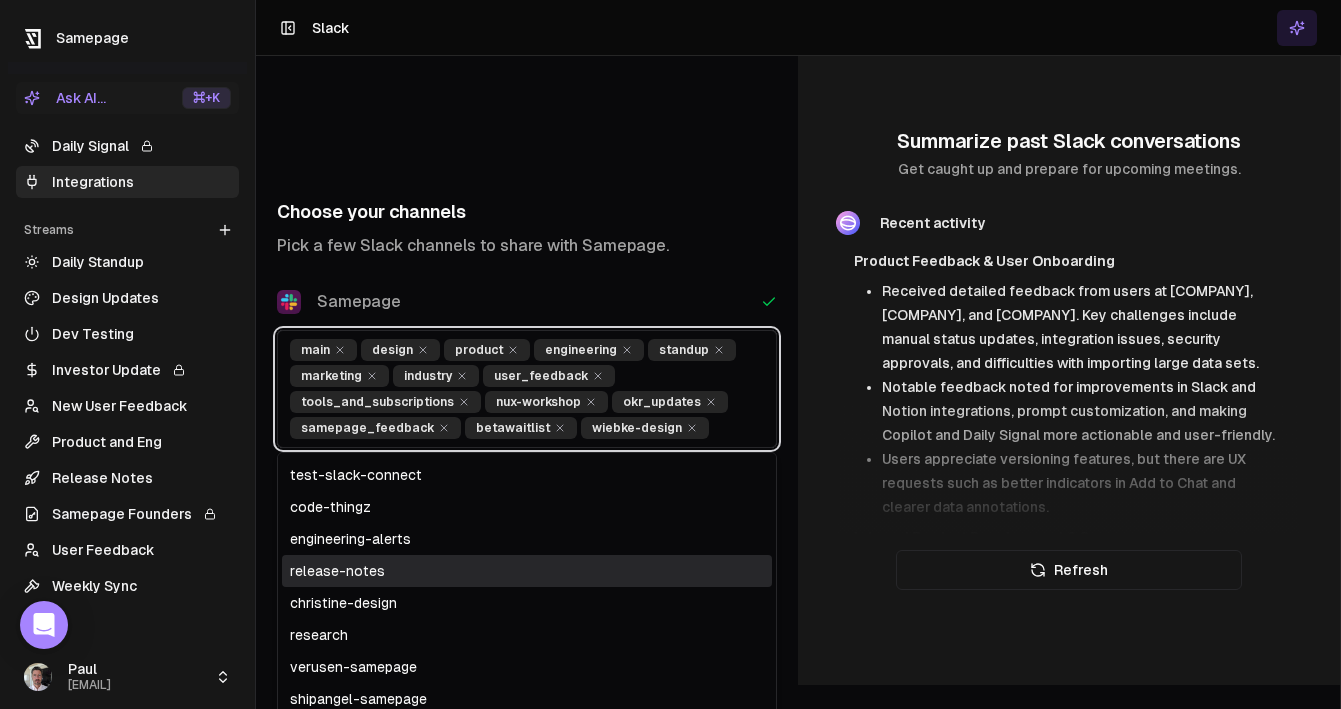 click on "release-notes" at bounding box center (527, 571) 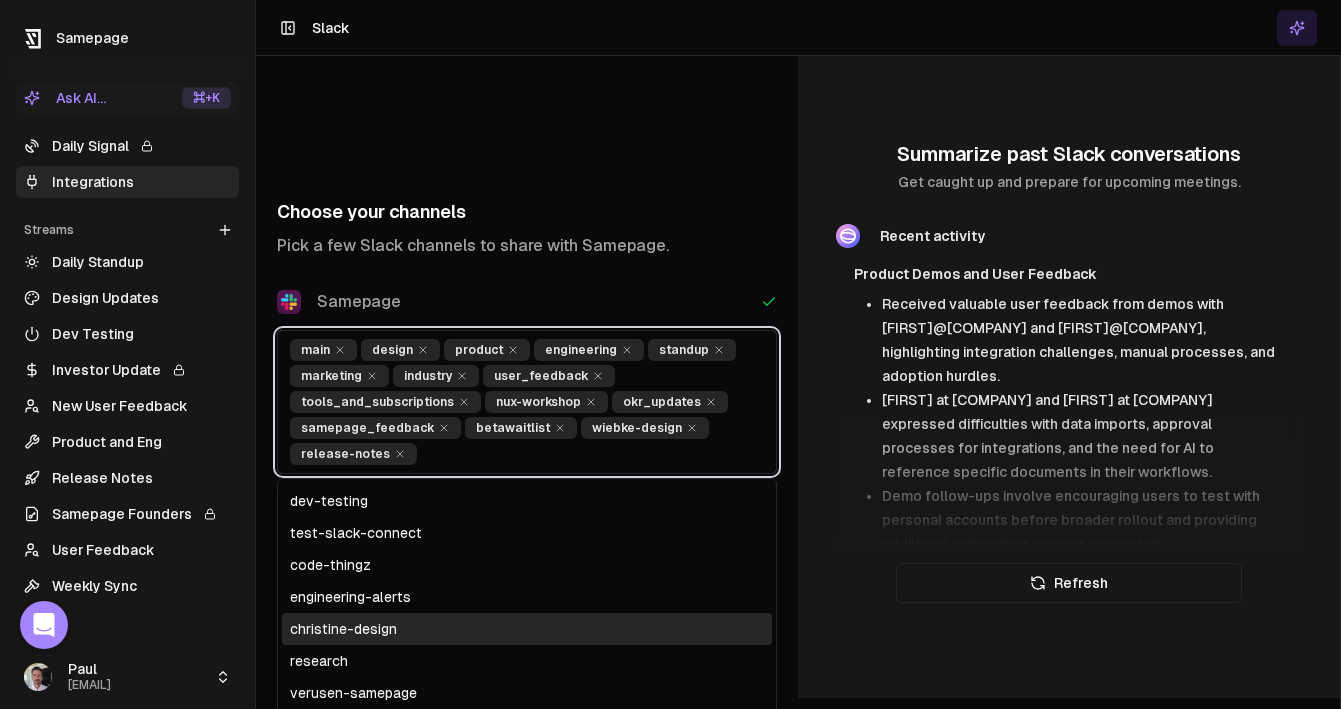 click on "christine-design" at bounding box center (527, 629) 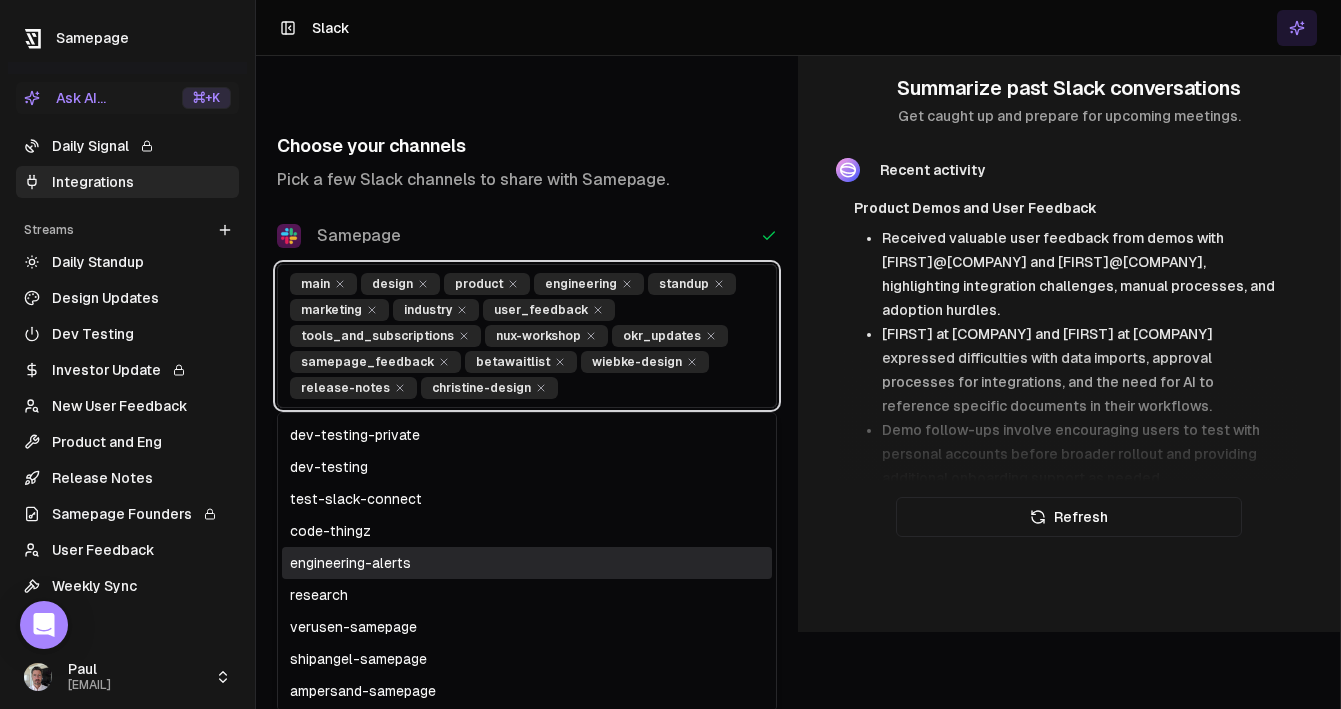 scroll, scrollTop: 79, scrollLeft: 0, axis: vertical 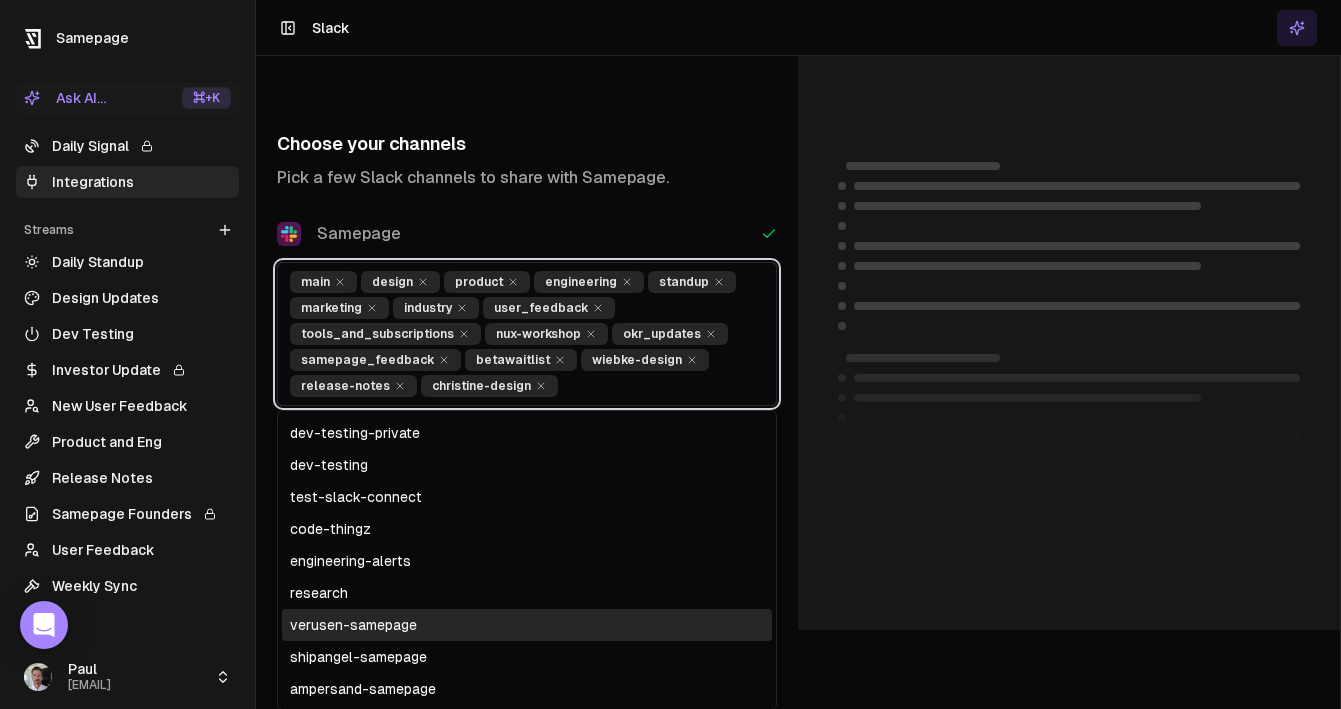 click on "verusen-samepage" at bounding box center [527, 625] 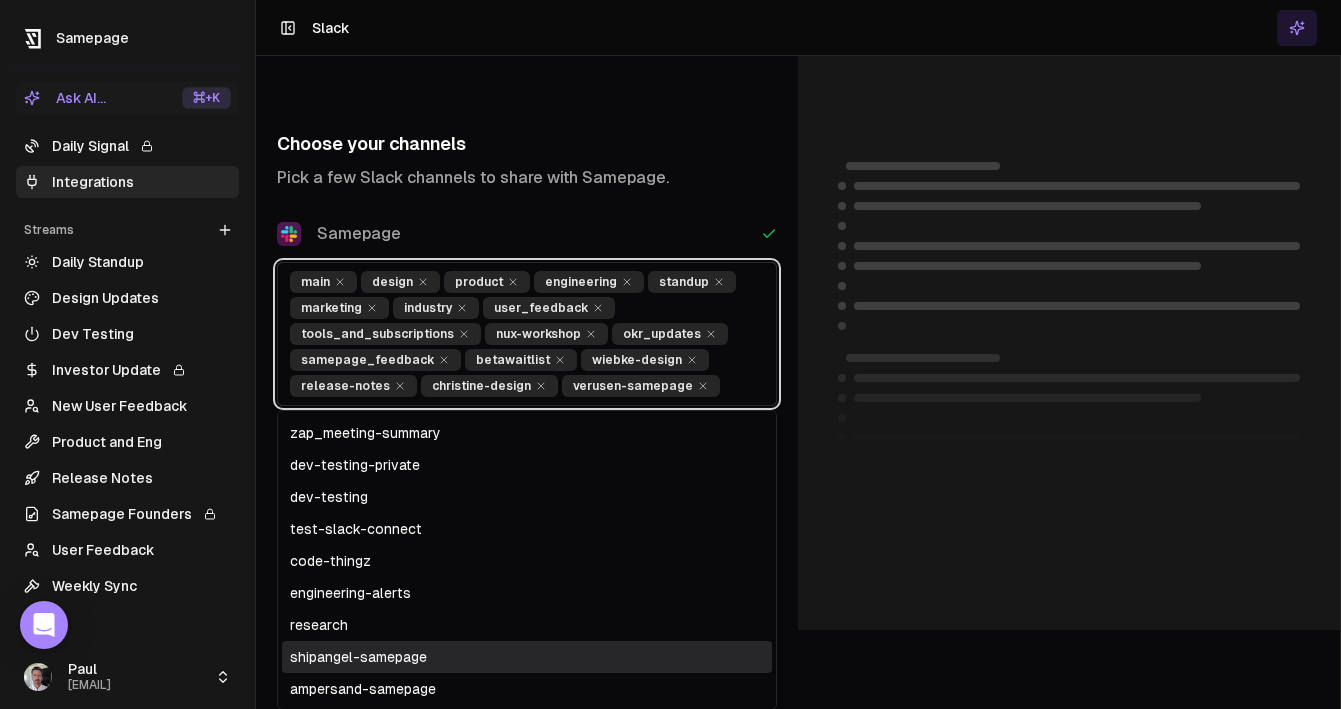 click on "shipangel-samepage" at bounding box center (527, 657) 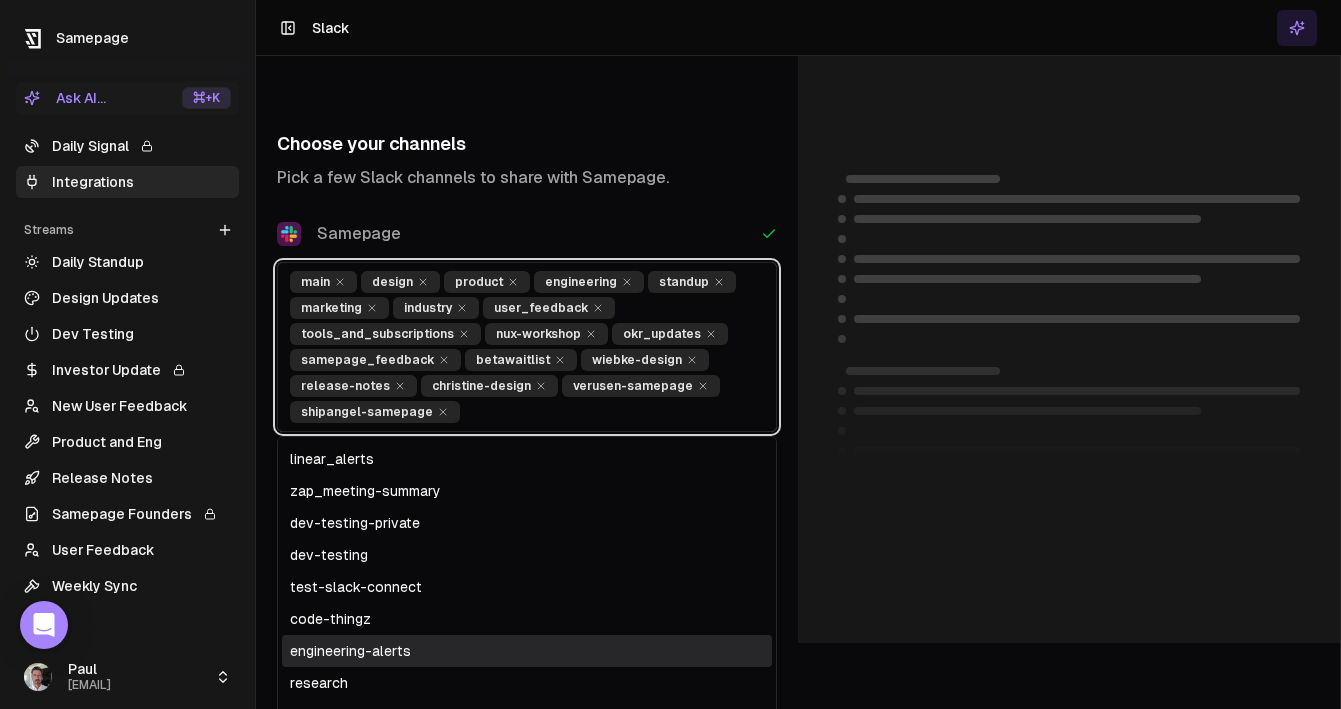 scroll, scrollTop: 92, scrollLeft: 0, axis: vertical 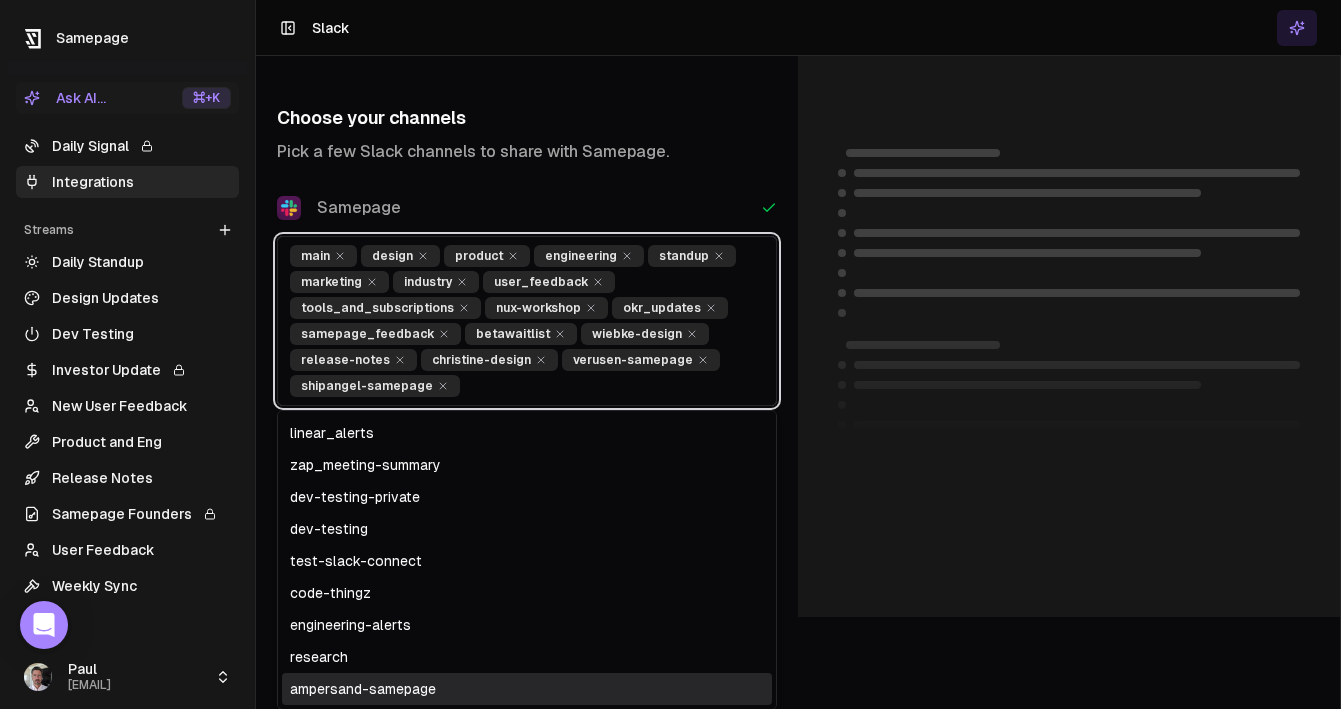 click on "ampersand-samepage" at bounding box center (527, 689) 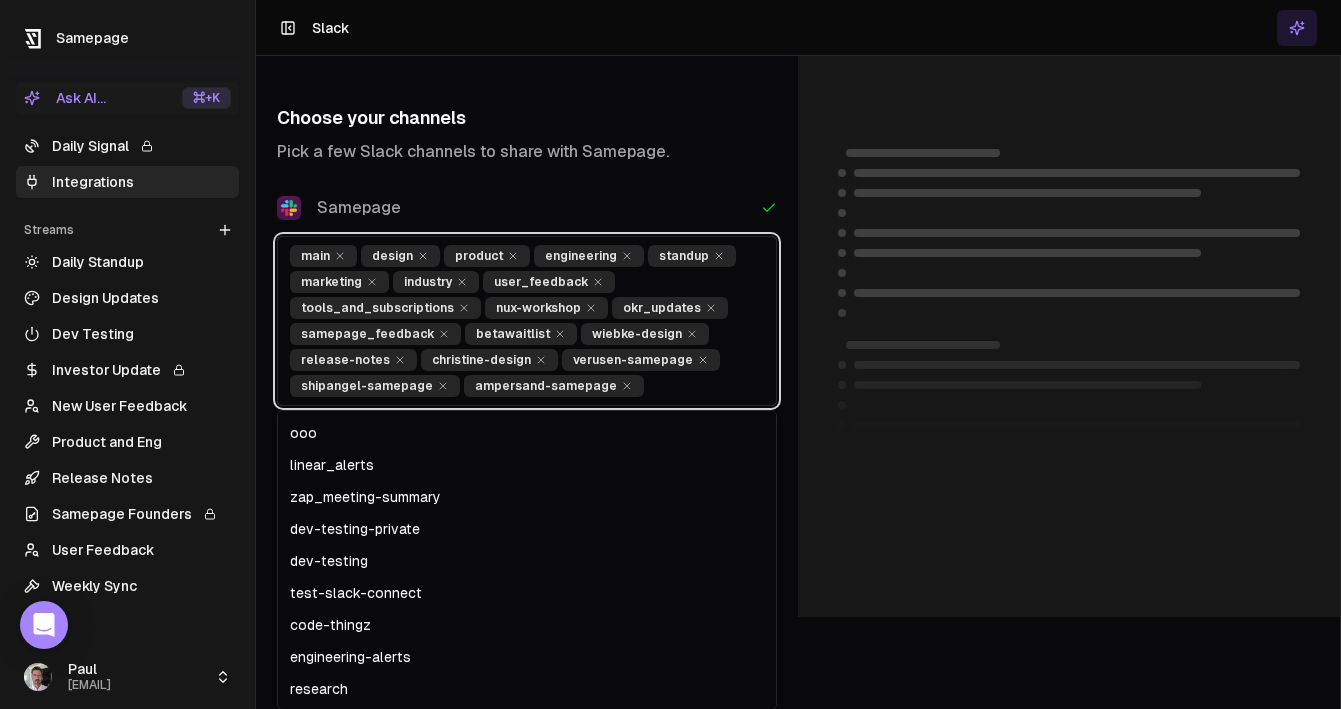scroll, scrollTop: 126, scrollLeft: 0, axis: vertical 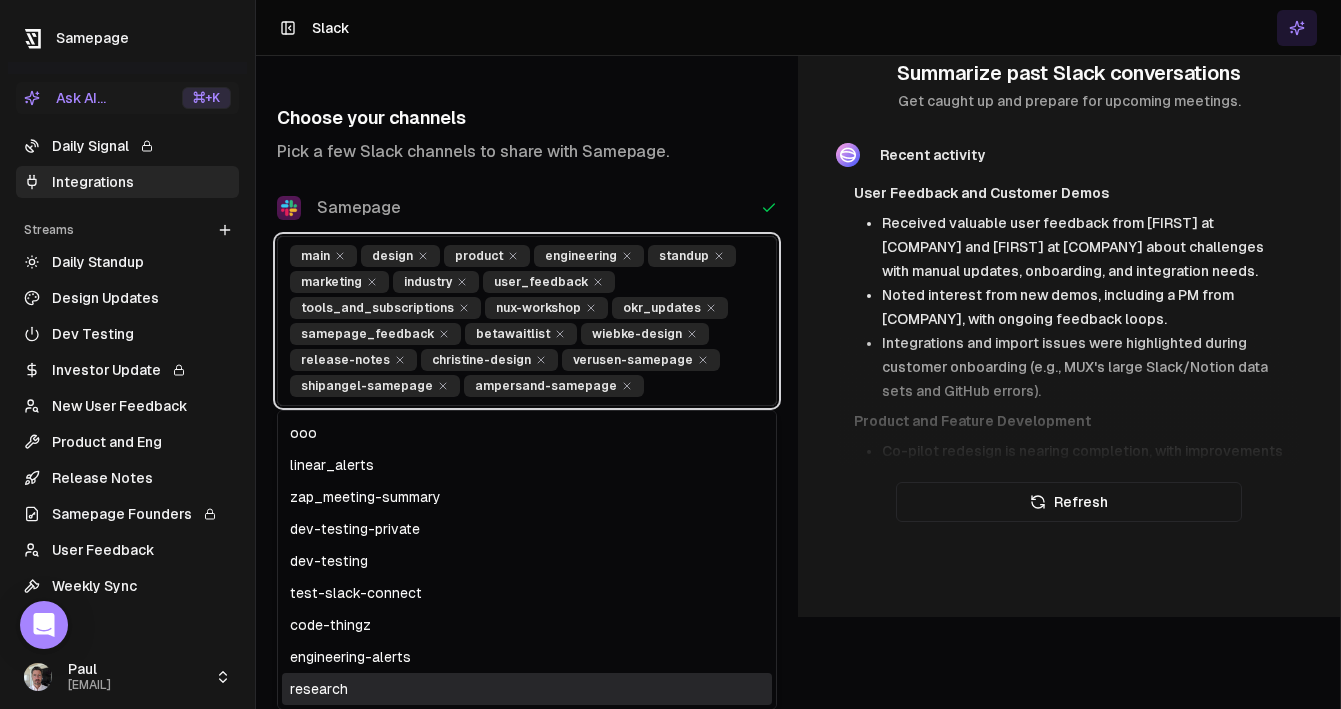 click on "research" at bounding box center [527, 689] 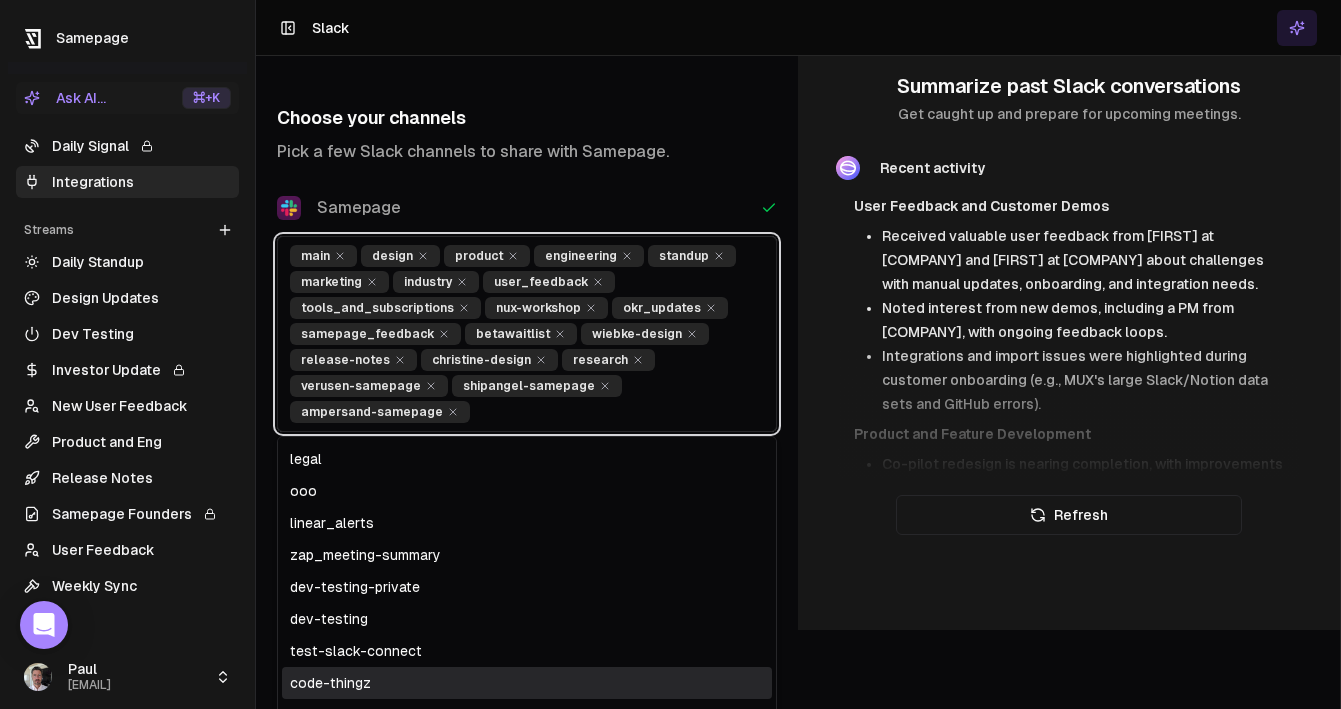 scroll, scrollTop: 105, scrollLeft: 0, axis: vertical 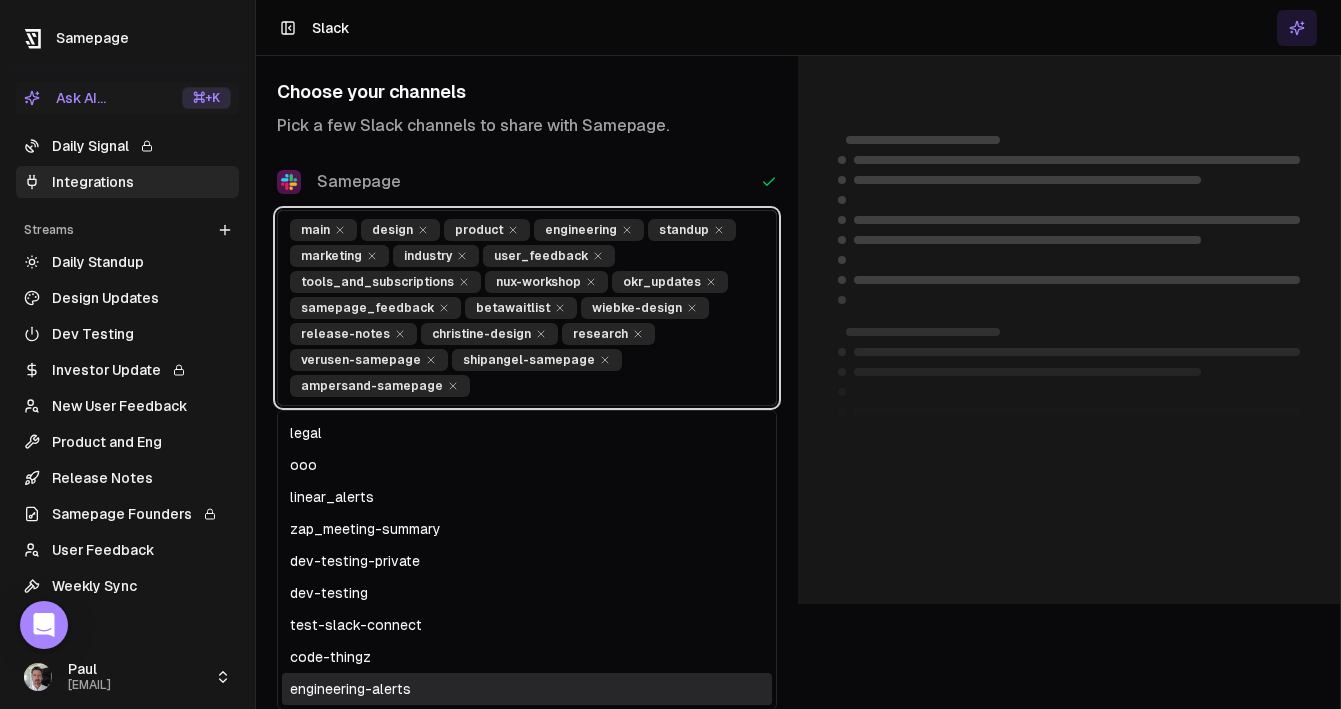 click on "engineering-alerts" at bounding box center (527, 689) 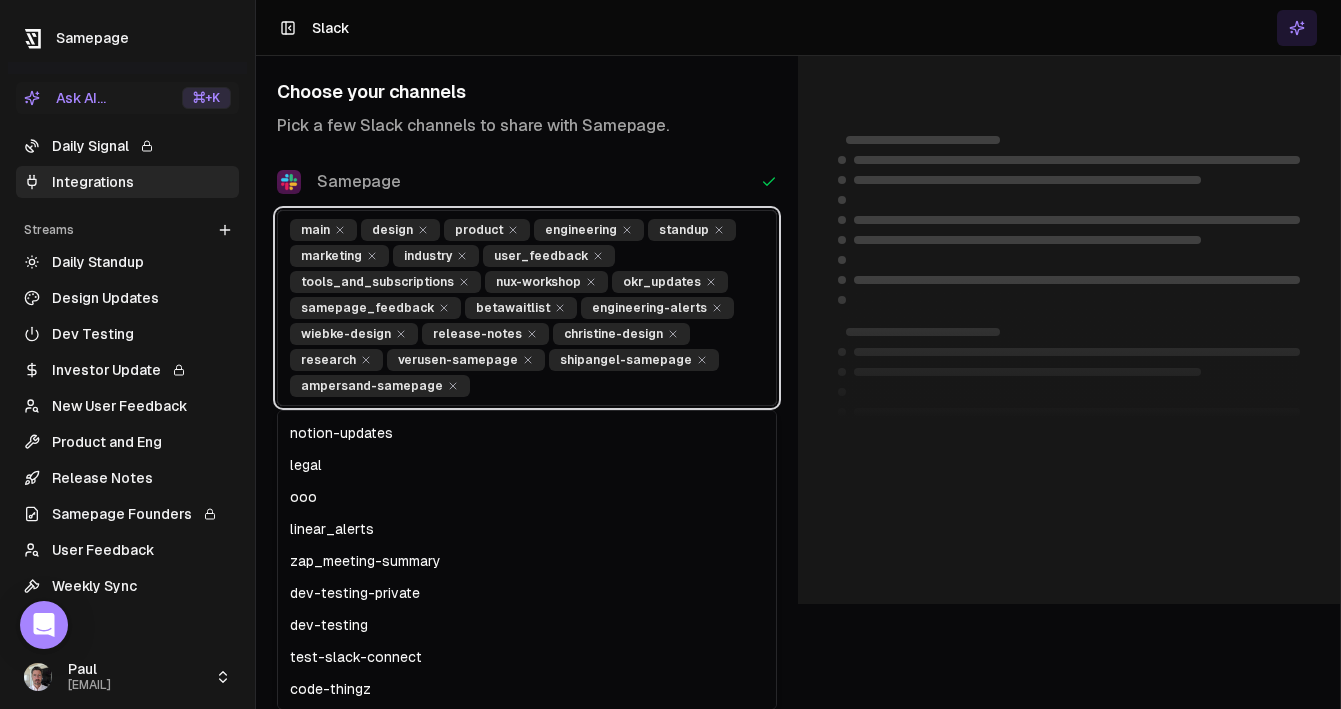 scroll, scrollTop: 62, scrollLeft: 0, axis: vertical 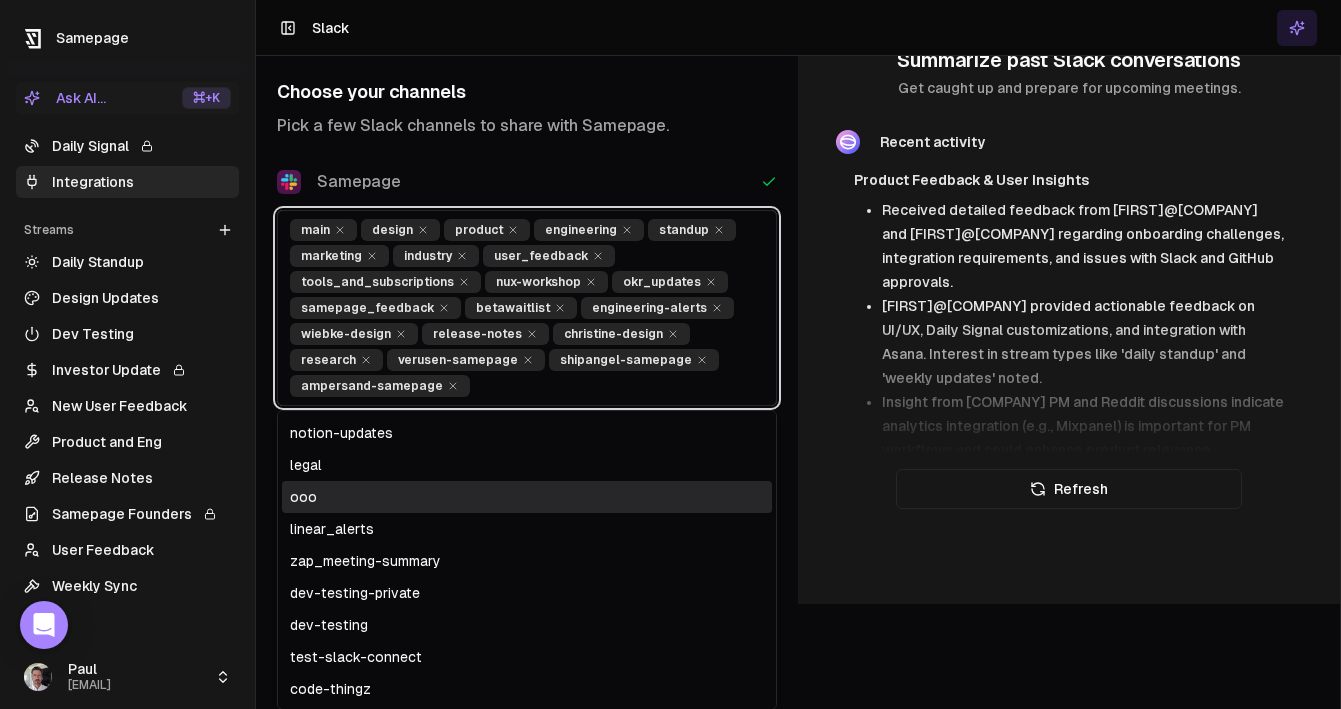 click on "ooo" at bounding box center (527, 497) 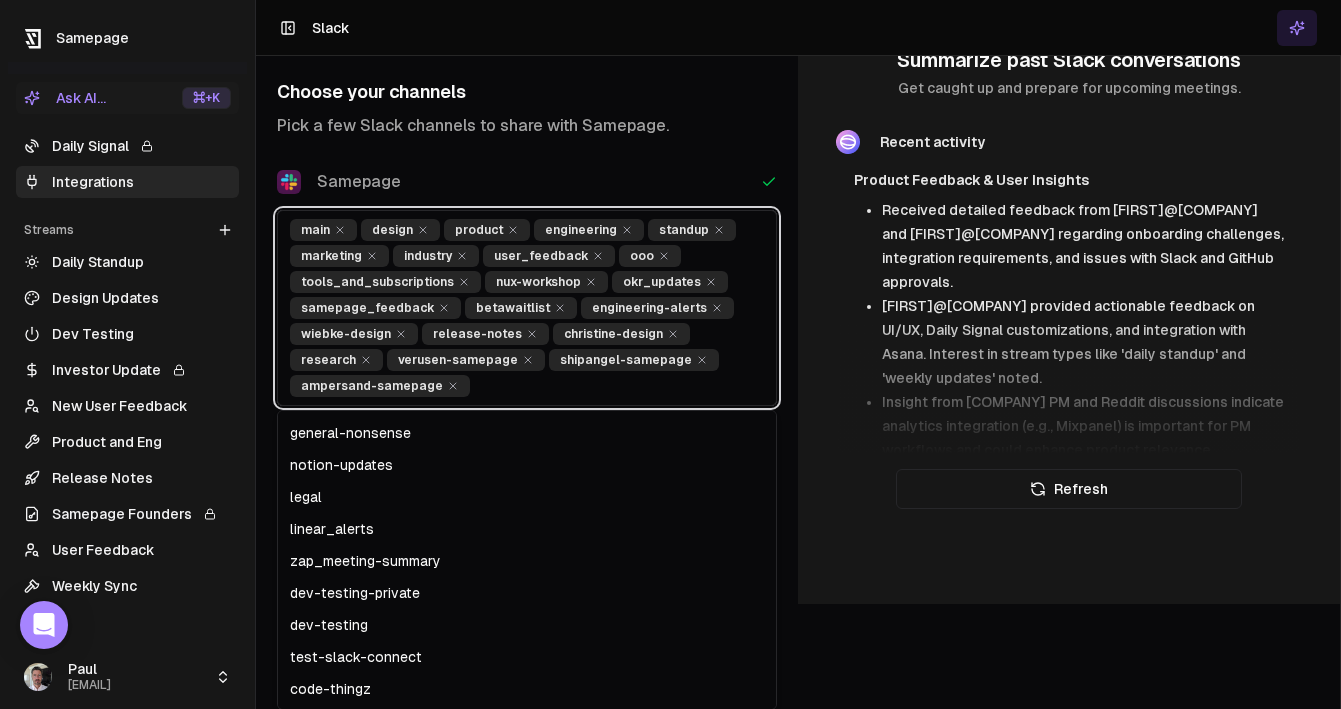 scroll, scrollTop: 30, scrollLeft: 0, axis: vertical 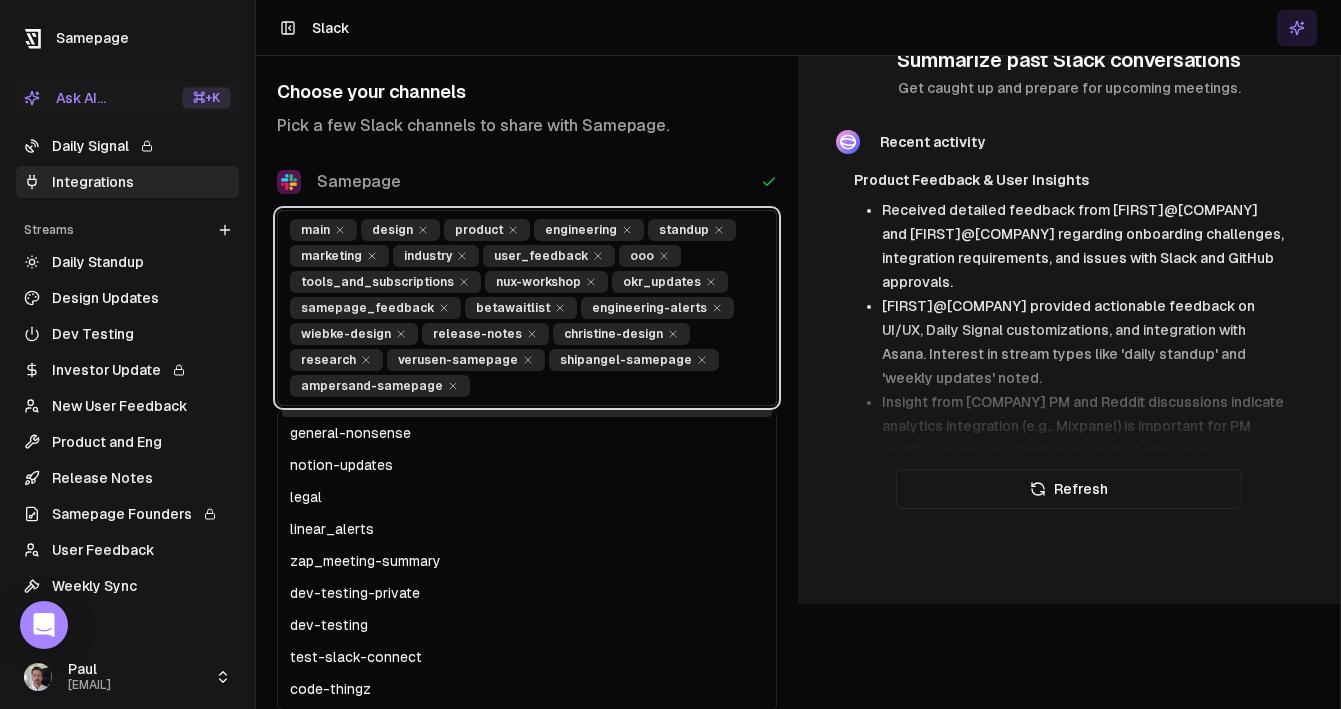 click at bounding box center [621, 386] 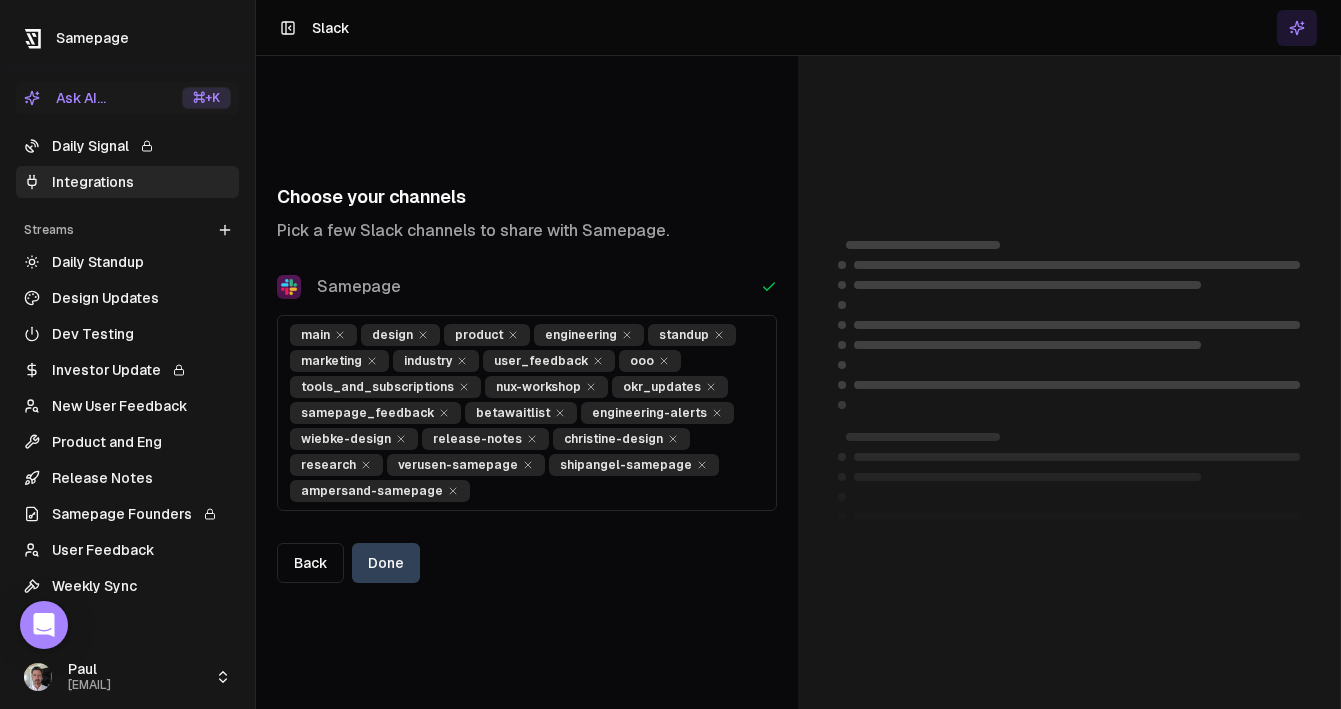 scroll, scrollTop: 0, scrollLeft: 0, axis: both 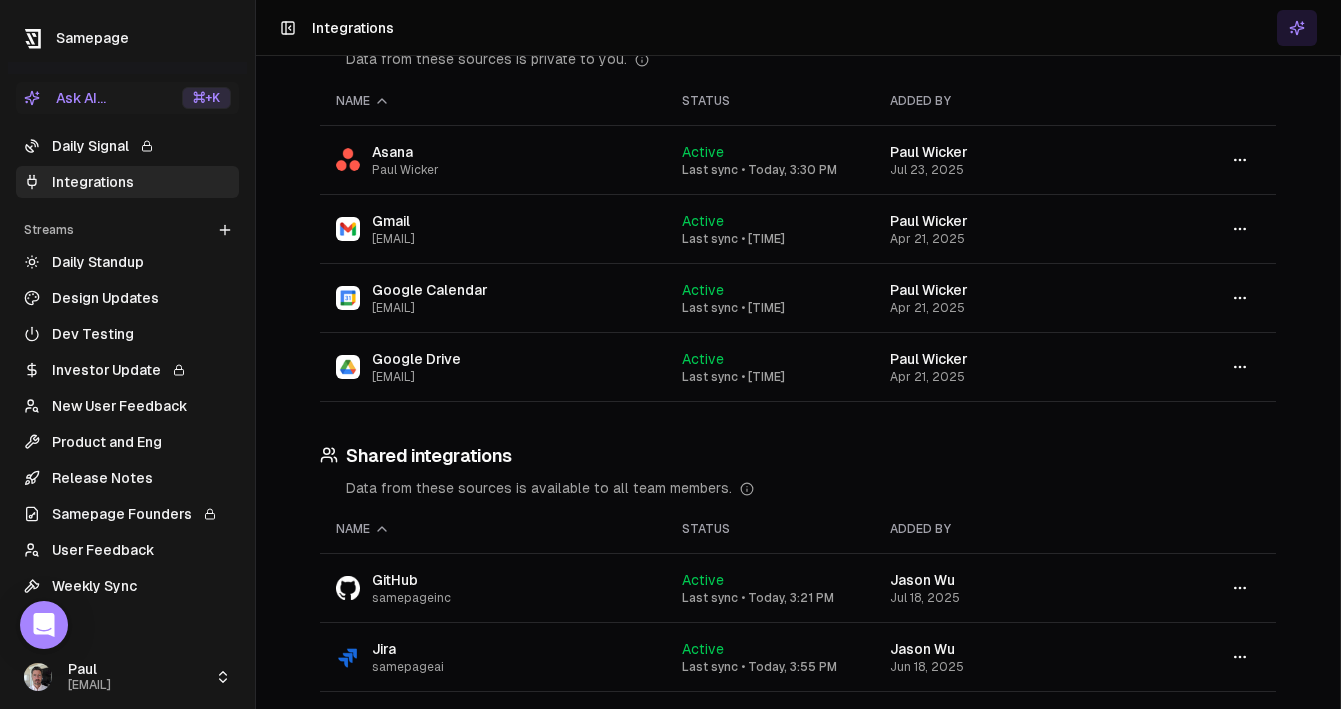 click on "Daily Signal" at bounding box center (127, 146) 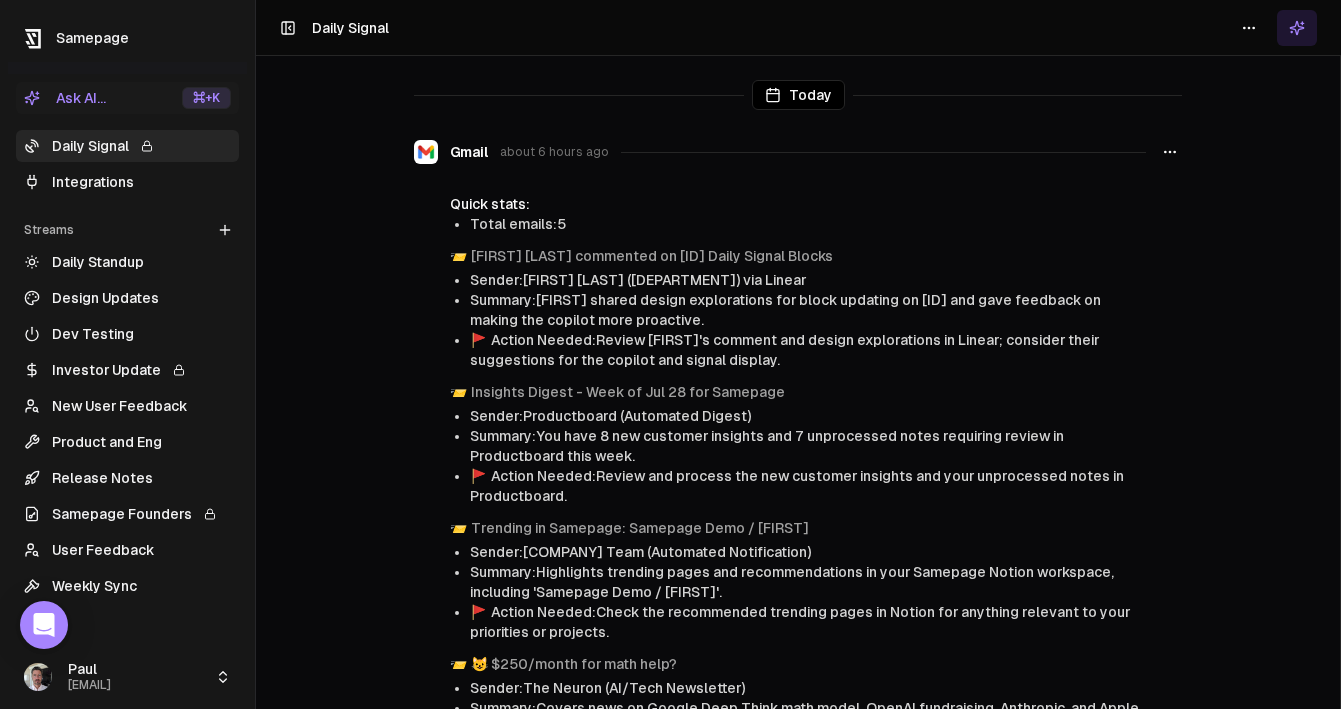 click at bounding box center (1297, 28) 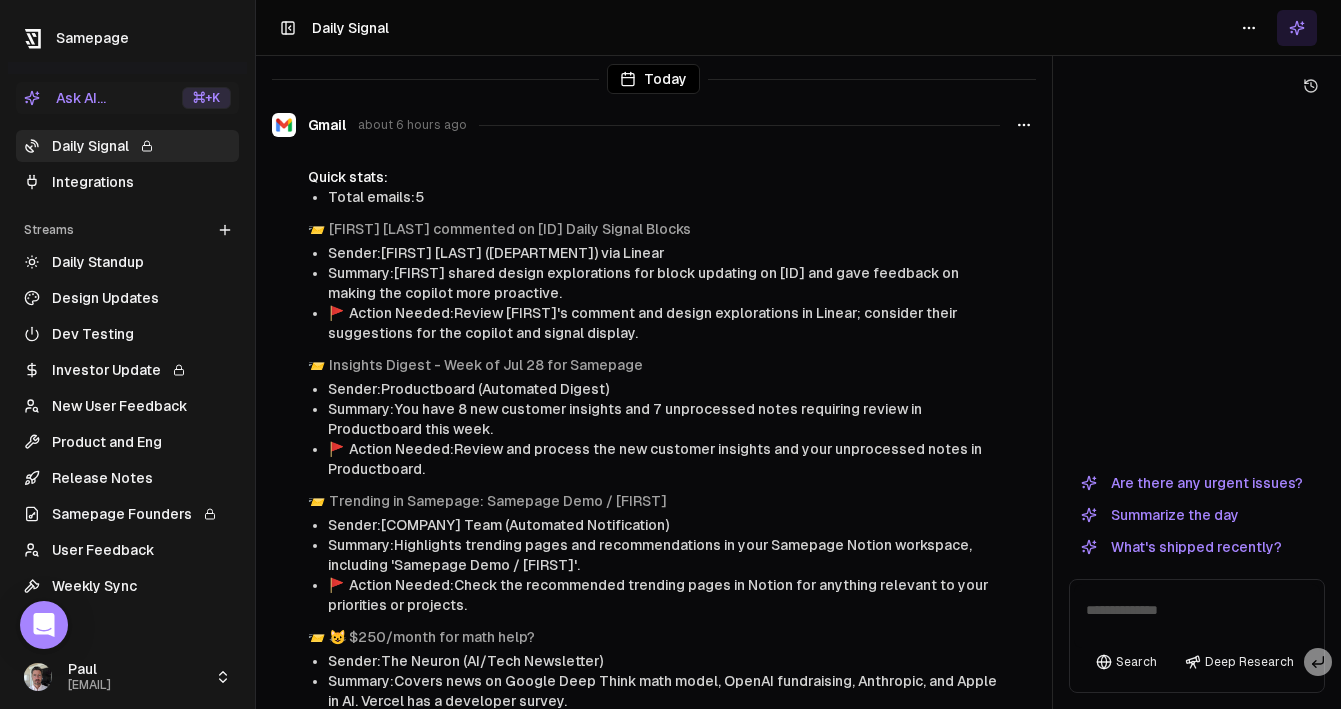 scroll, scrollTop: 0, scrollLeft: 0, axis: both 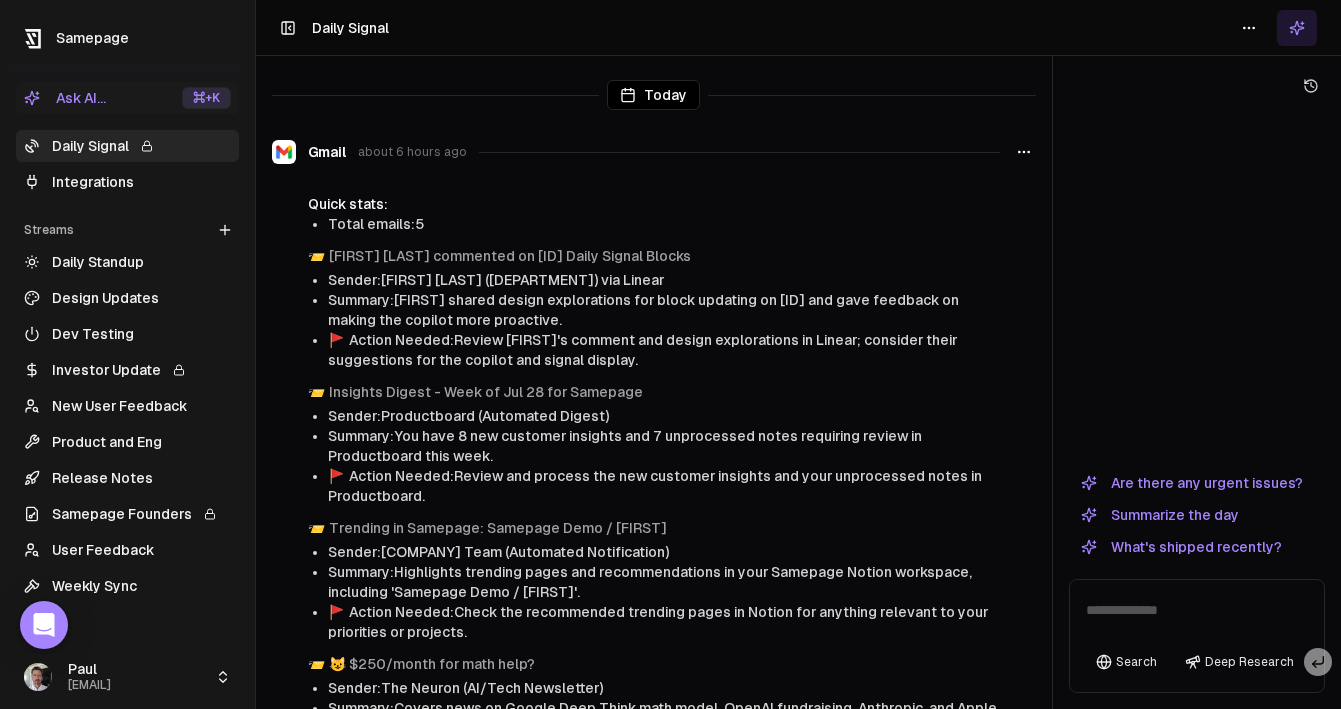 click on "Samepage Ask AI... ⌘ +K Daily Signal Integrations Streams   Create Stream Daily Standup Design Updates Dev Testing Investor Update New User Feedback Product and Eng Release Notes Samepage Founders User Feedback Weekly Sync Paul paul@samepage.ai Toggle Sidebar Daily Signal Today Gmail about 6 hours ago Quick stats: Total emails:  5 📨 Wiebke Poerschke commented on [SAM-94] Daily Signal Blocks Sender:  Wiebke Poerschke (Design/Product Contributor) via Linear Summary:  Wiebke shared design explorations for block updating on SAM-94 and gave feedback on making the copilot more proactive. 🚩 Action Needed:  Review Wiebke's comment and design explorations in Linear; consider their suggestions for the copilot and signal display. 📨 Insights Digest - Week of Jul 28 for Samepage Sender:  Productboard (Automated Digest) Summary:  You have 8 new customer insights and 7 unprocessed notes requiring review in Productboard this week. 🚩 Action Needed:  📨 Trending in Samepage: Samepage Demo / Dan Hunt Sender:  3" at bounding box center (670, 354) 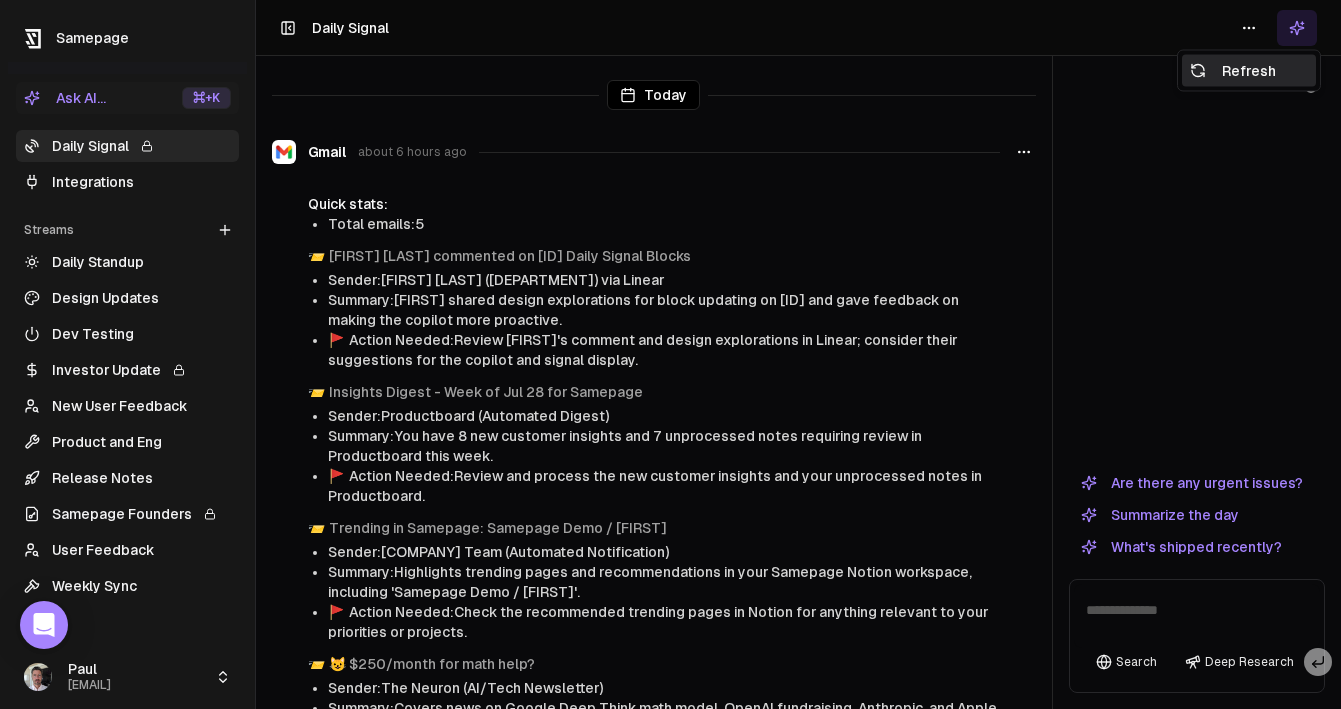 click on "Refresh" at bounding box center (1249, 71) 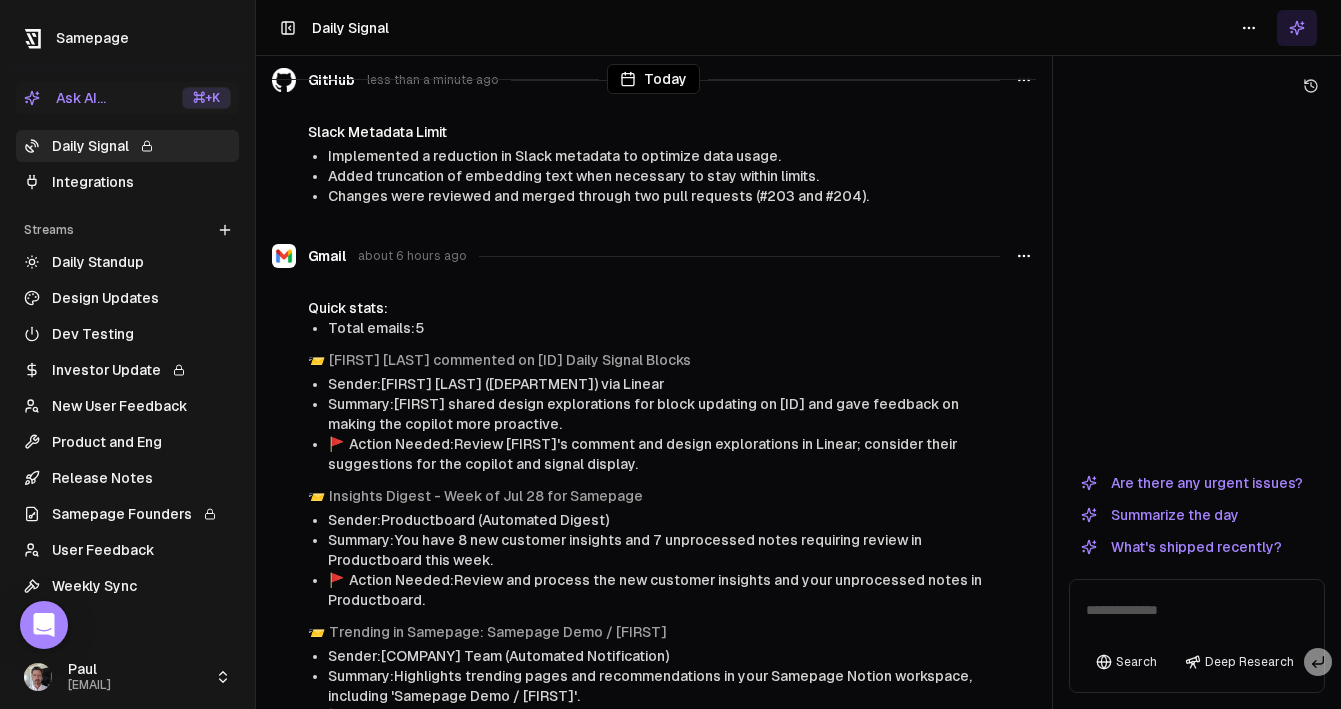 scroll, scrollTop: 2453, scrollLeft: 0, axis: vertical 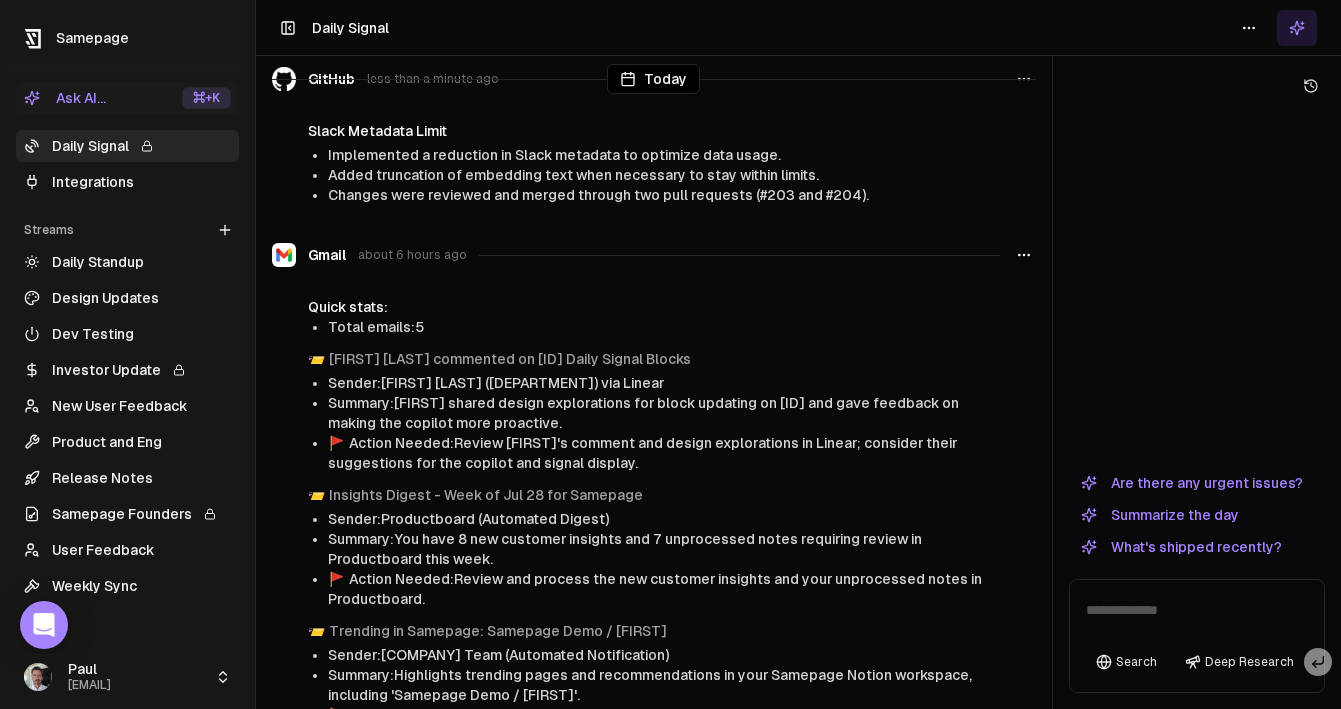 click 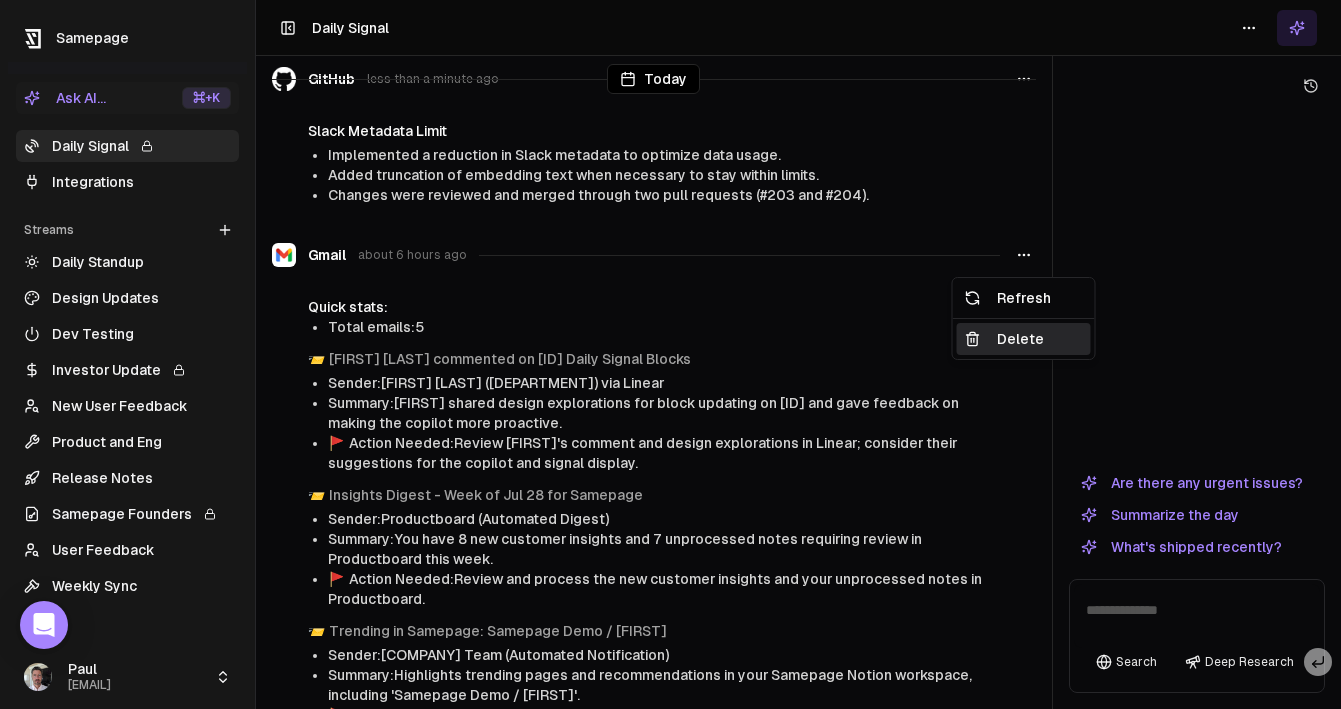 click on "Delete" at bounding box center (1024, 339) 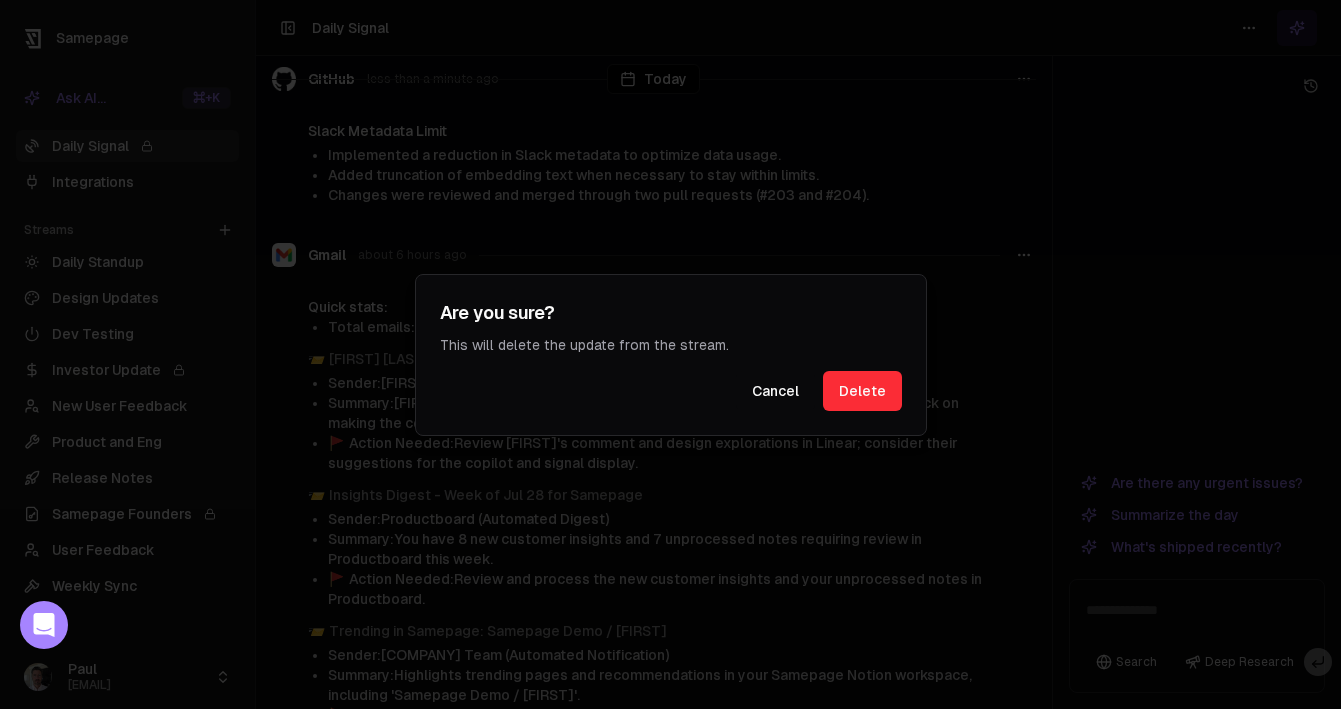 click on "Delete" at bounding box center [862, 391] 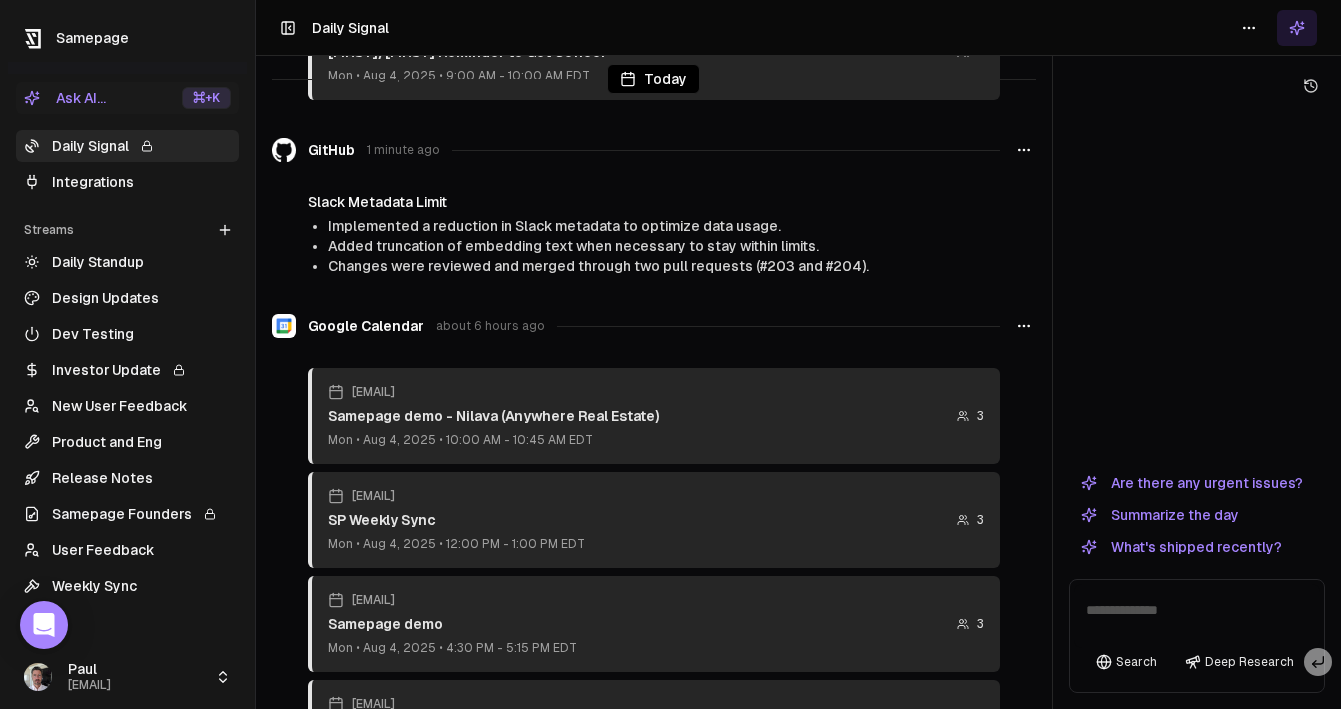 scroll, scrollTop: 2448, scrollLeft: 0, axis: vertical 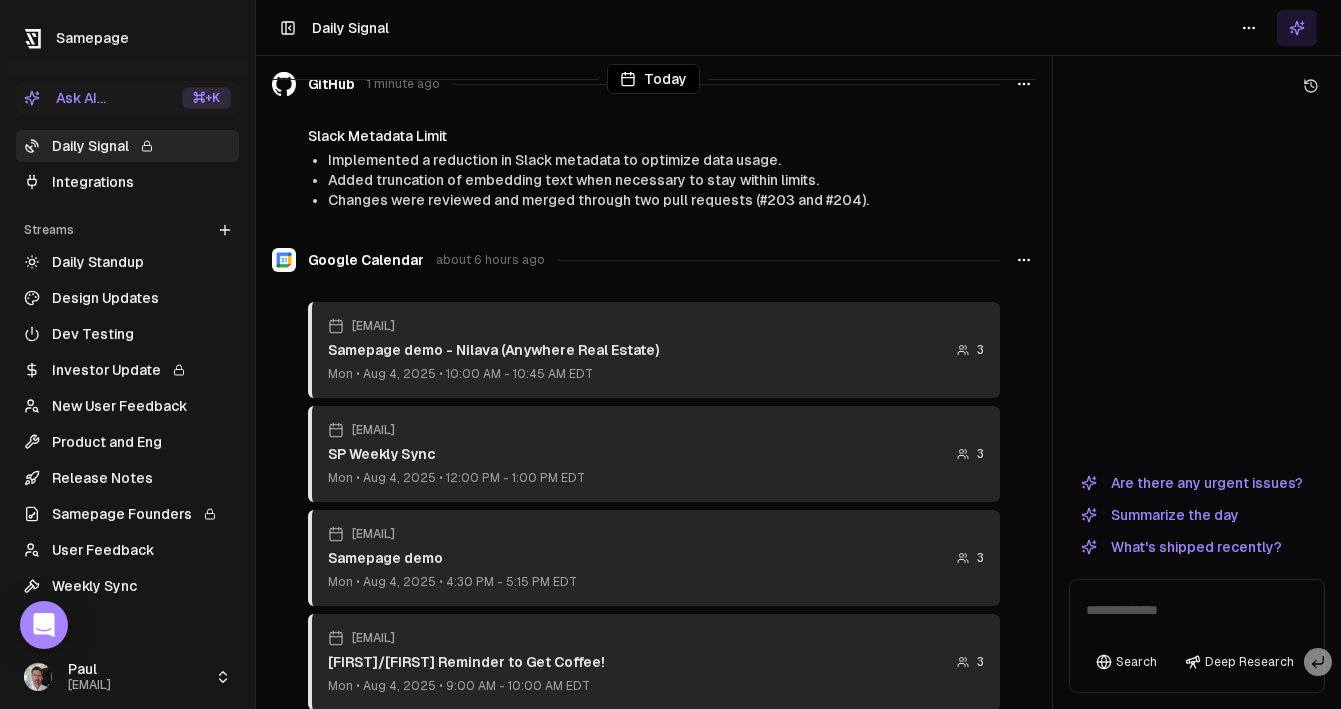 click 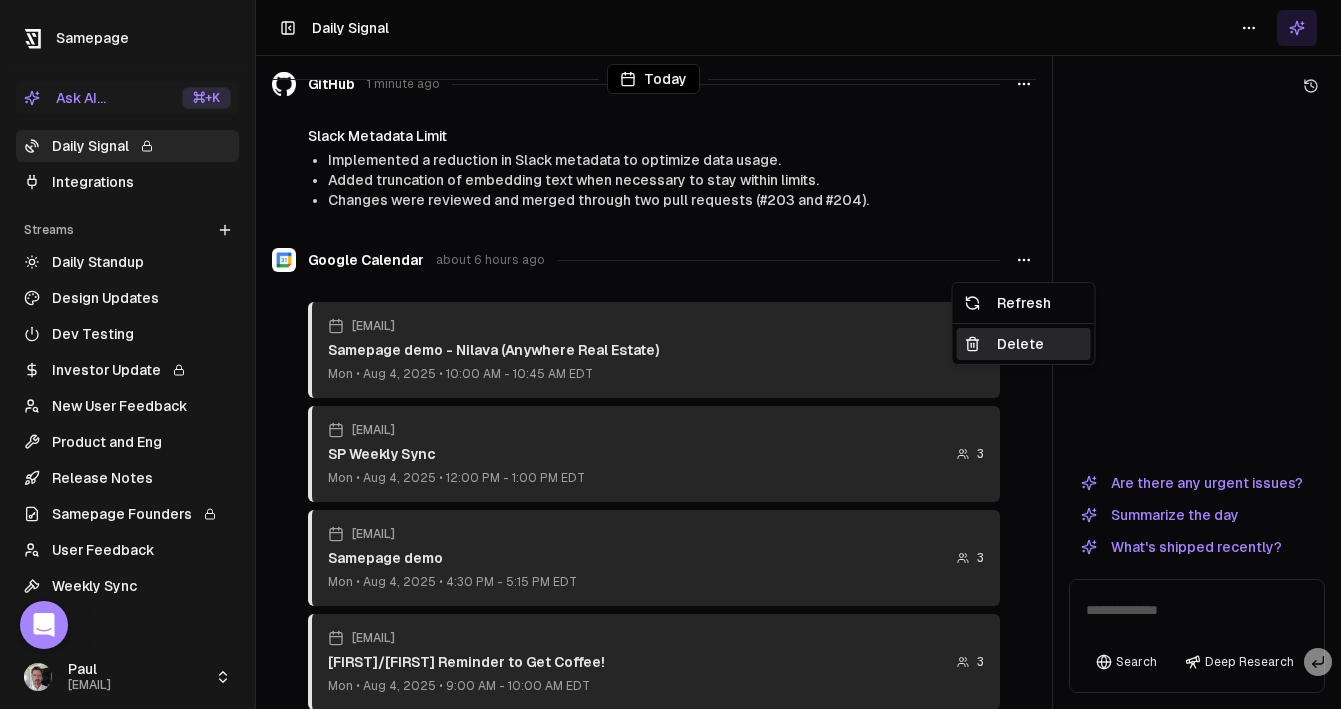 click on "Delete" at bounding box center [1024, 344] 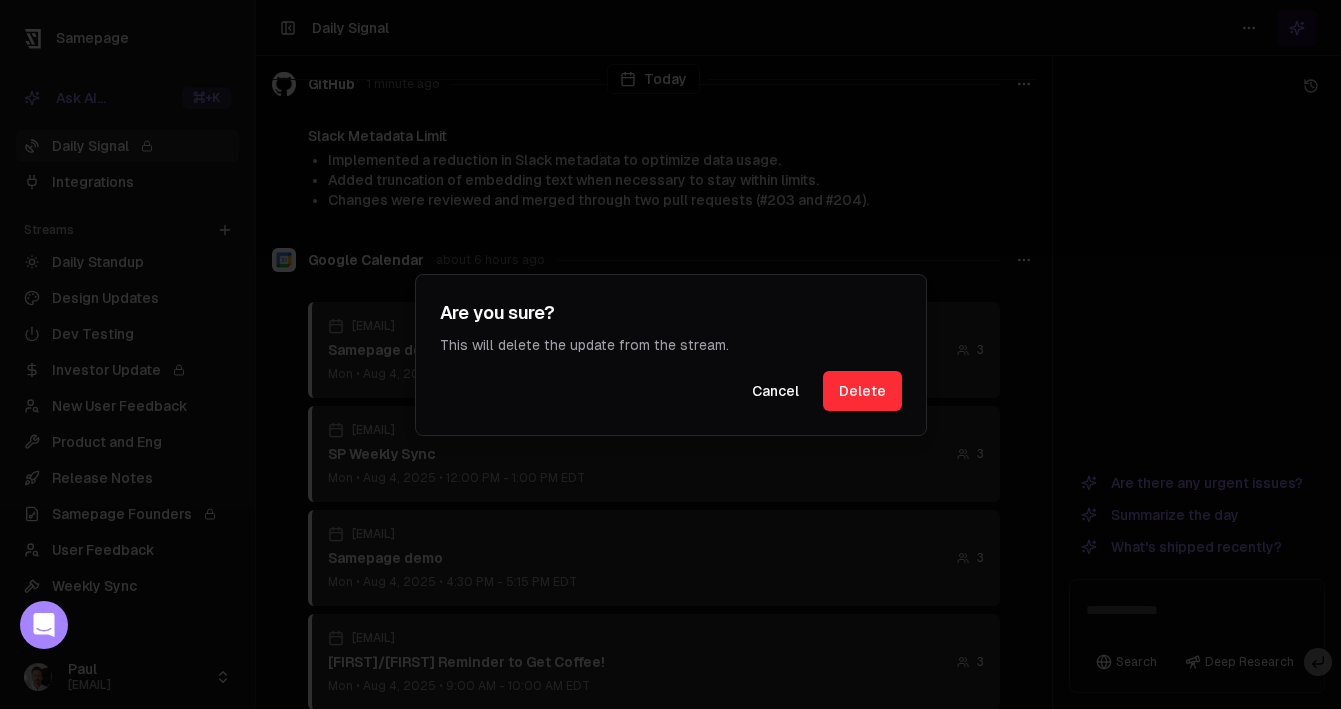 click on "Delete" at bounding box center [862, 391] 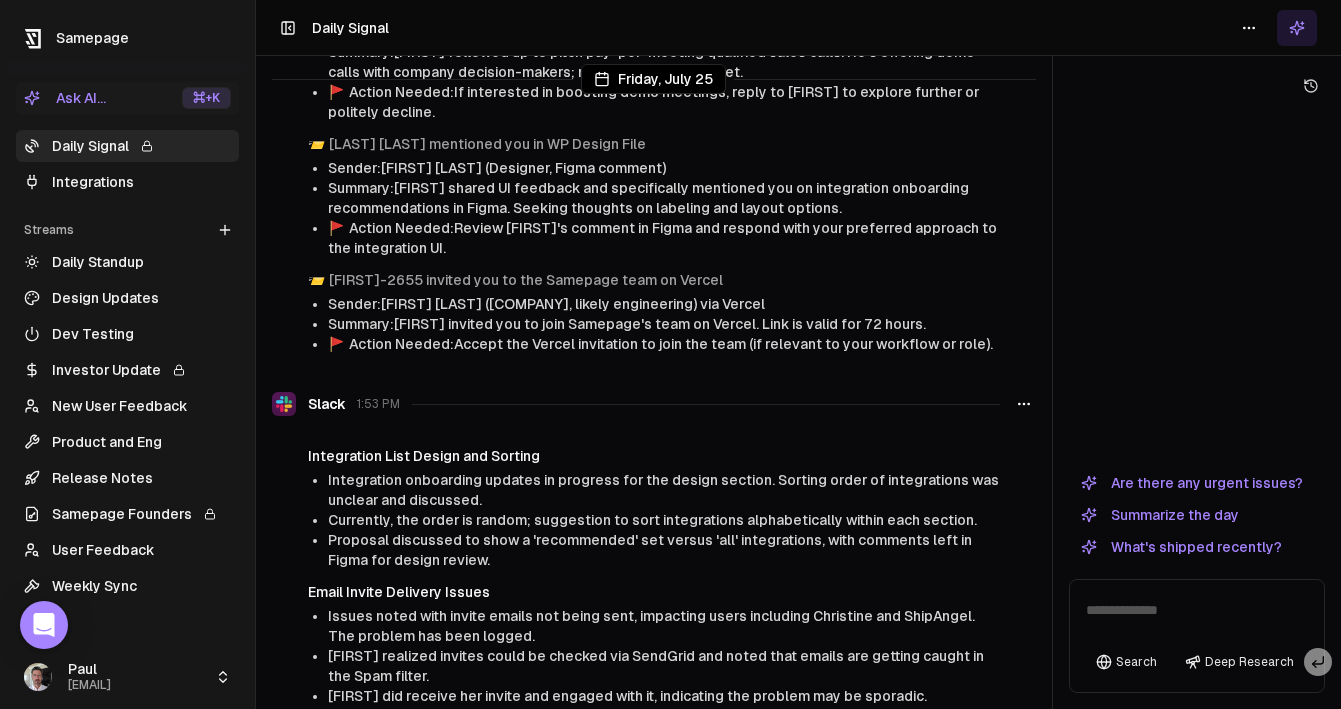 scroll, scrollTop: 22558, scrollLeft: 0, axis: vertical 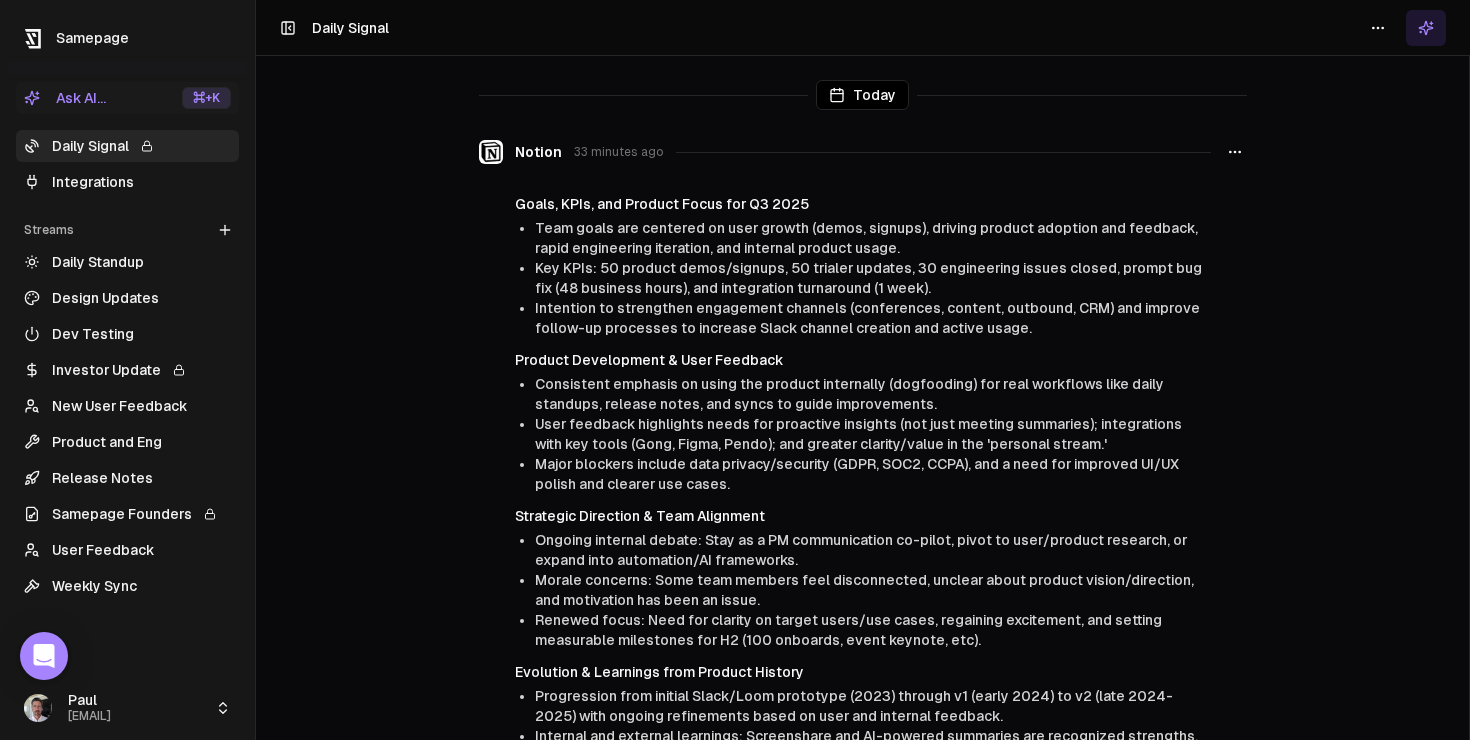 click 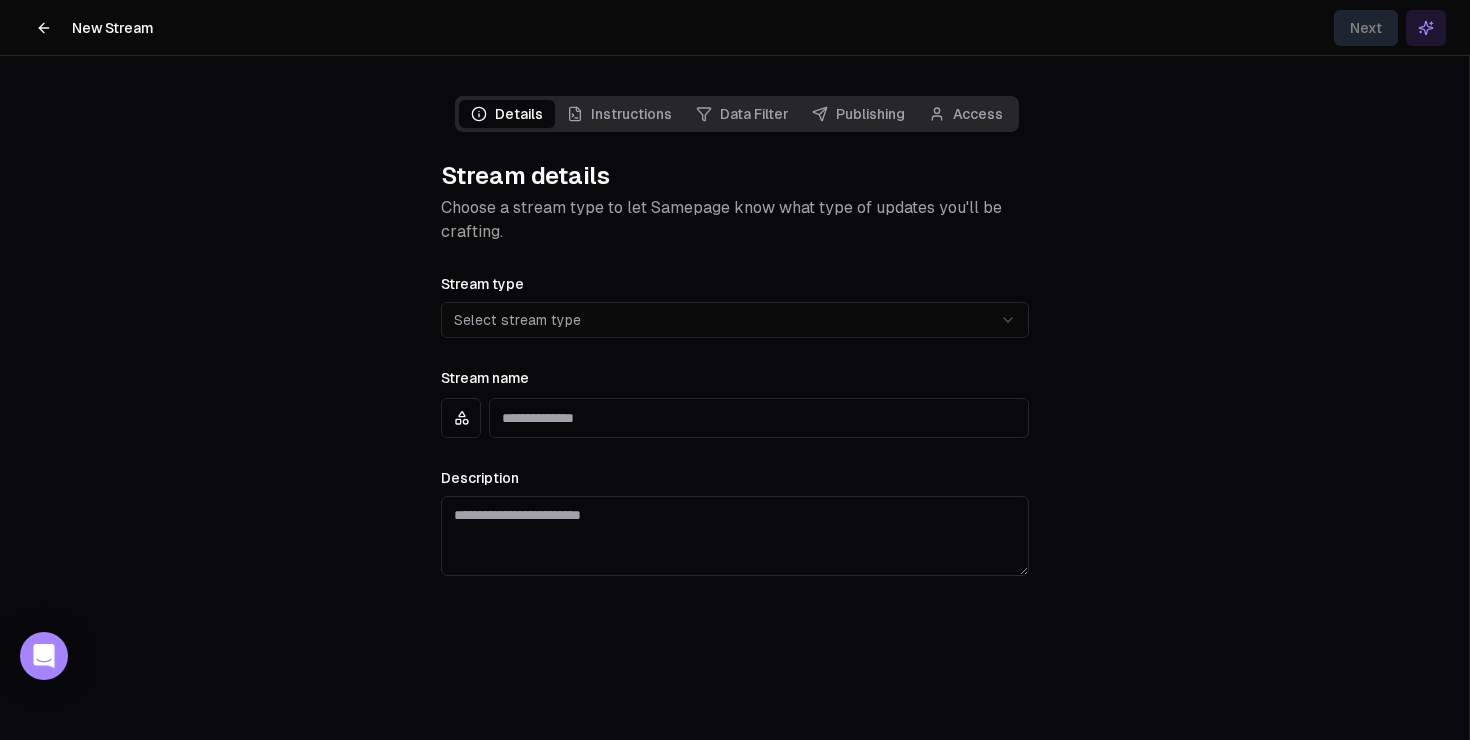 click on "**********" at bounding box center (735, 370) 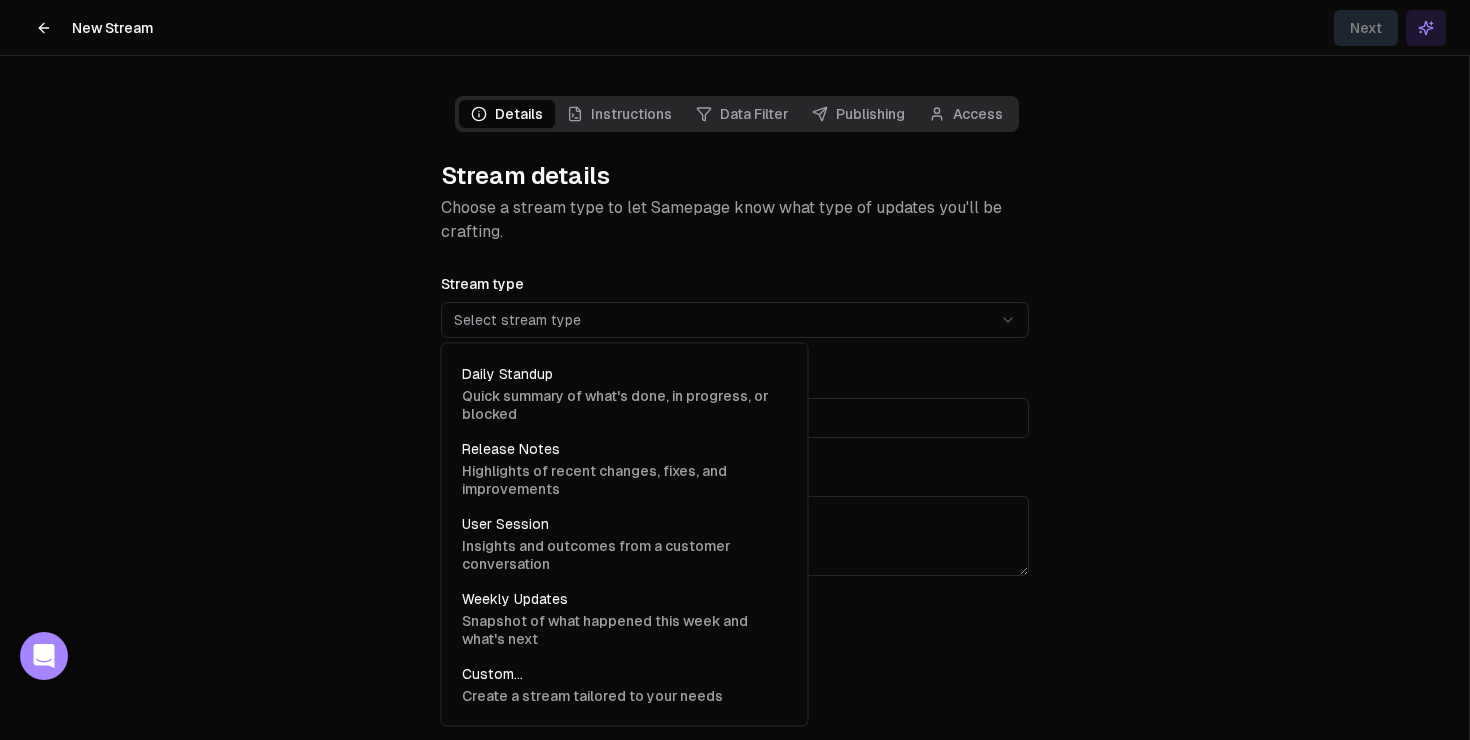 select on "******" 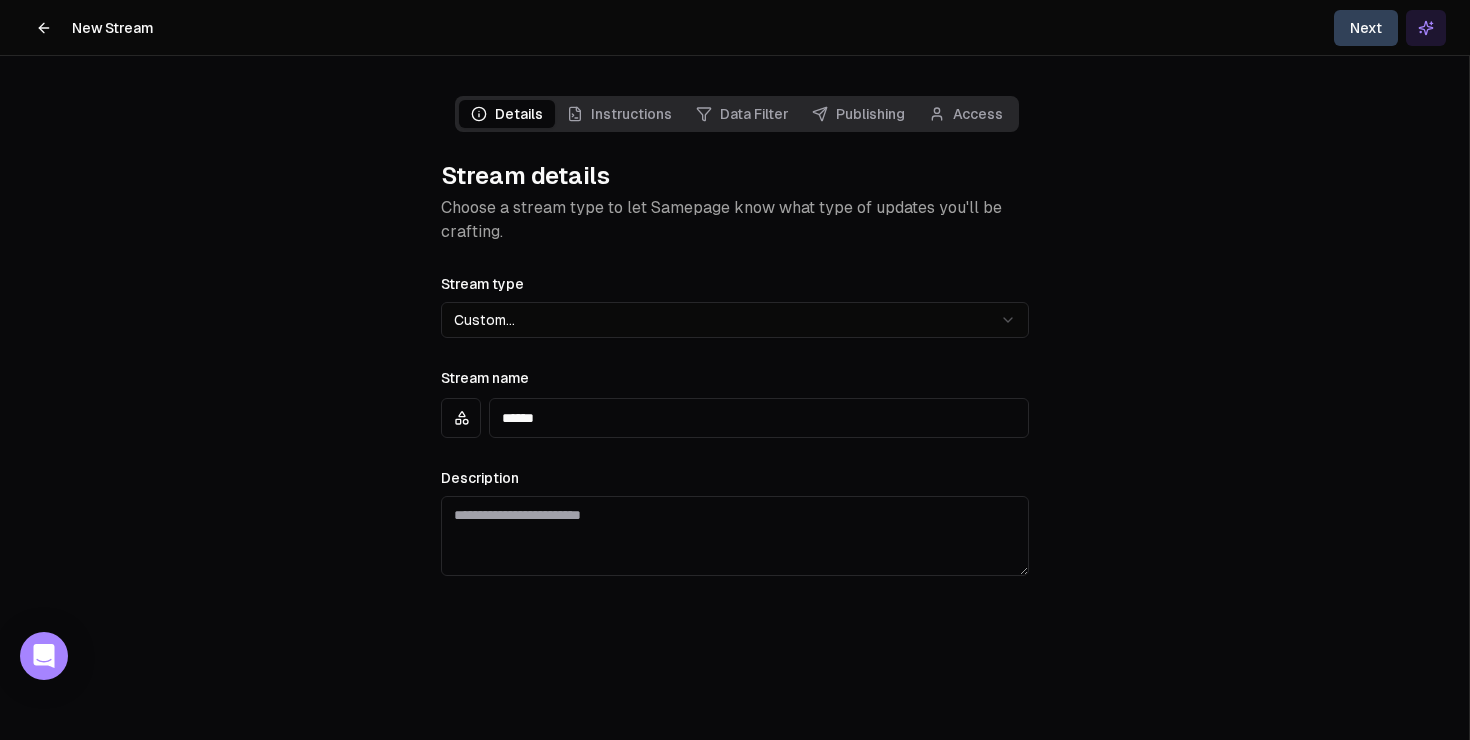 click on "******" at bounding box center (759, 418) 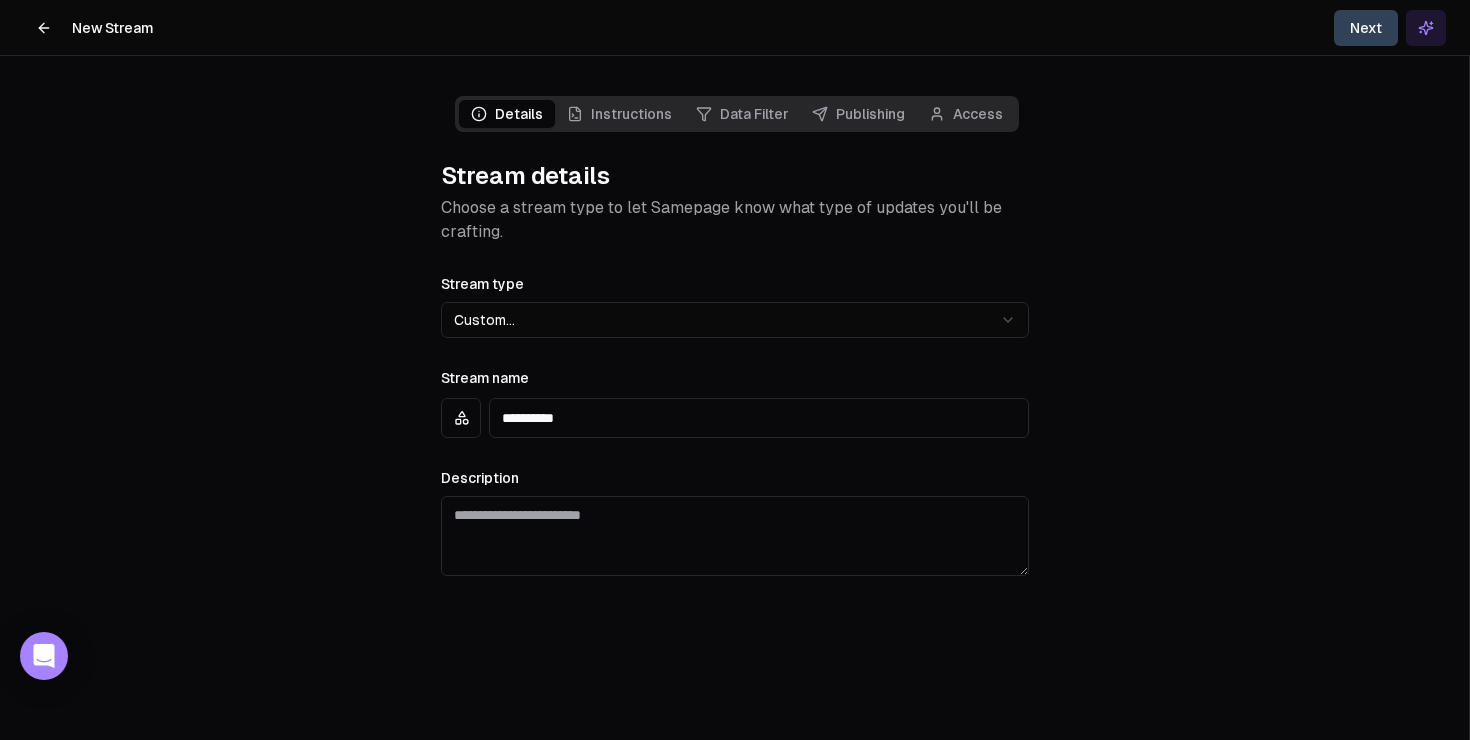 type on "**********" 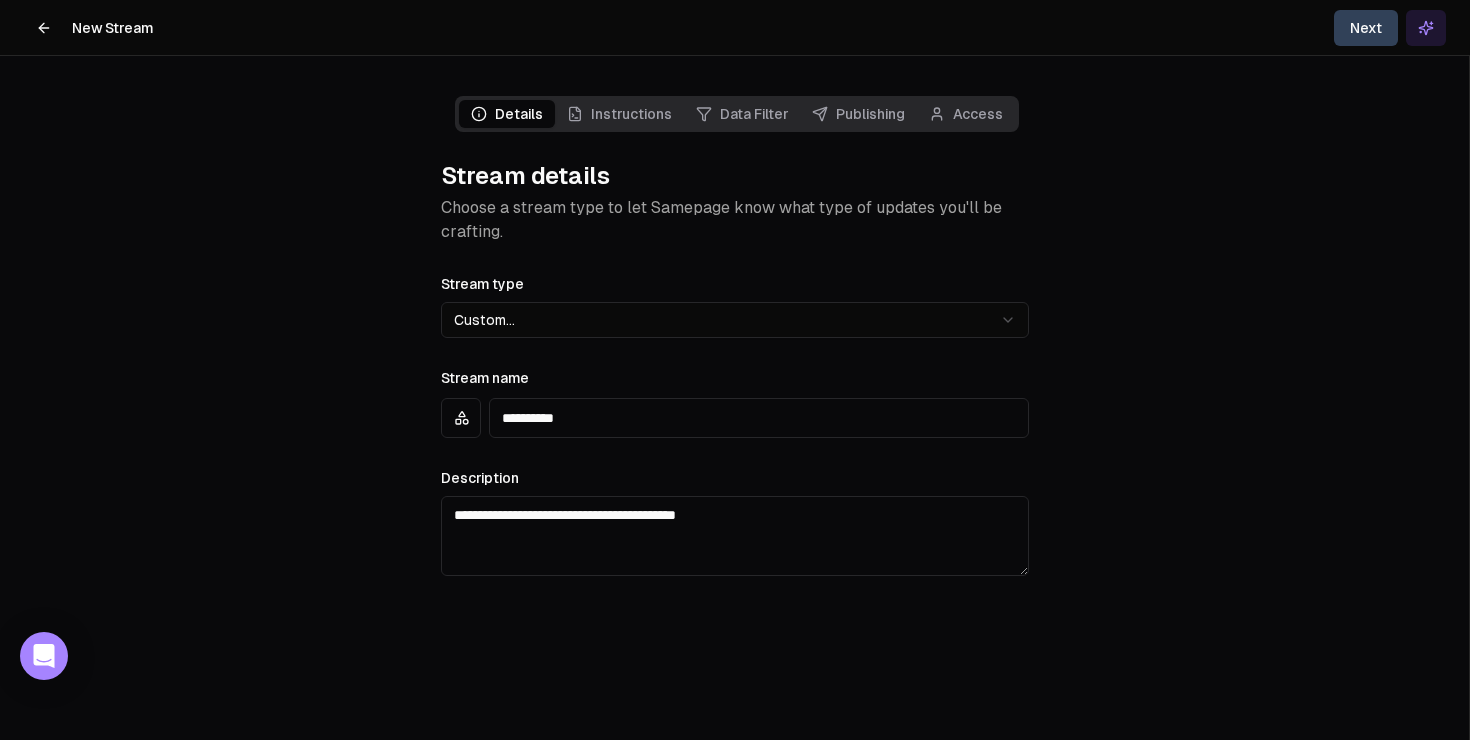 type on "**********" 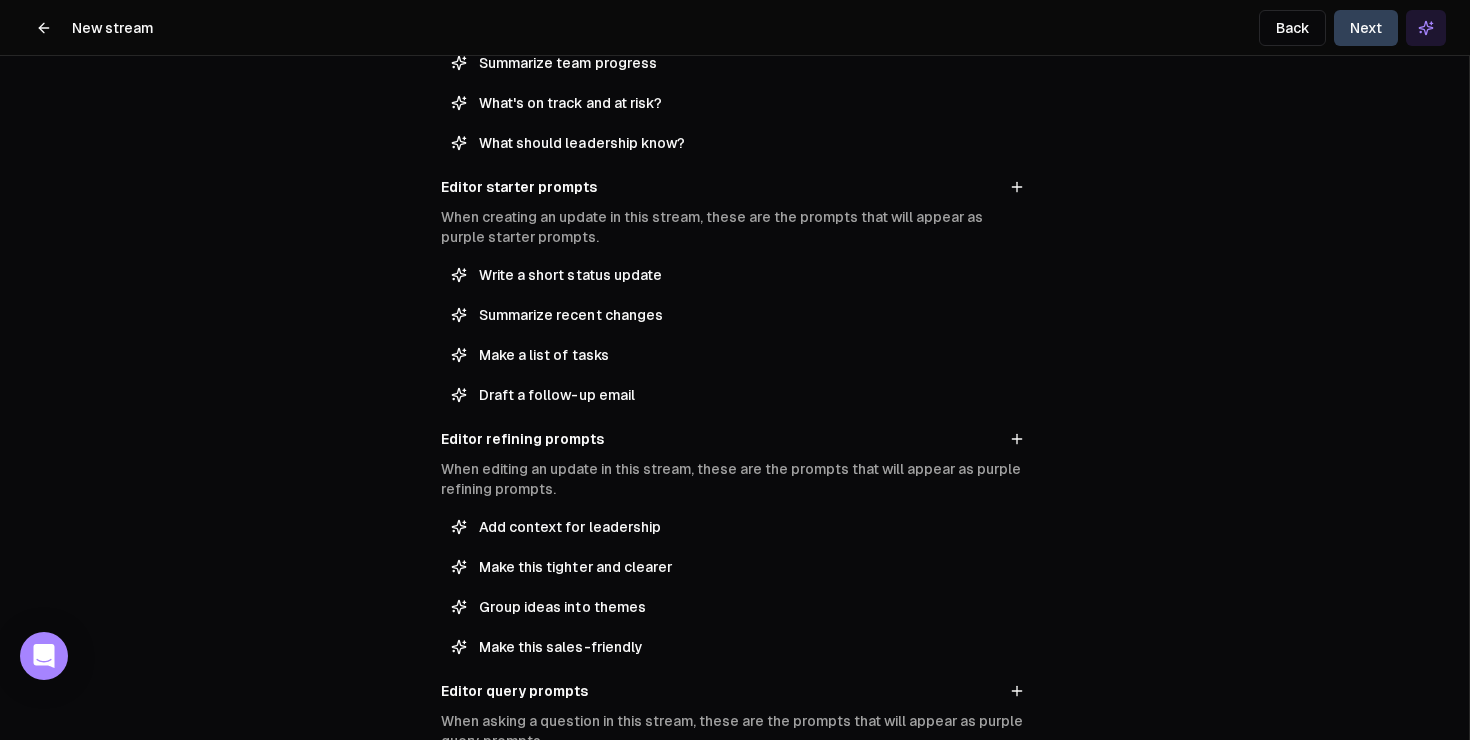 scroll, scrollTop: 416, scrollLeft: 0, axis: vertical 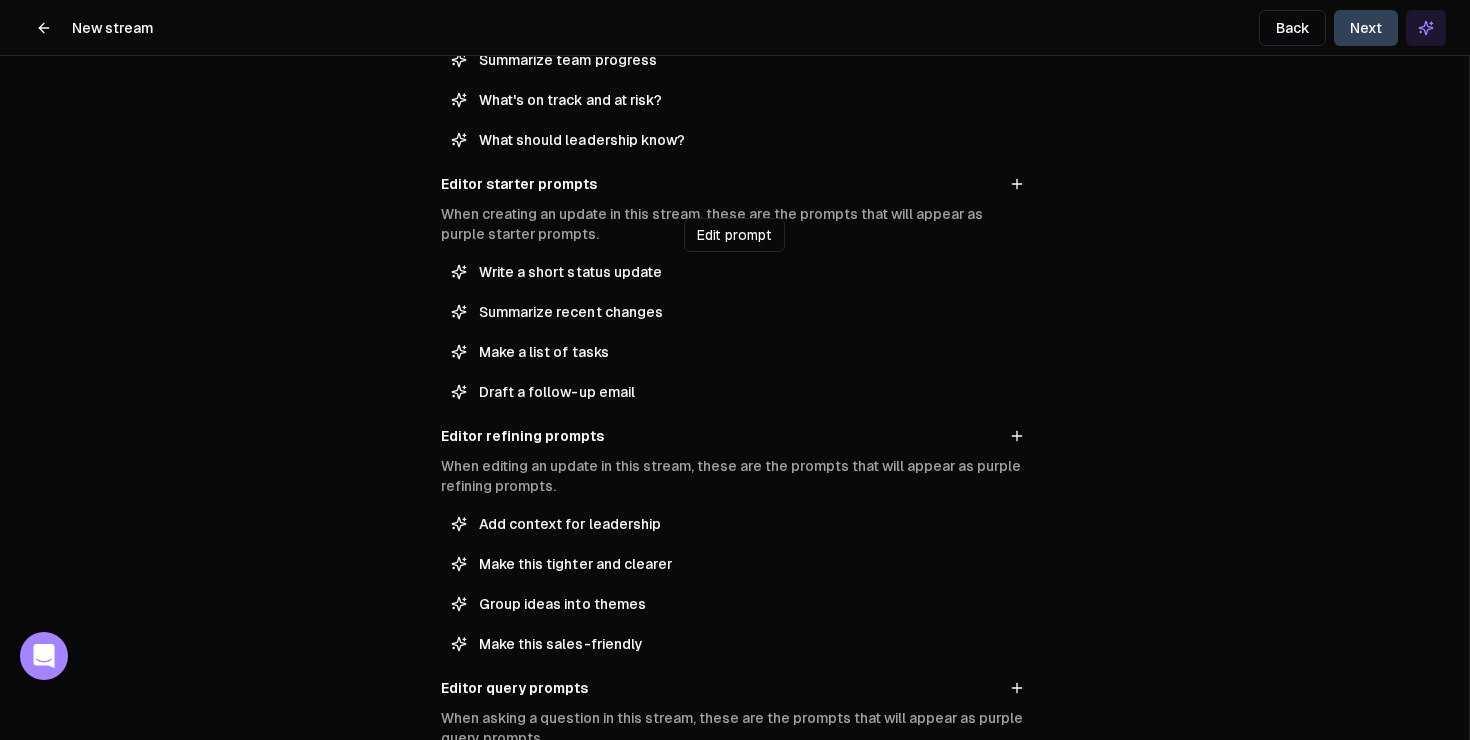 click on "Write a short status update" at bounding box center (749, 272) 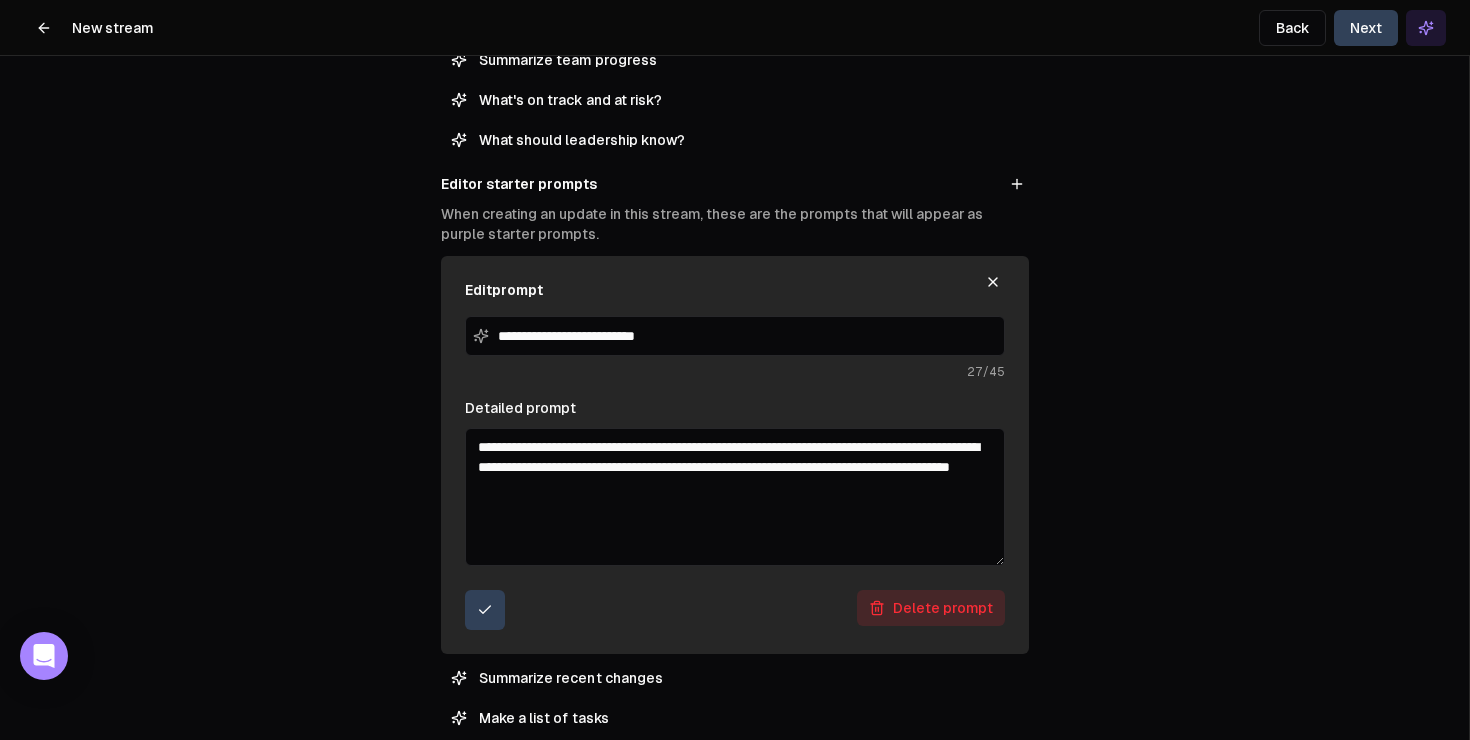 click on "**********" at bounding box center [735, 336] 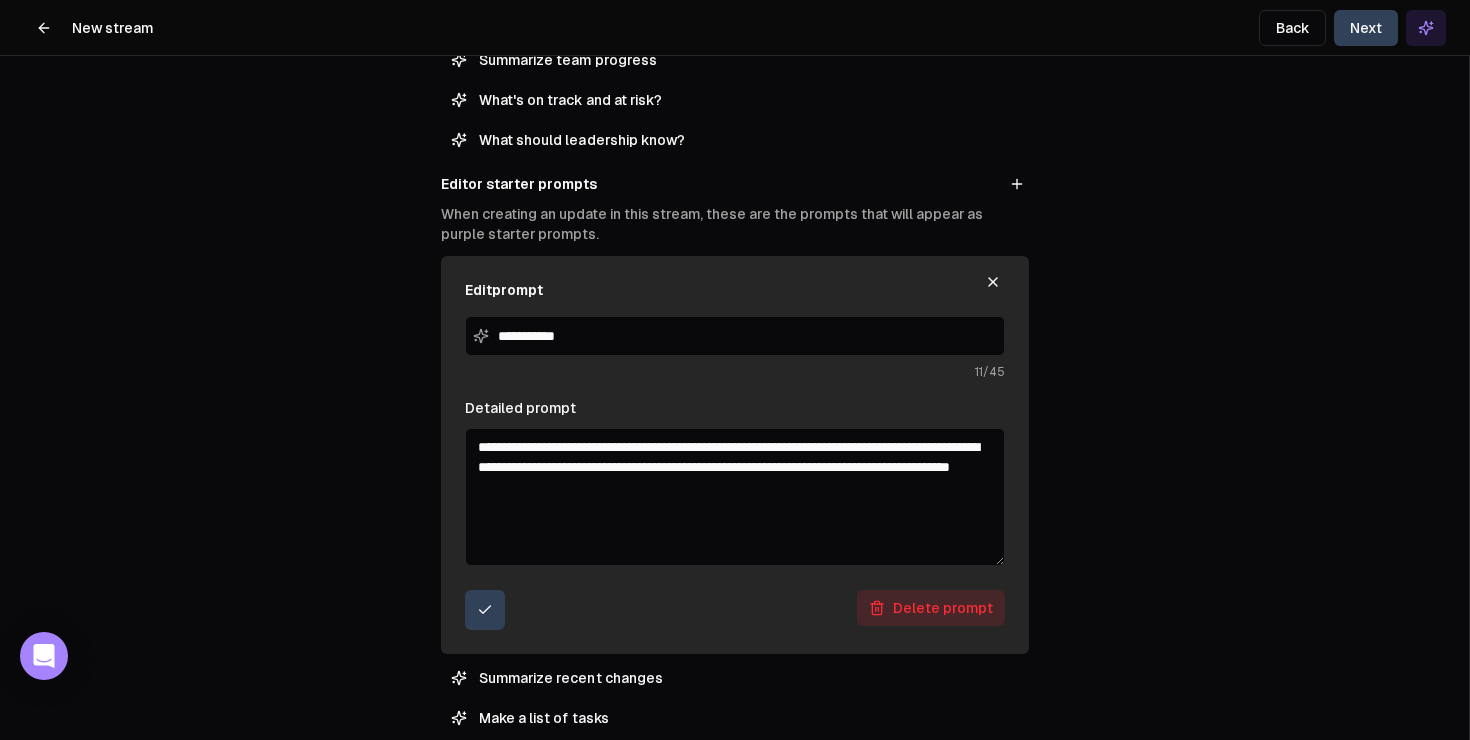 type on "**********" 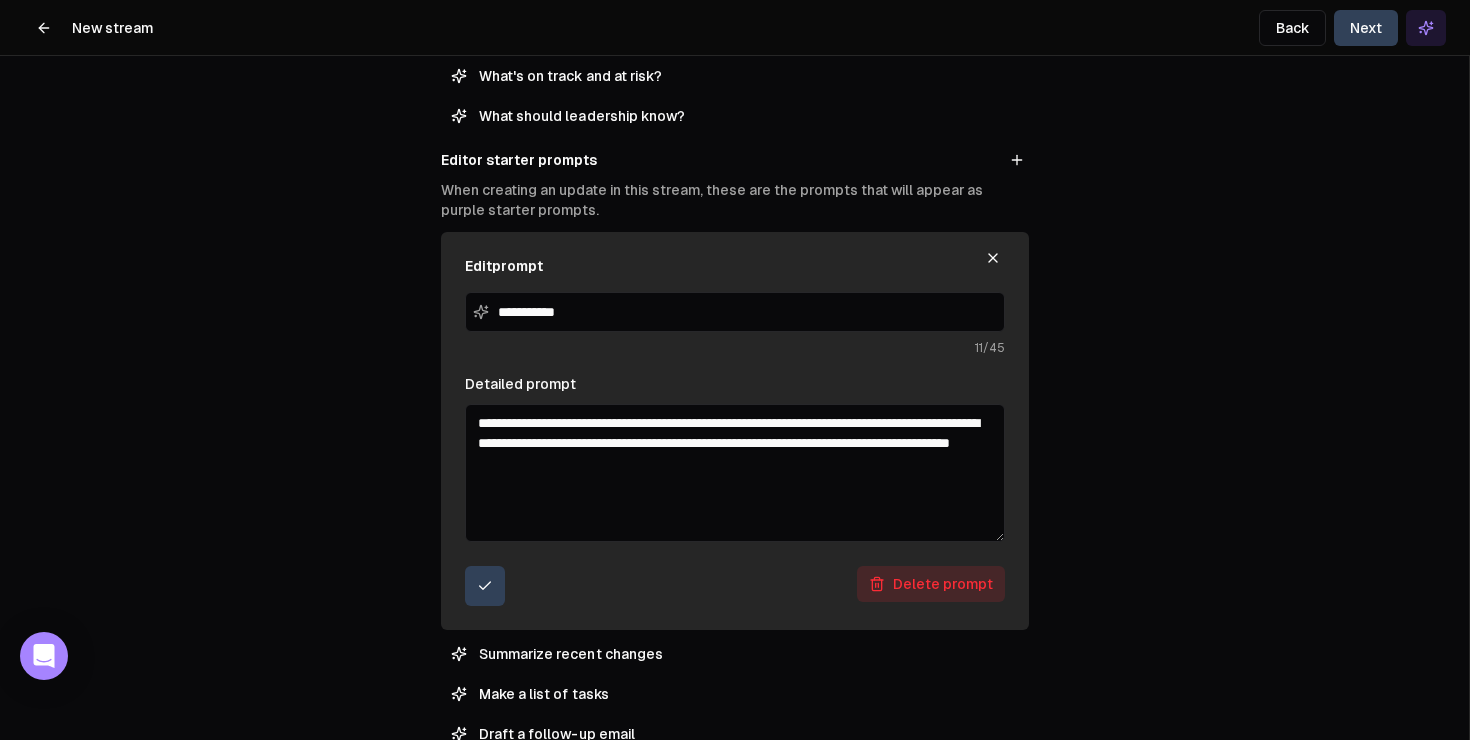 scroll, scrollTop: 442, scrollLeft: 0, axis: vertical 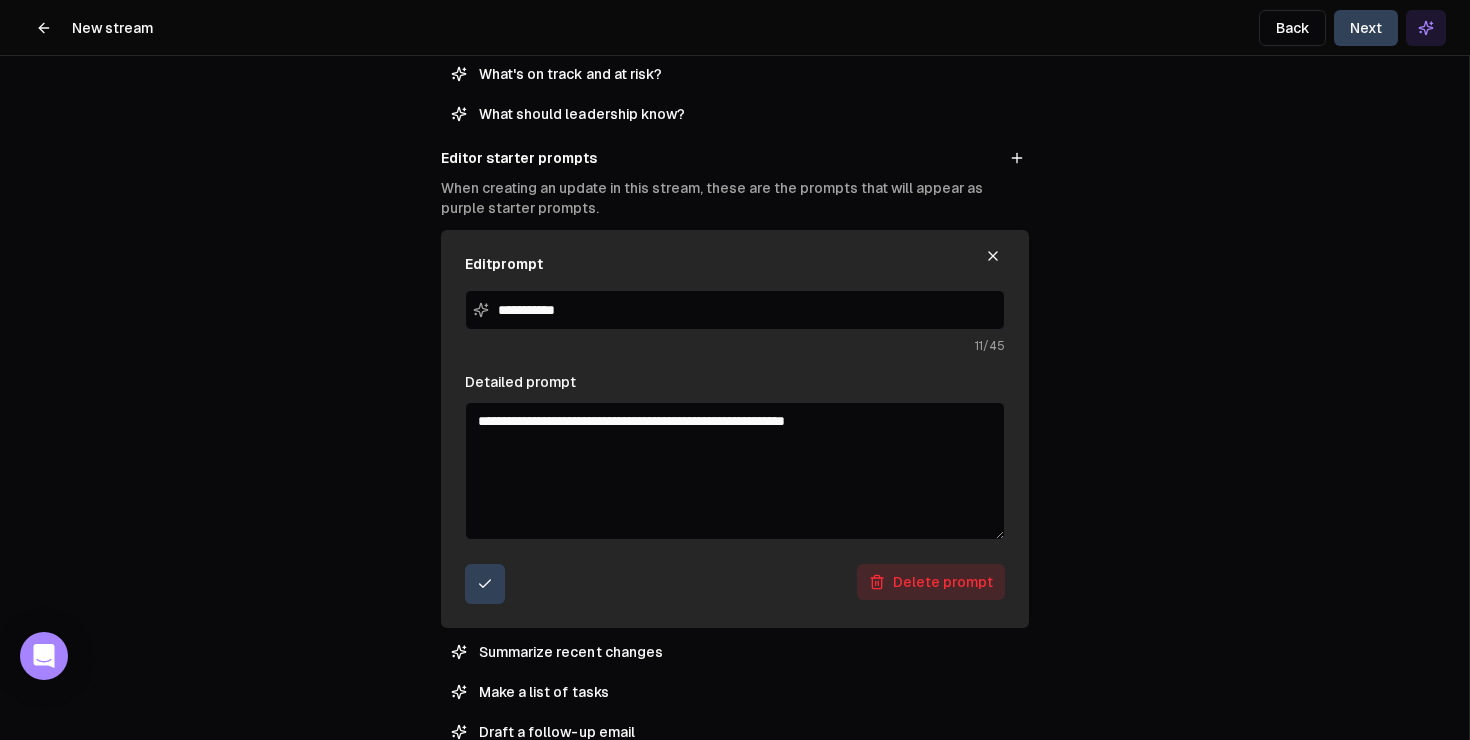 type on "**********" 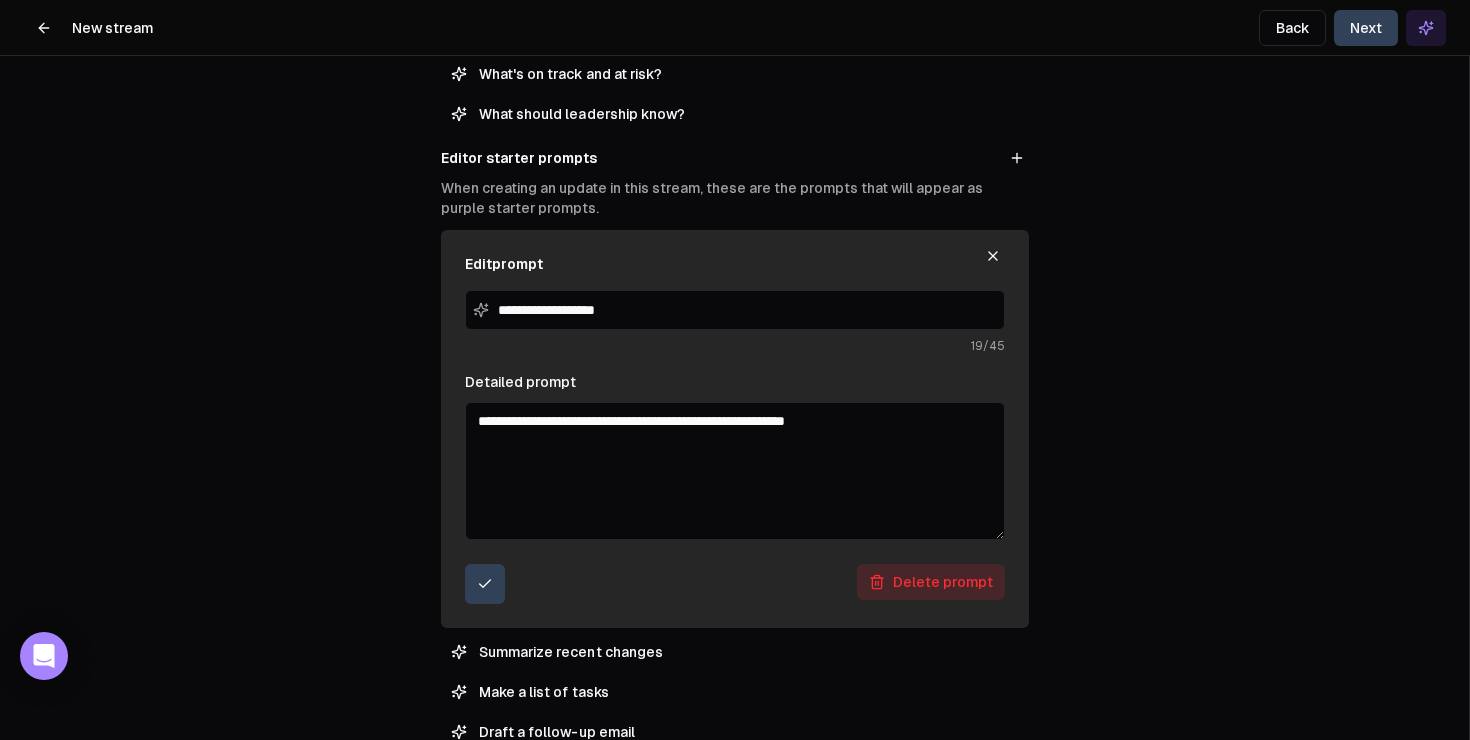 type on "**********" 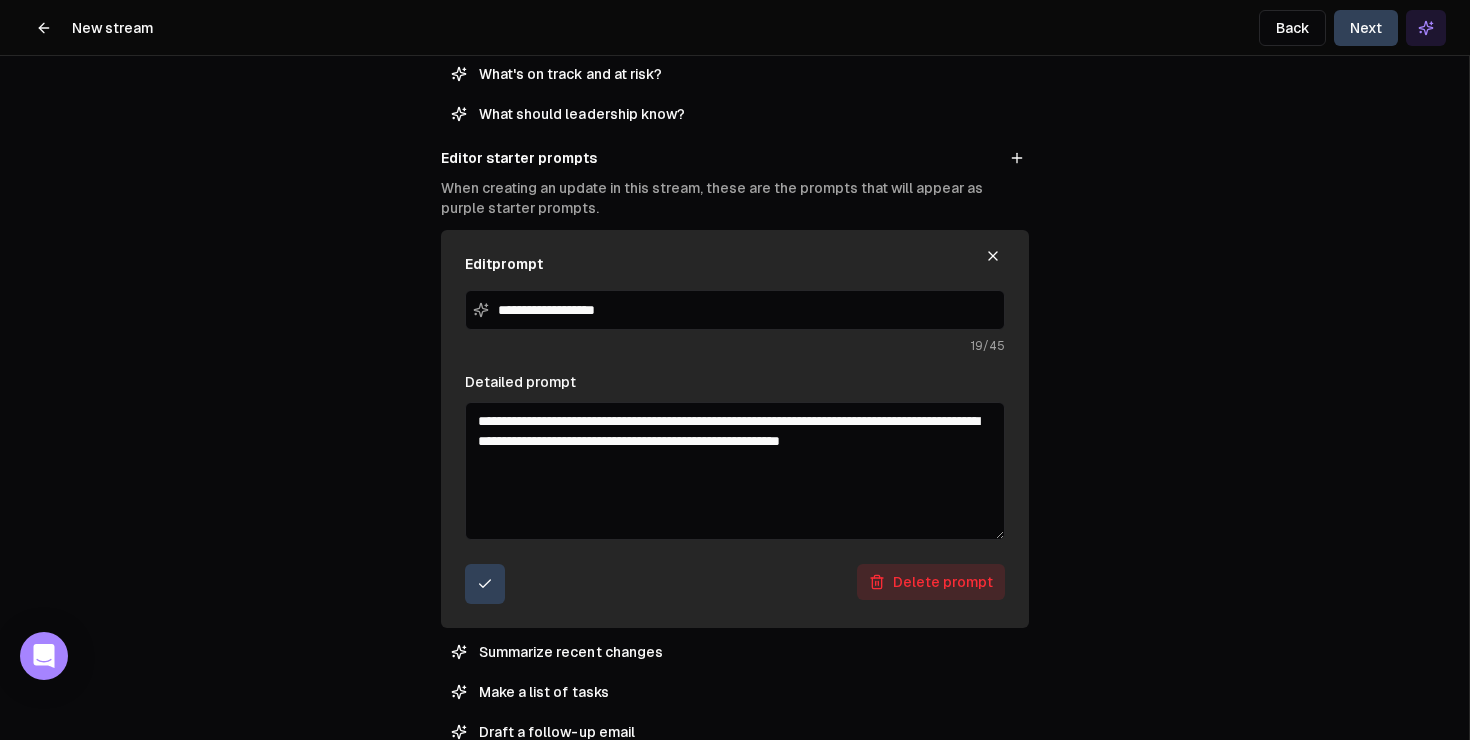 drag, startPoint x: 820, startPoint y: 443, endPoint x: 877, endPoint y: 467, distance: 61.846584 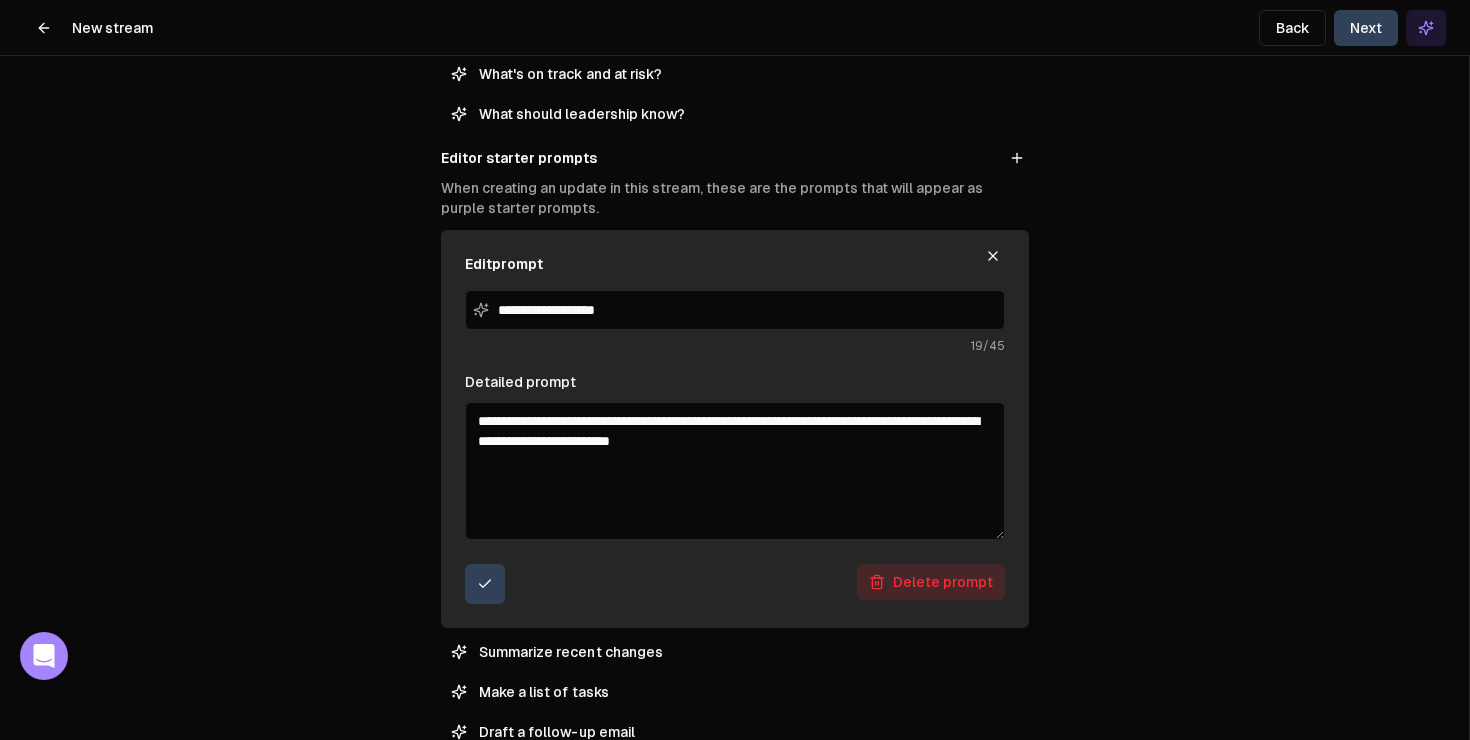click on "**********" at bounding box center [735, 471] 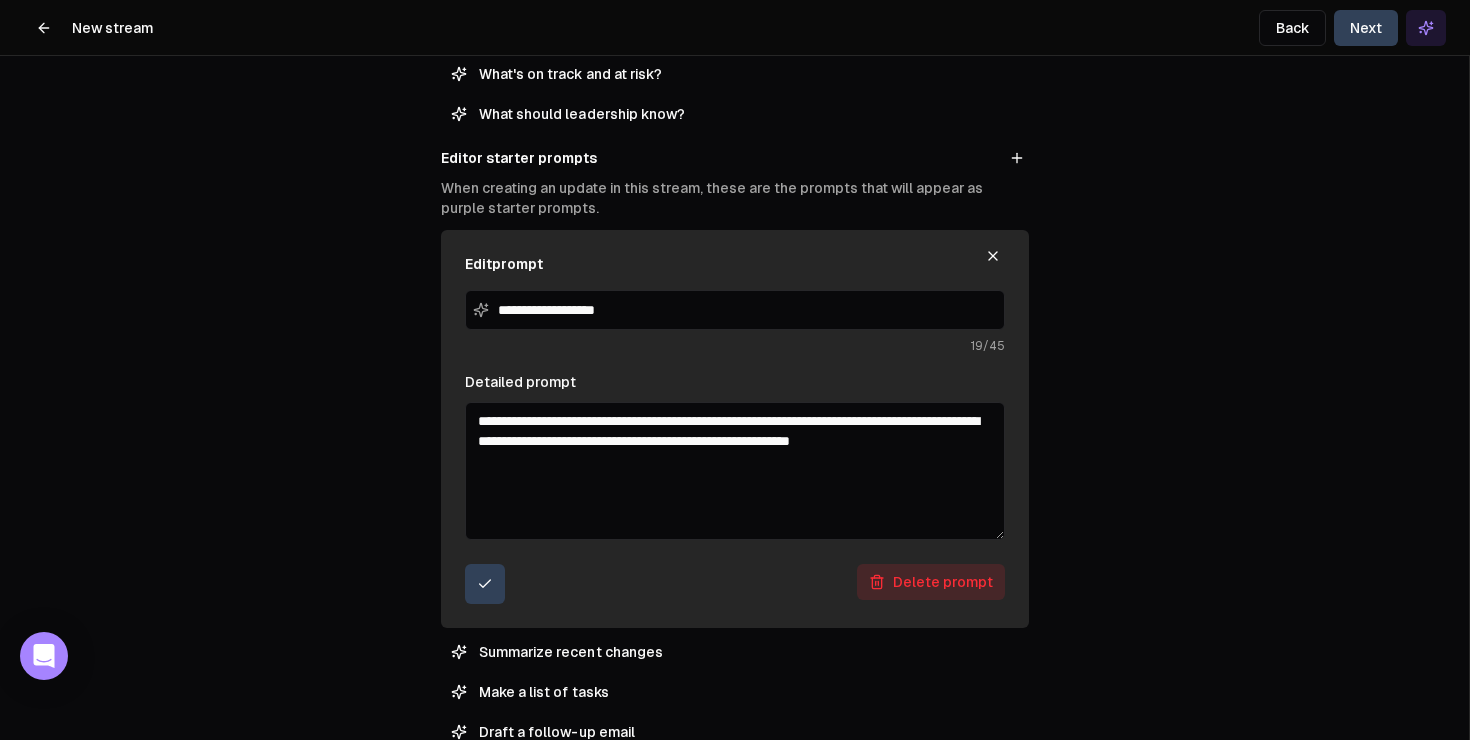 click on "**********" at bounding box center [735, 471] 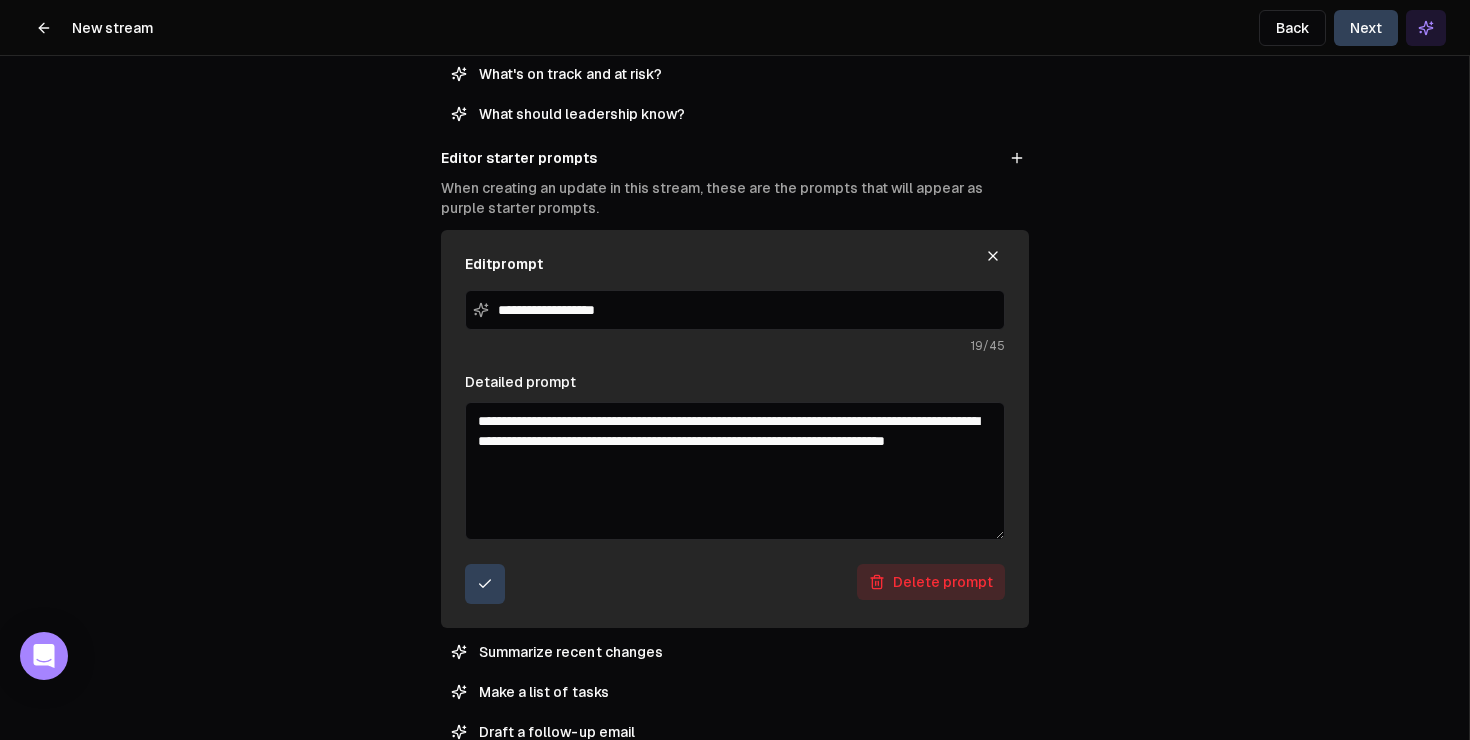 type on "**********" 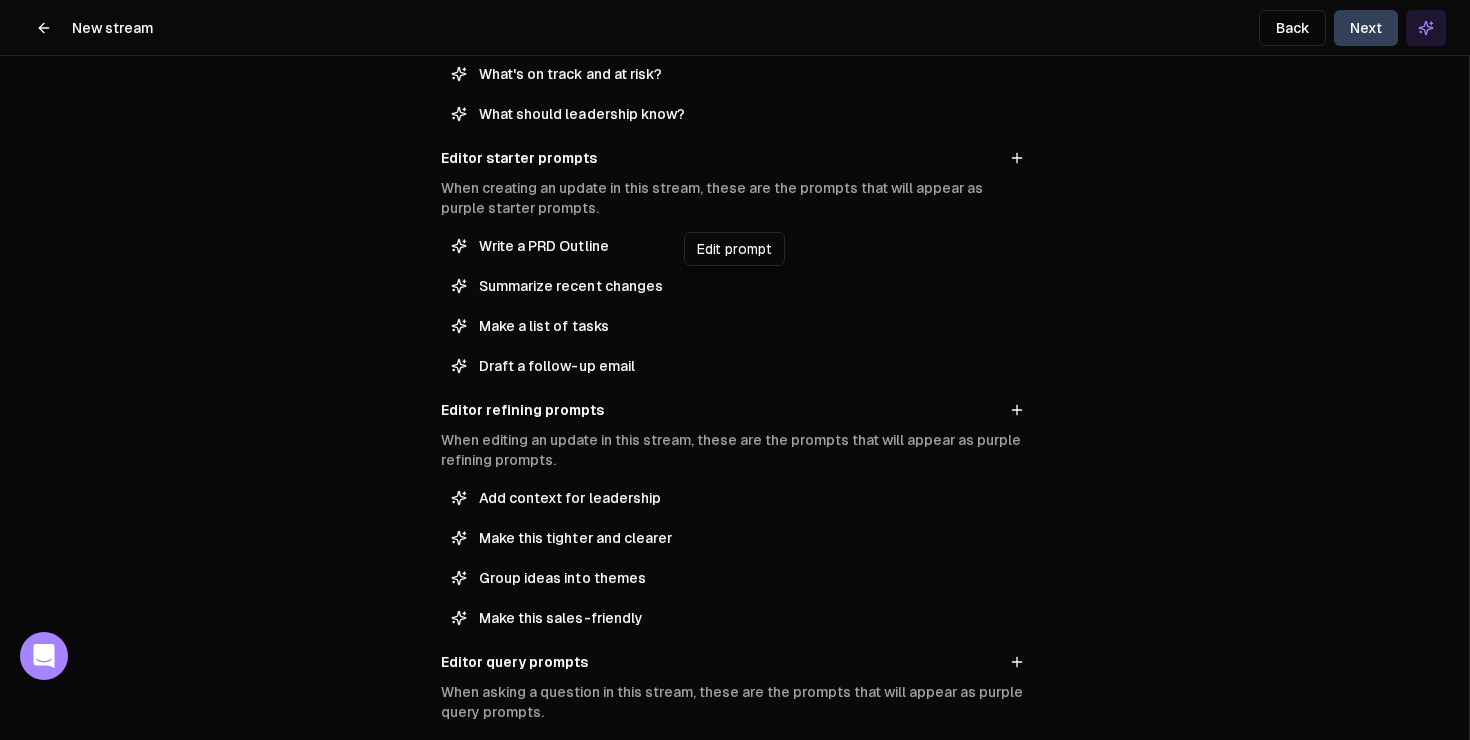 click on "Summarize recent changes" at bounding box center (749, 286) 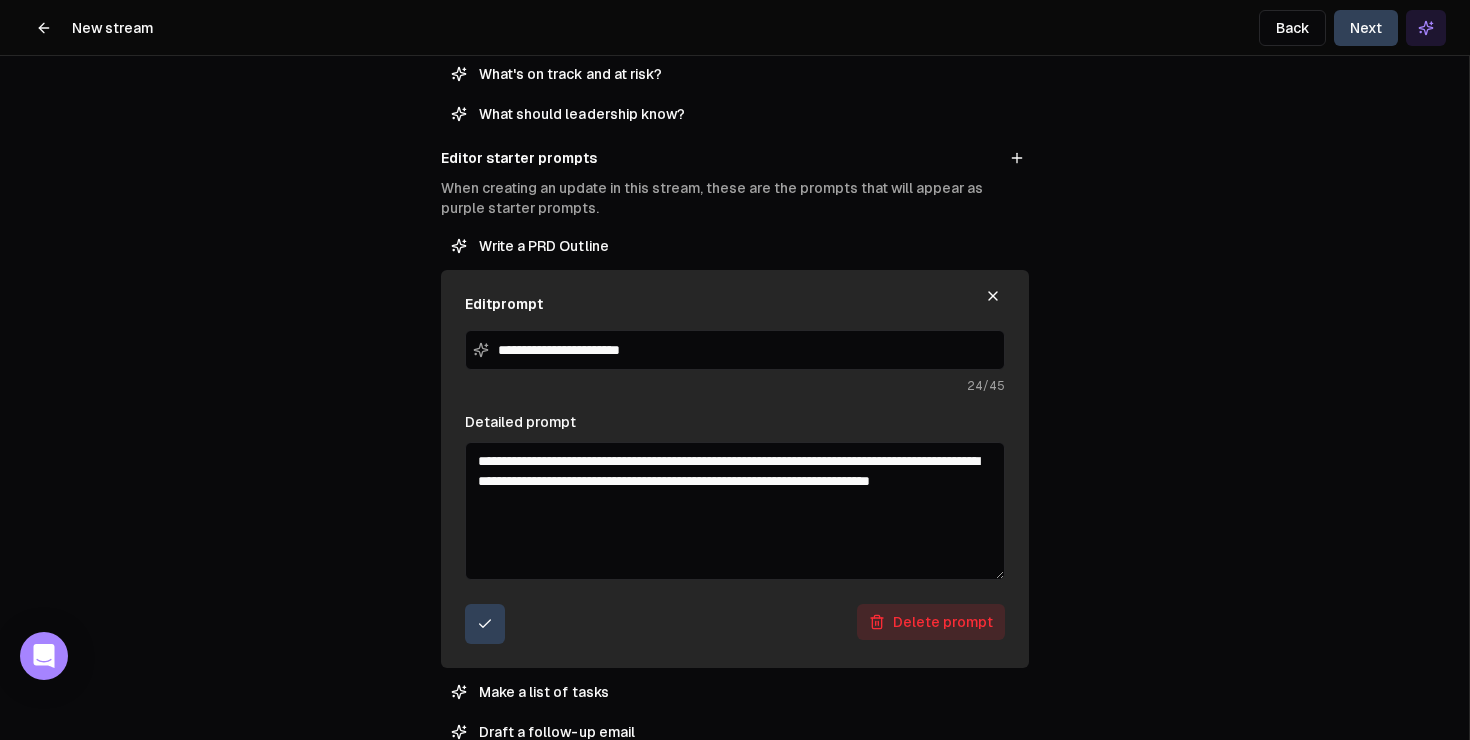 click on "**********" at bounding box center [735, 350] 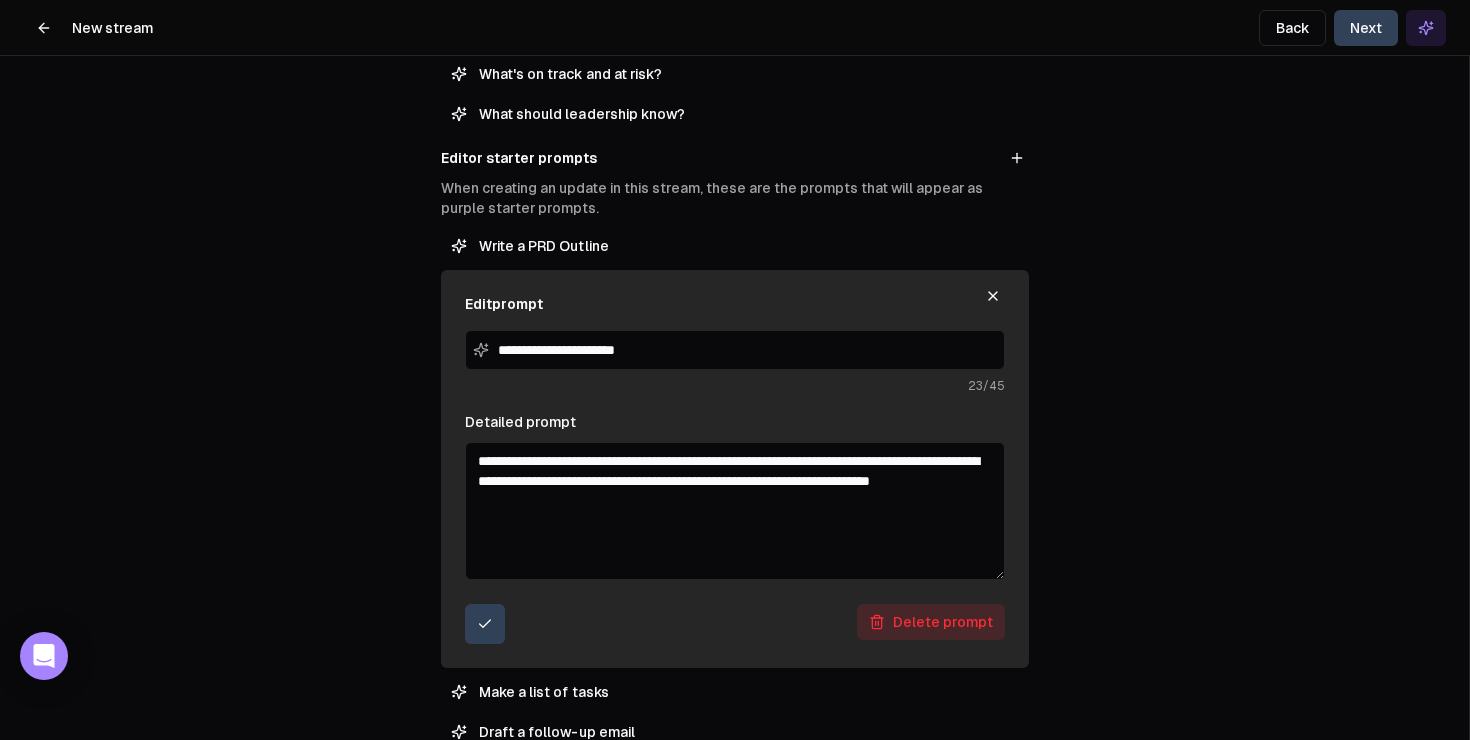 click on "**********" at bounding box center [735, 511] 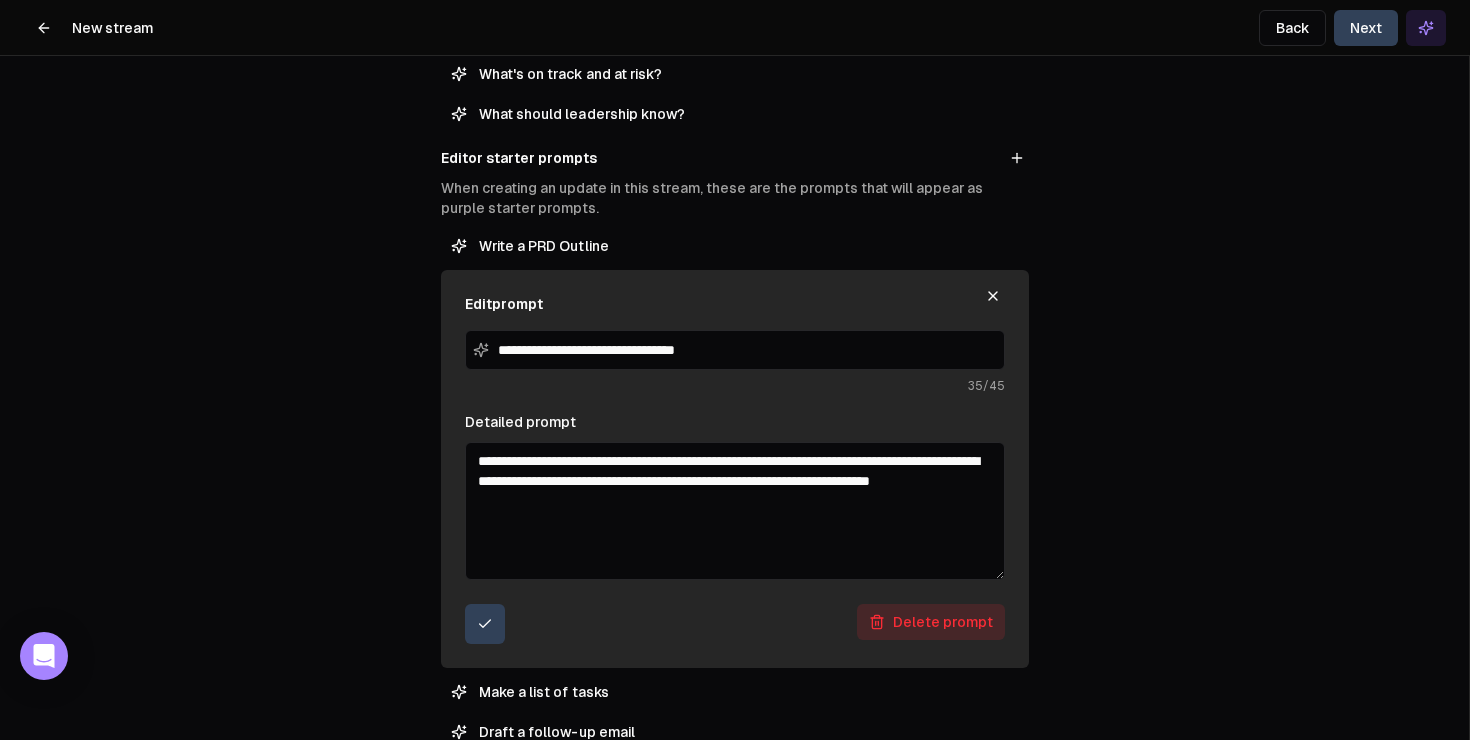 type on "**********" 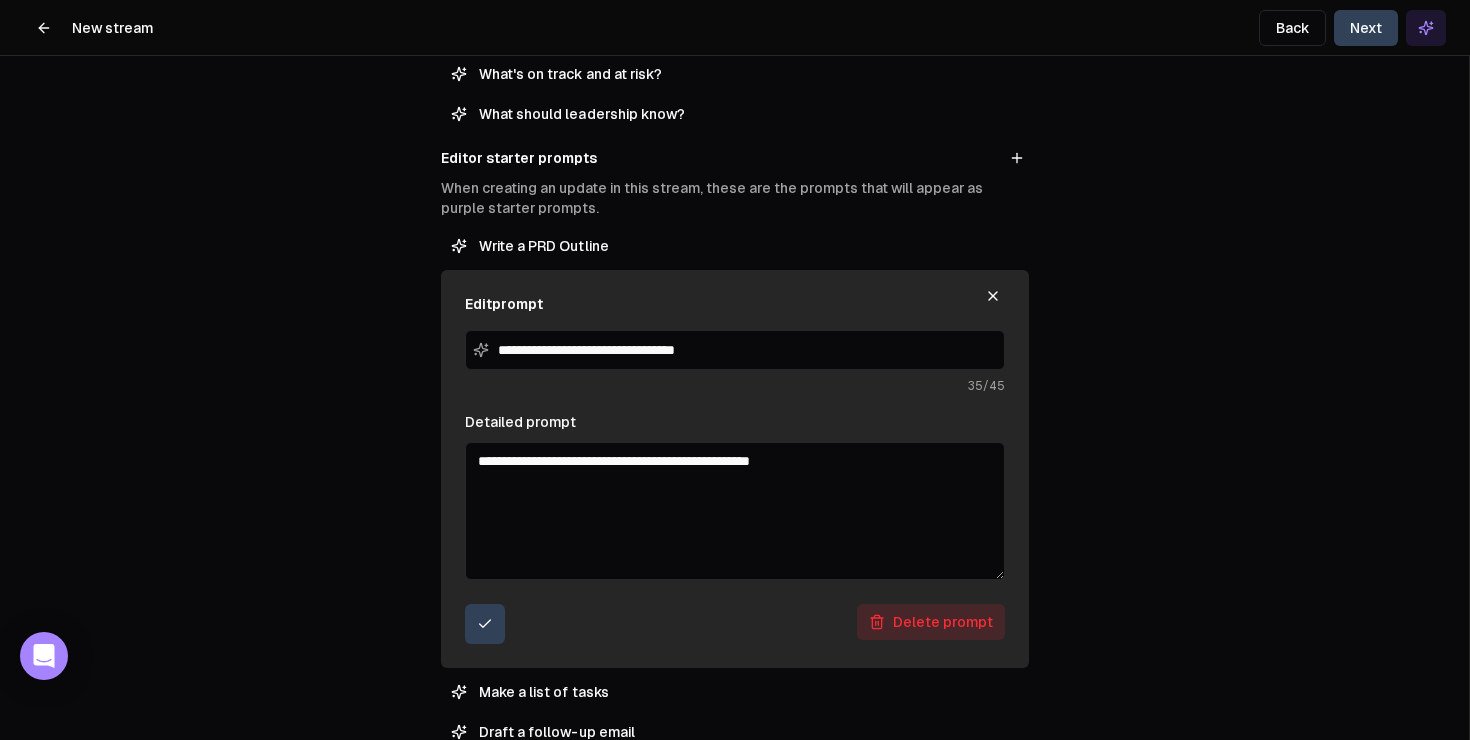 type on "**********" 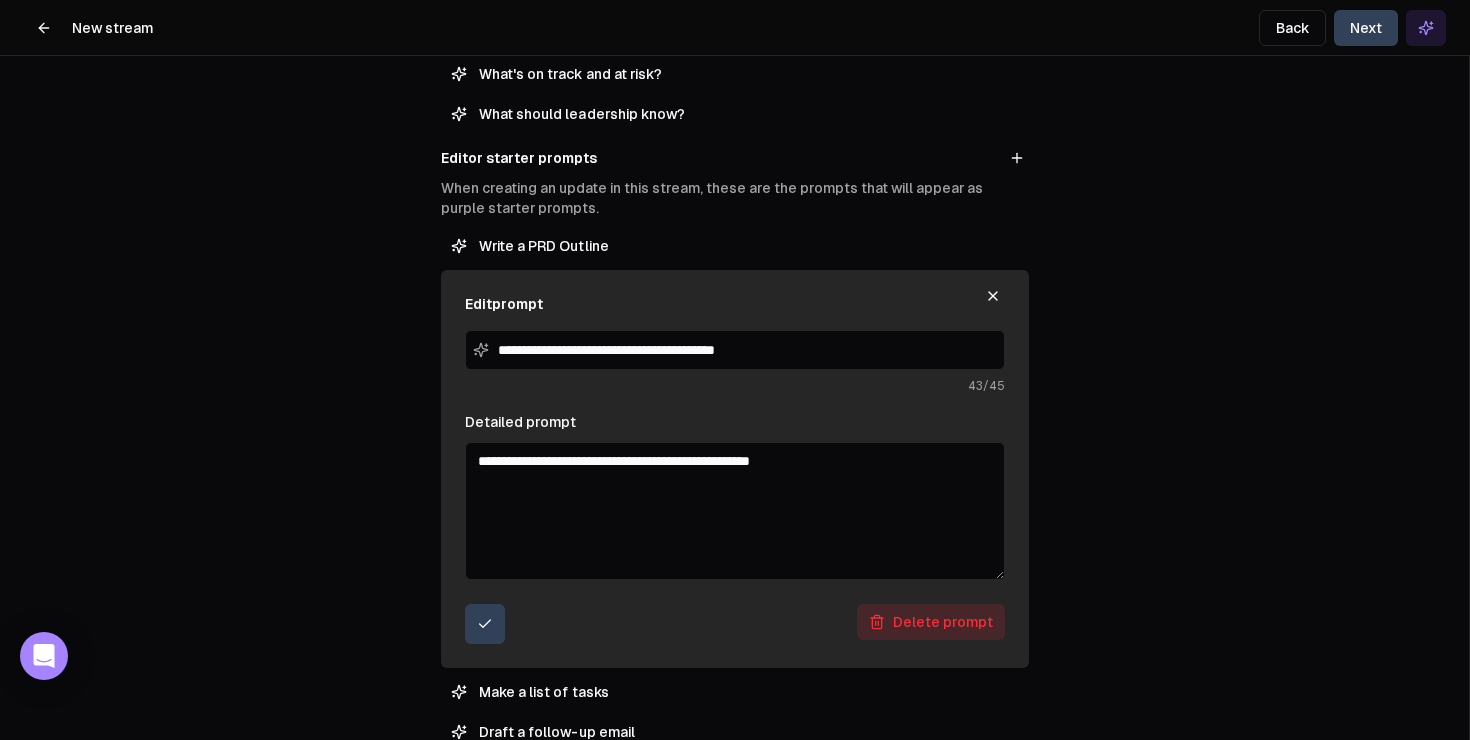type on "**********" 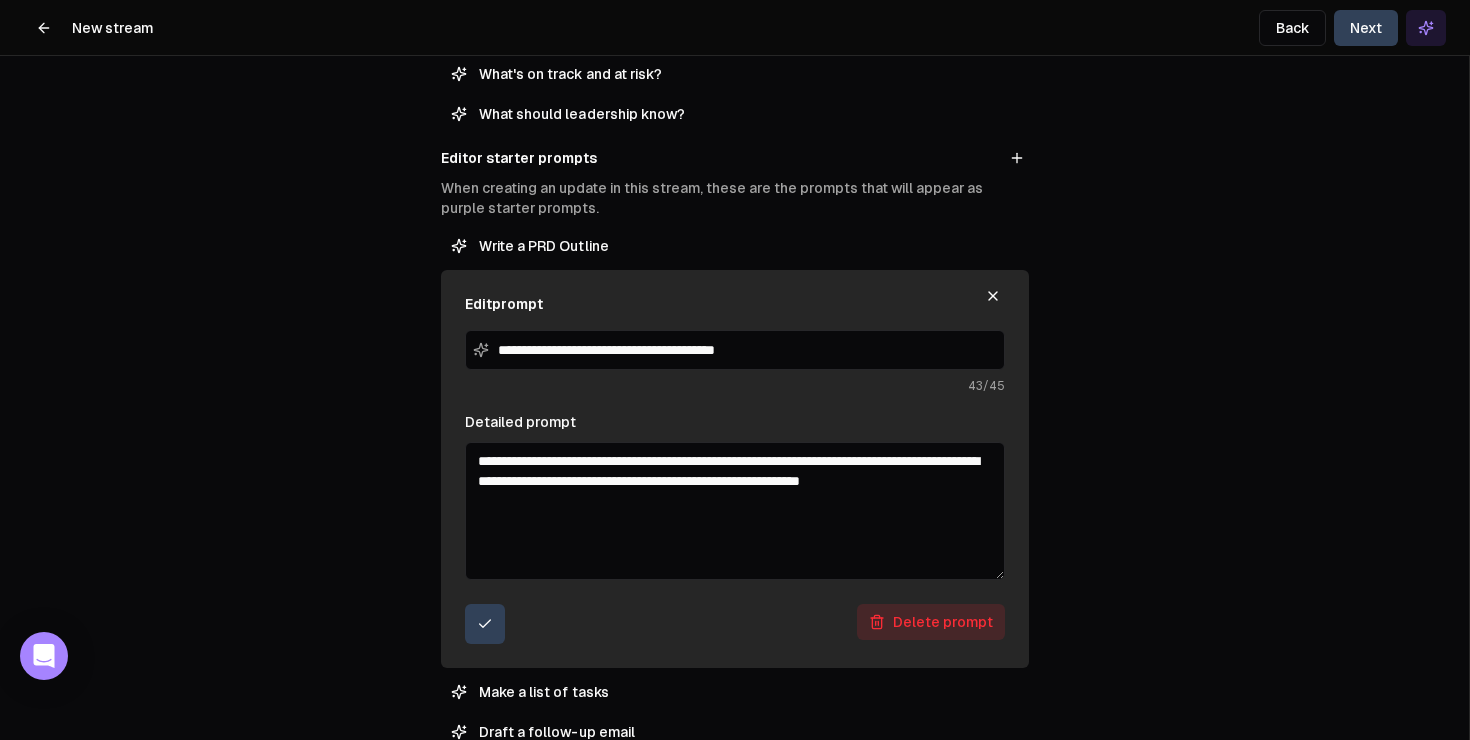 click on "**********" at bounding box center (735, 511) 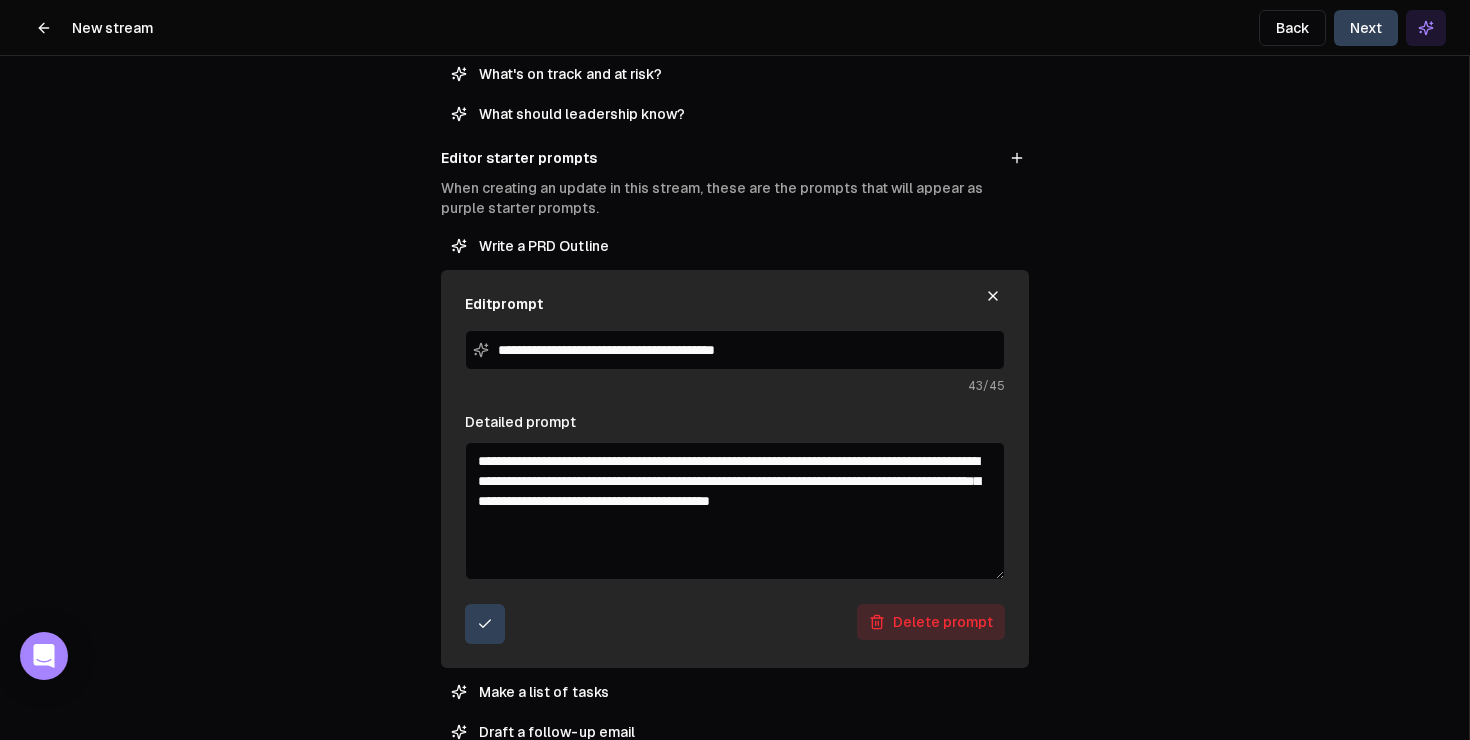 click on "**********" at bounding box center [735, 511] 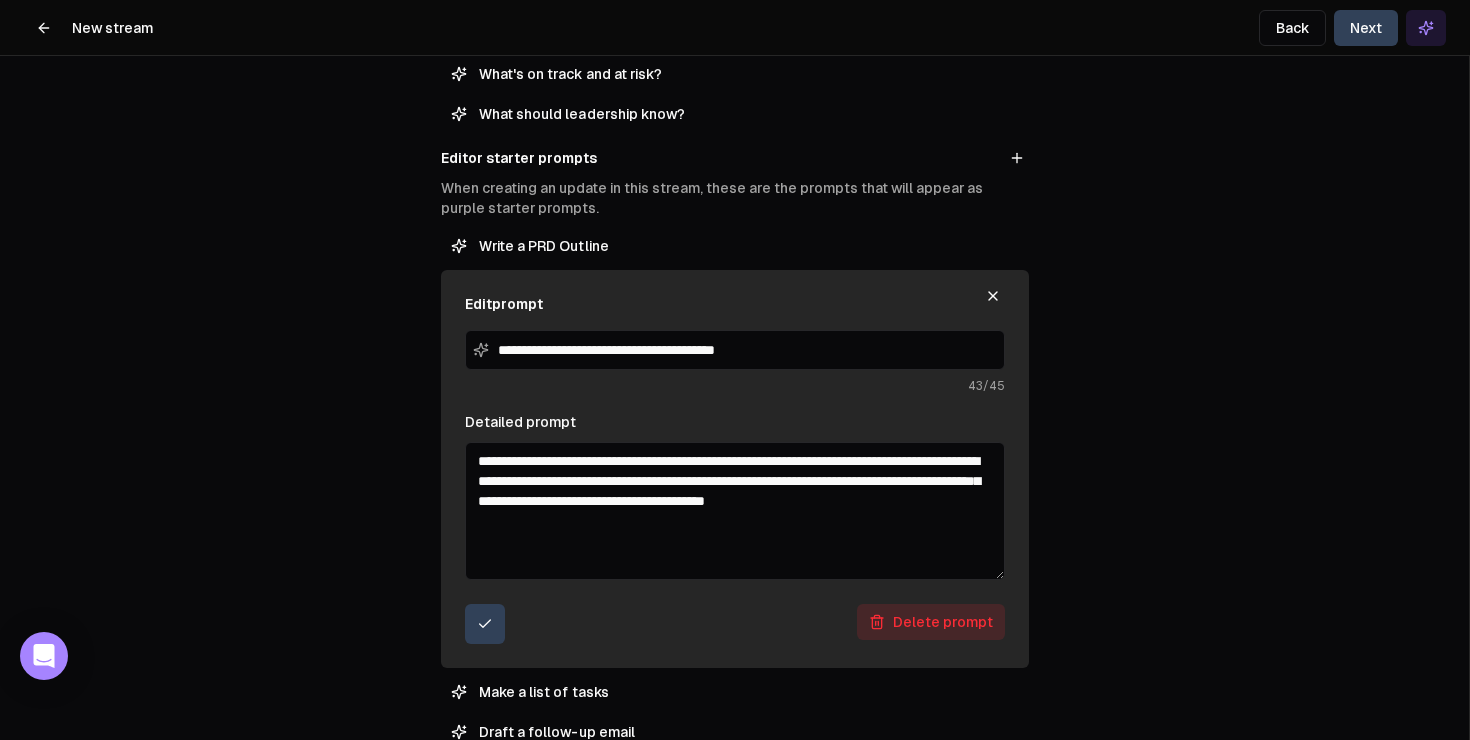 click on "**********" at bounding box center (735, 511) 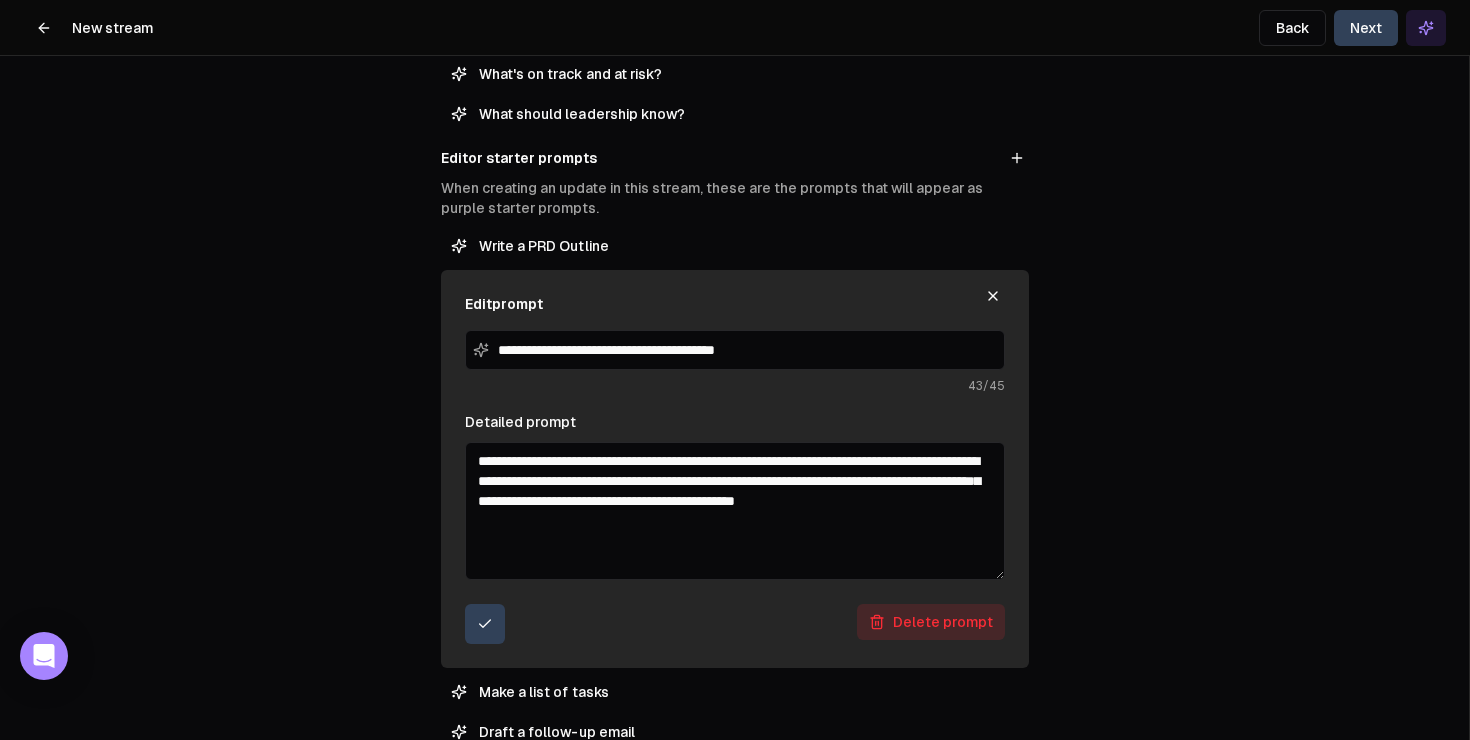 click on "**********" at bounding box center [735, 511] 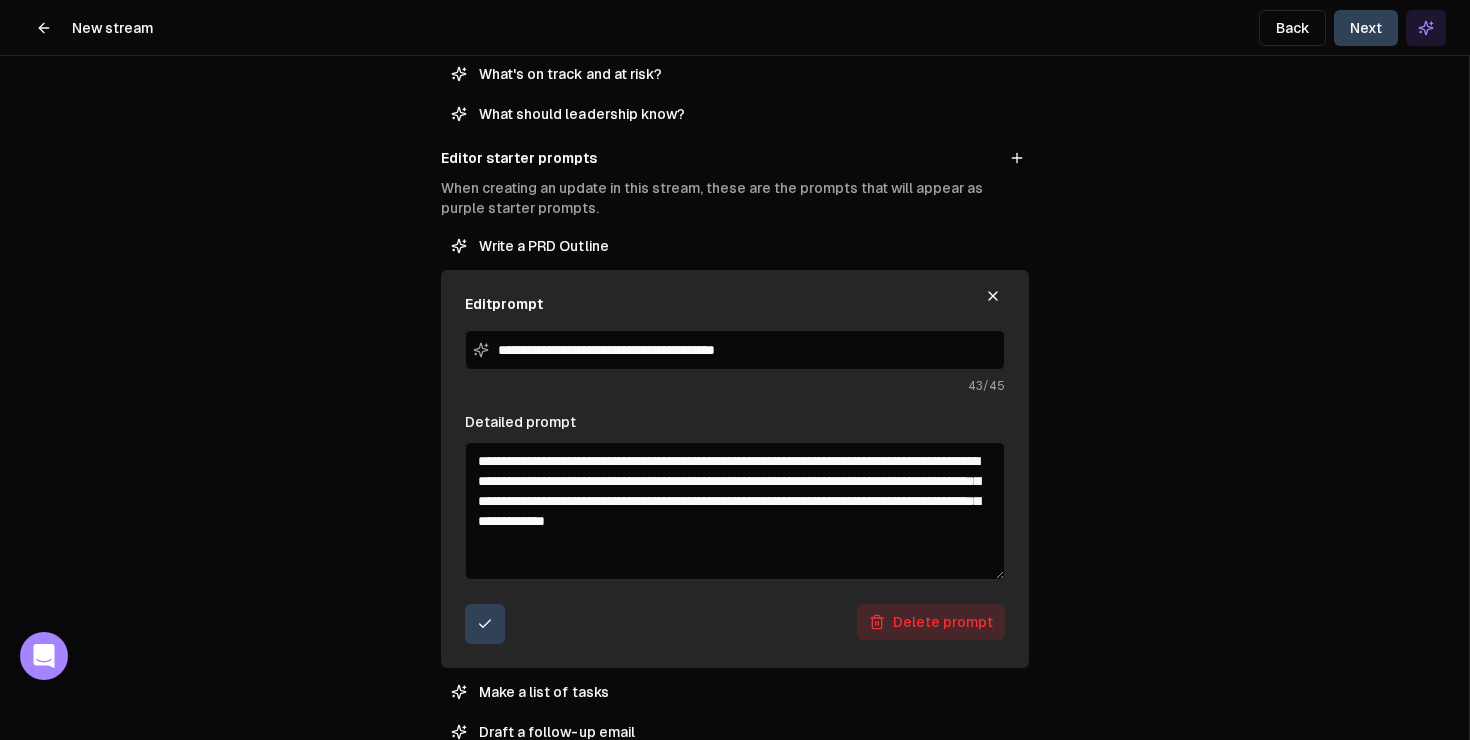click on "**********" at bounding box center [735, 511] 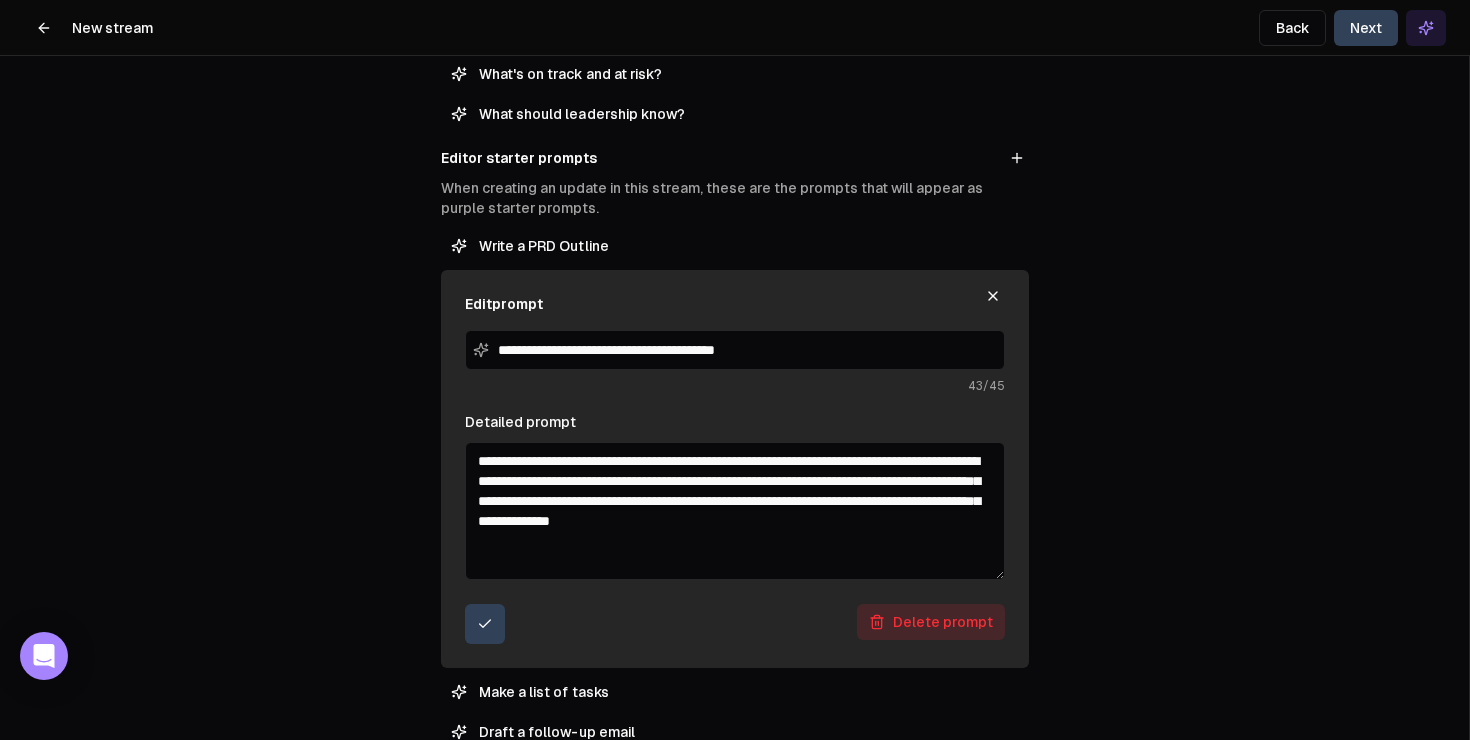 type on "**********" 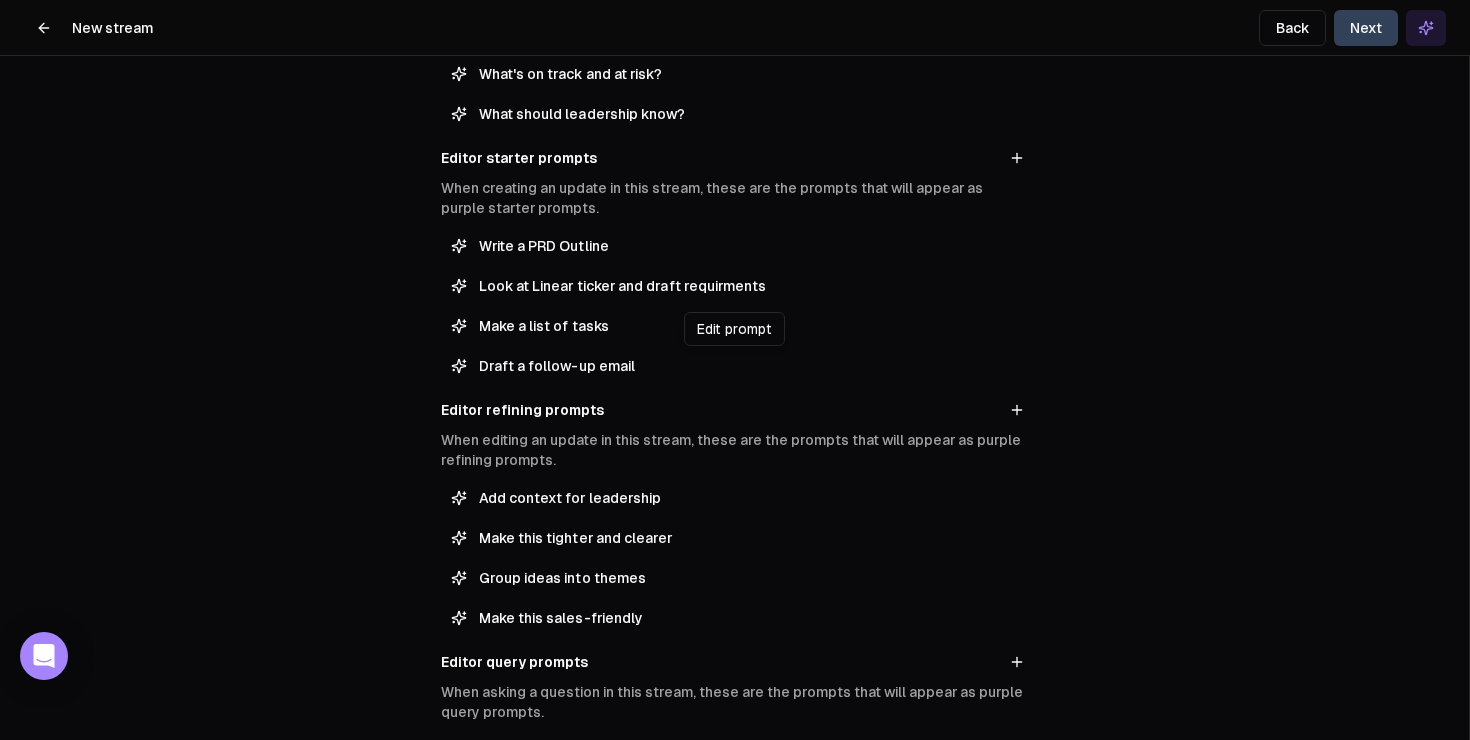 click on "Draft a follow-up email" at bounding box center [749, 366] 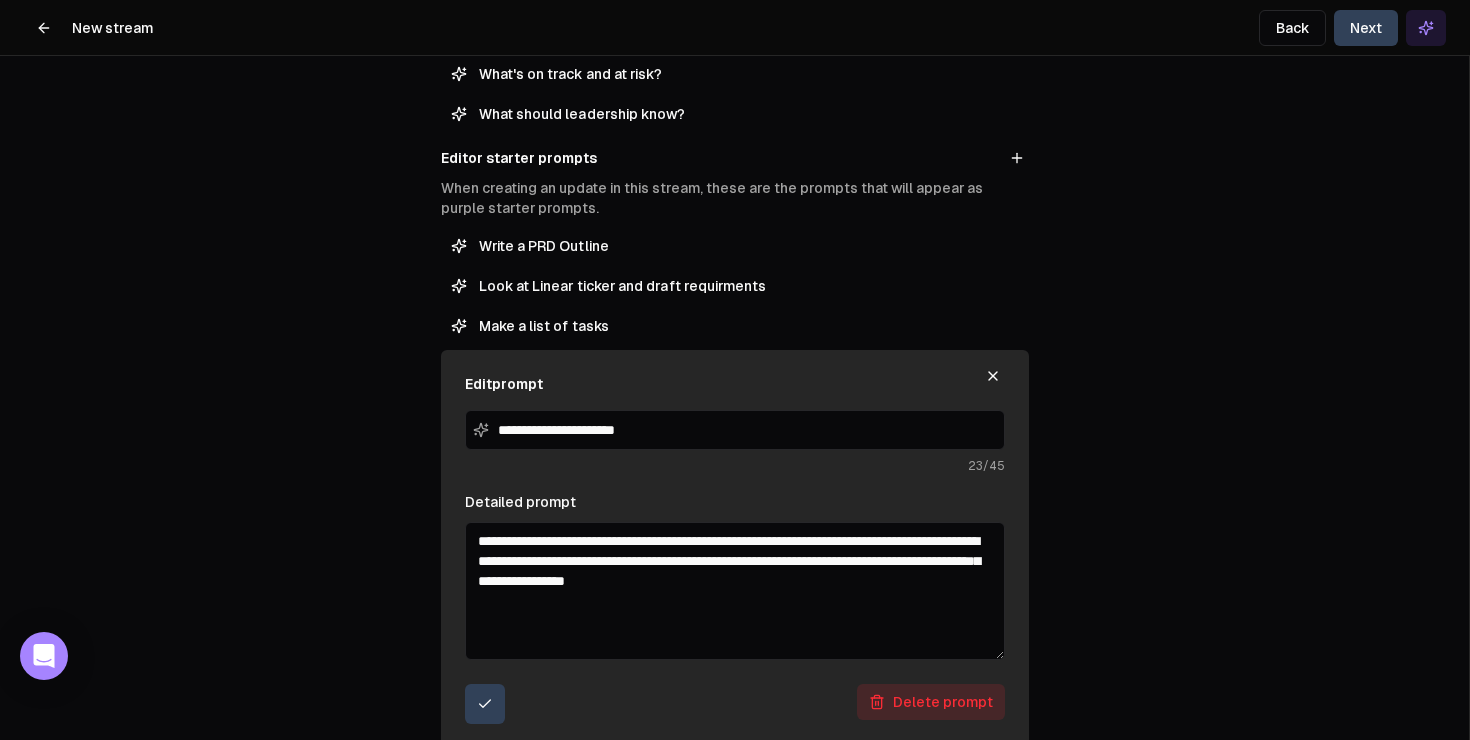 click on "Delete prompt" at bounding box center (931, 702) 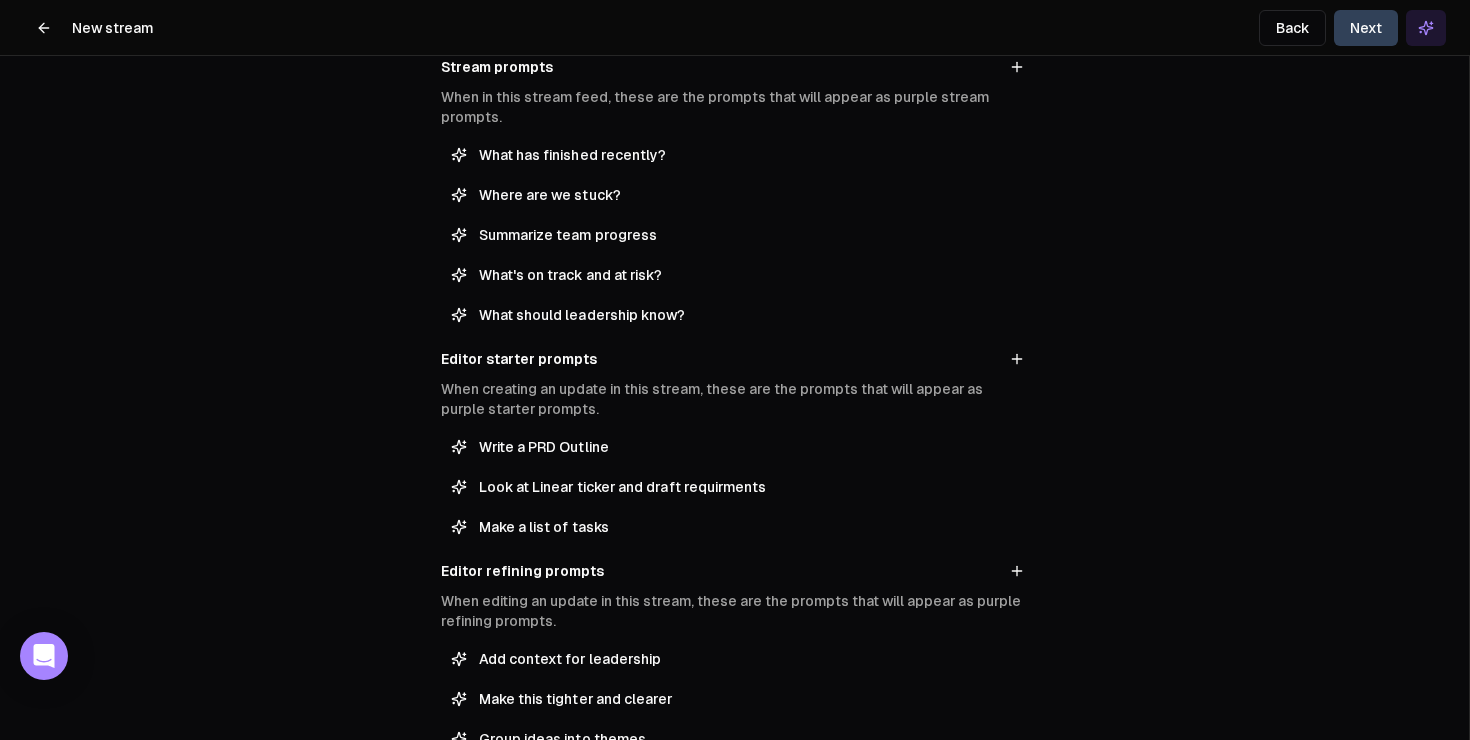 scroll, scrollTop: 219, scrollLeft: 0, axis: vertical 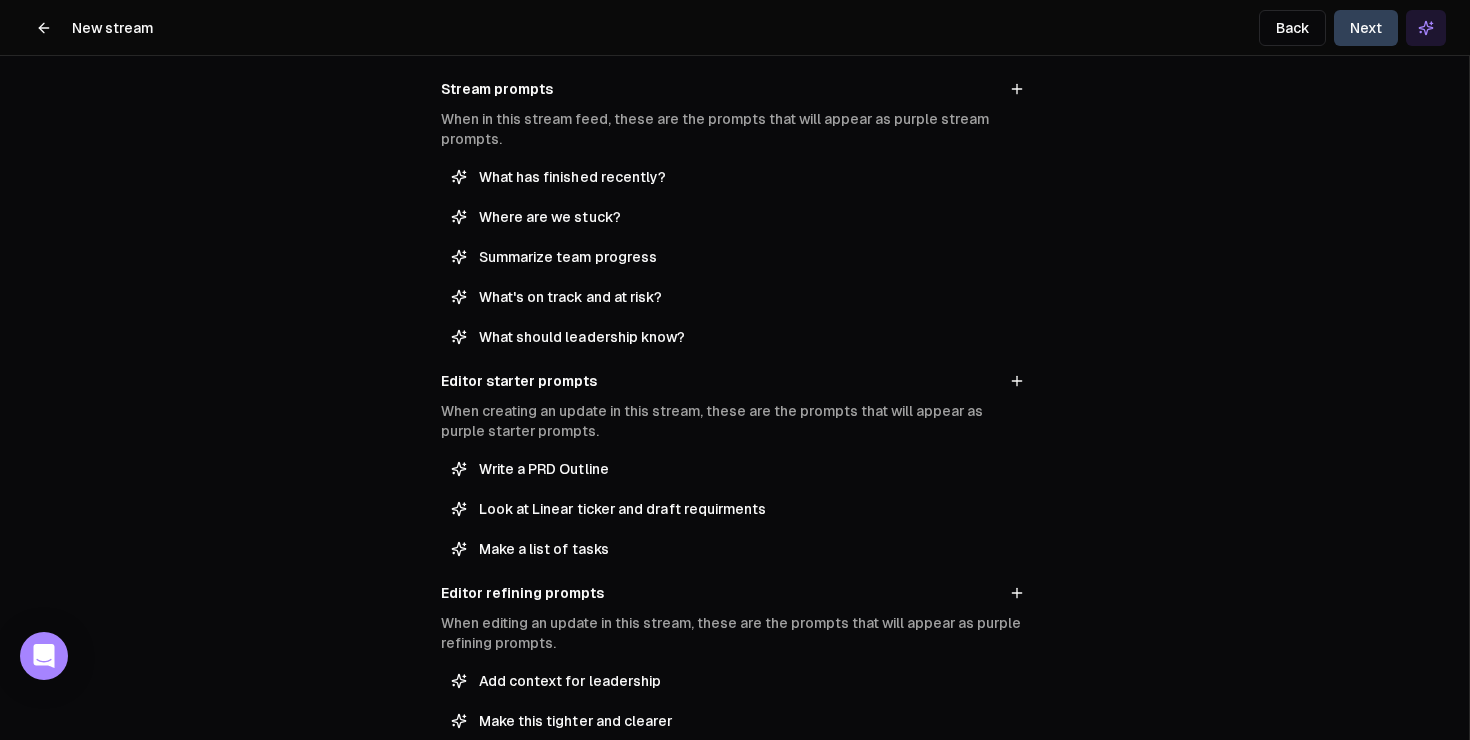 click on "Next" at bounding box center [1366, 28] 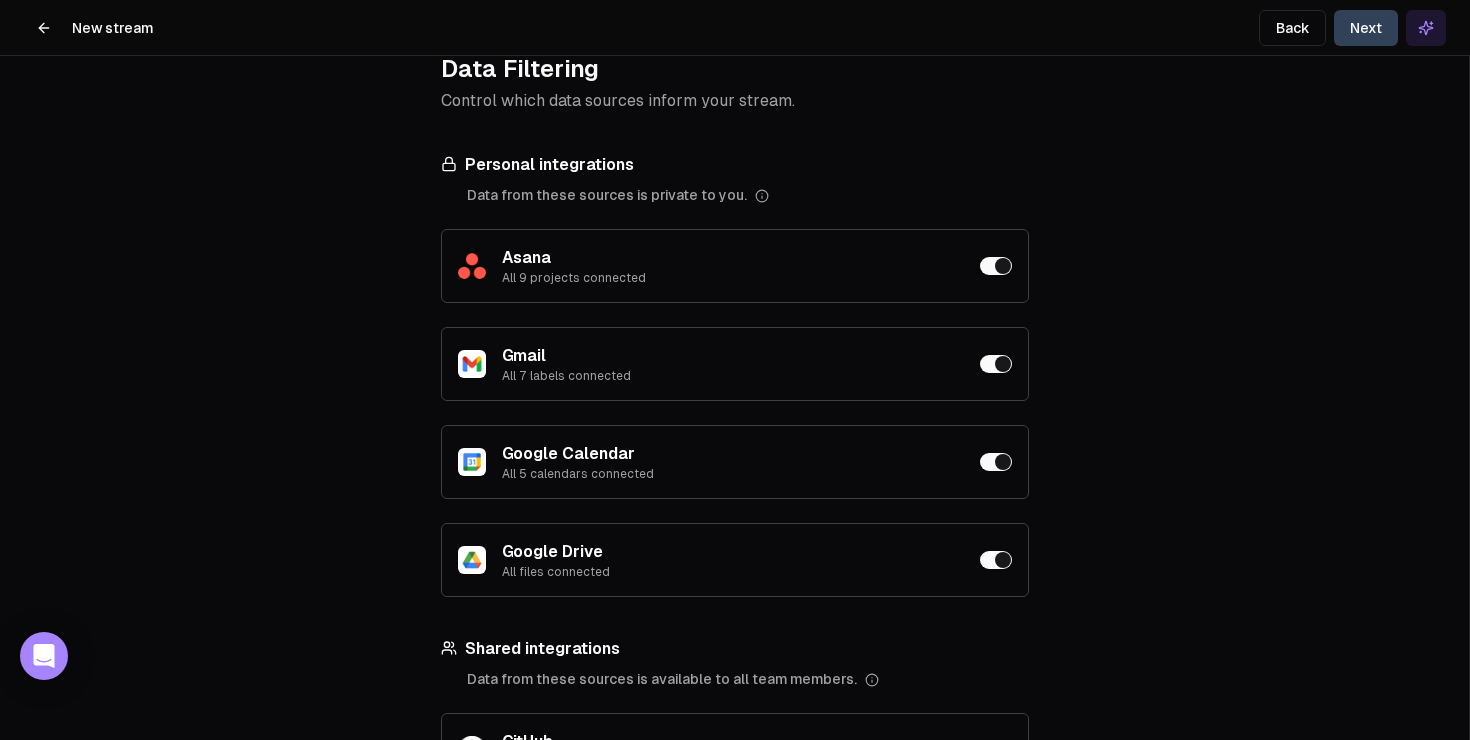 scroll, scrollTop: 0, scrollLeft: 0, axis: both 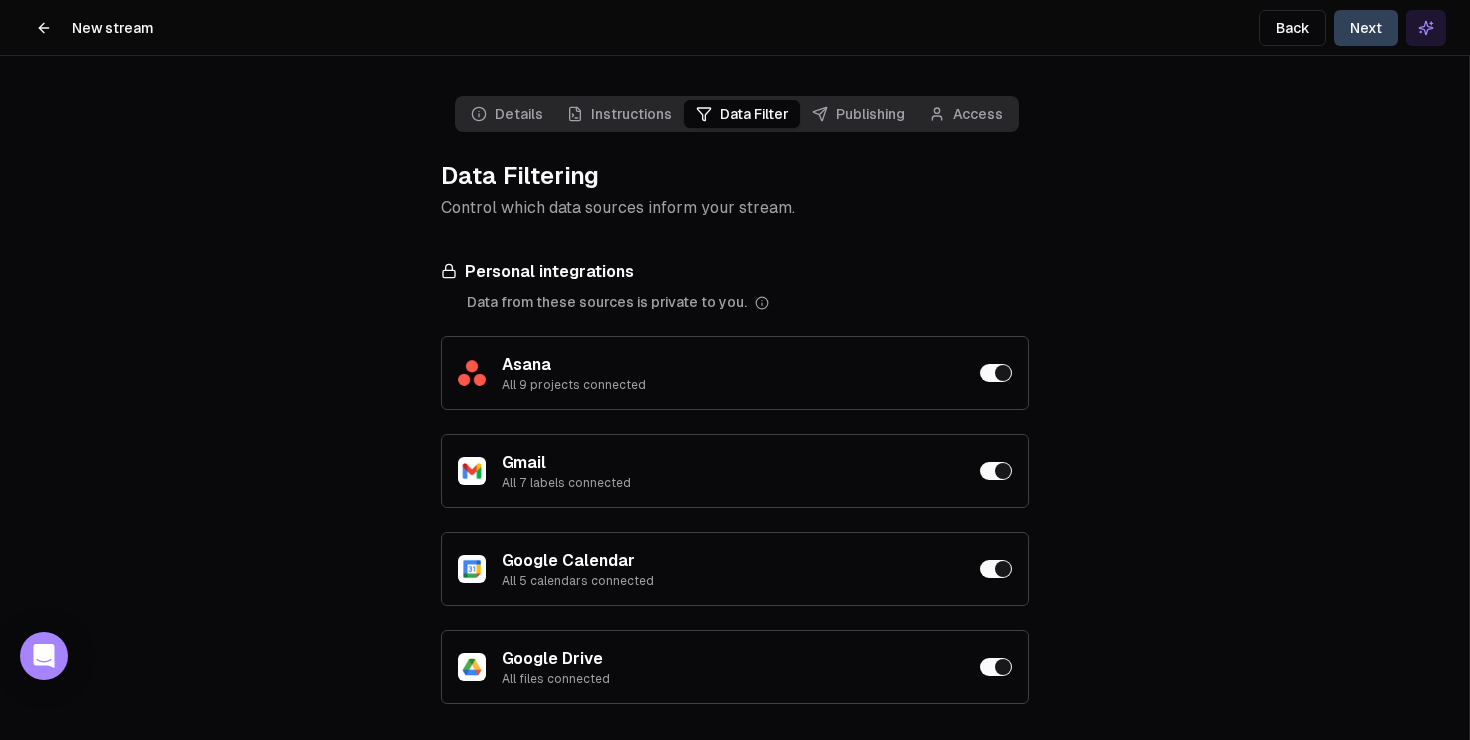 click at bounding box center [996, 373] 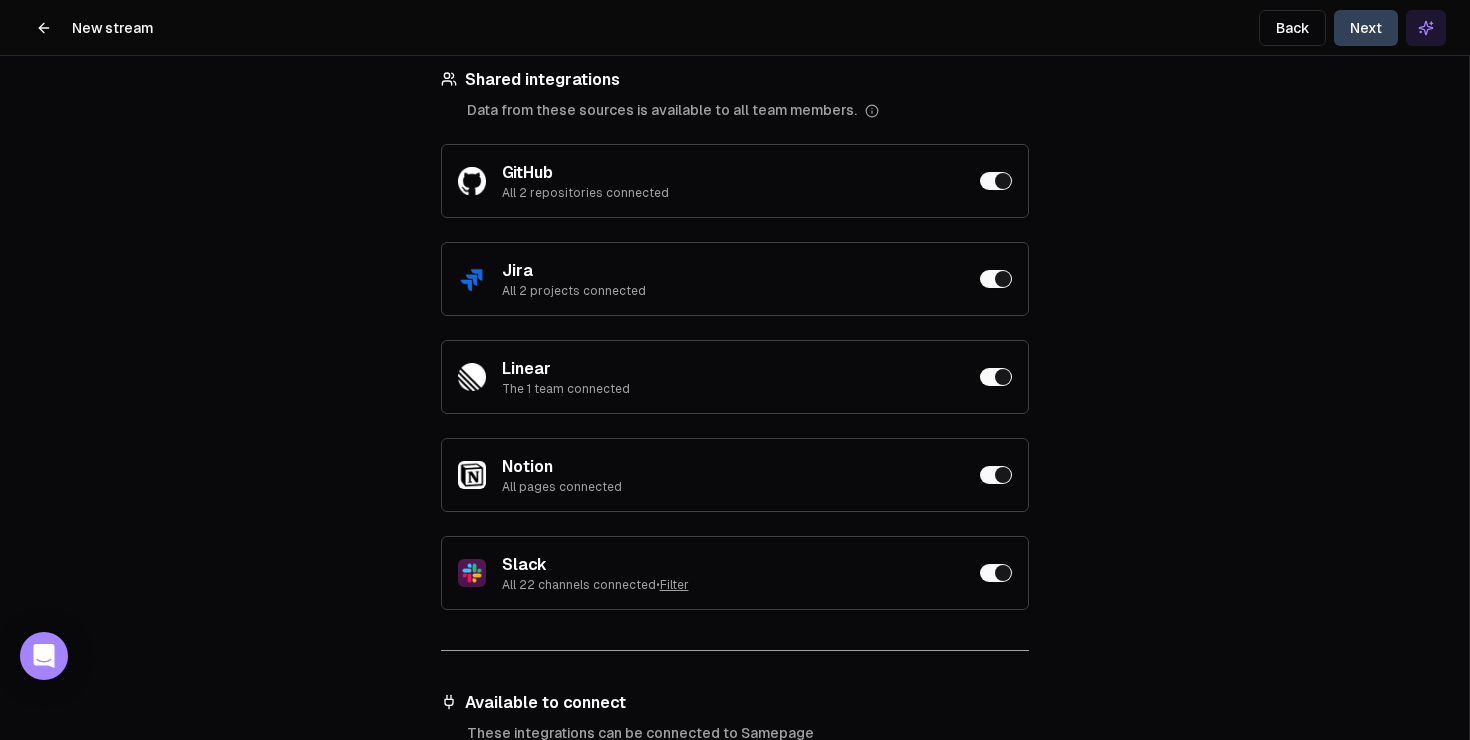 scroll, scrollTop: 709, scrollLeft: 0, axis: vertical 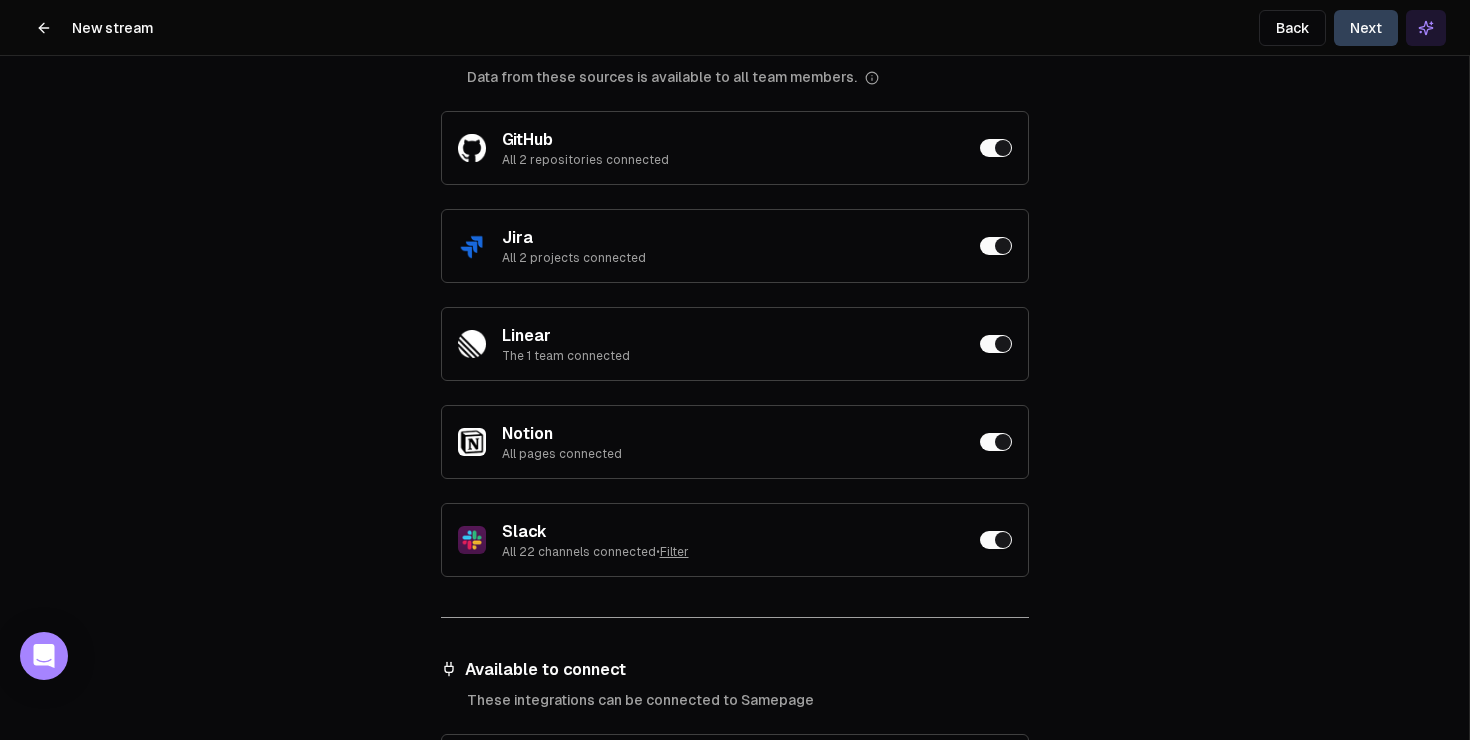 click at bounding box center [996, 246] 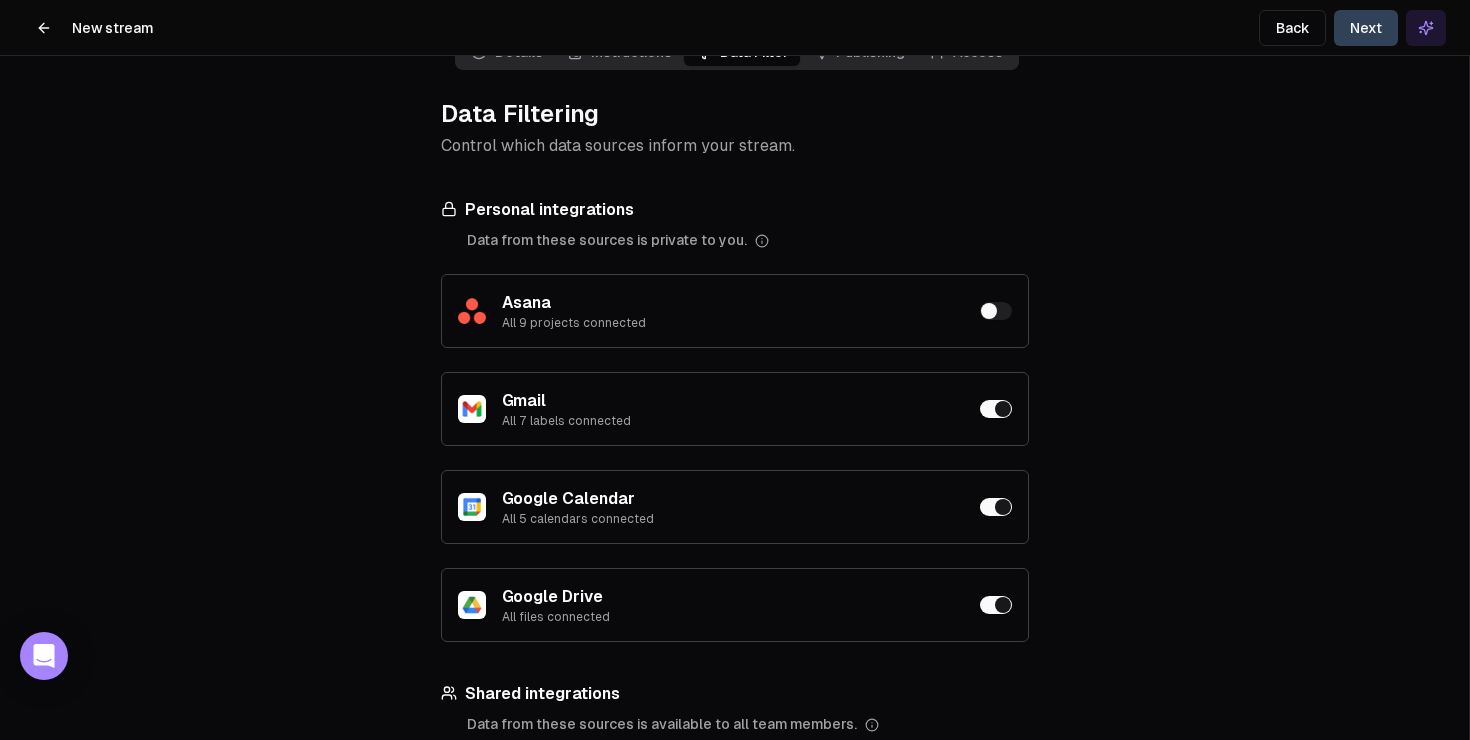 scroll, scrollTop: 0, scrollLeft: 0, axis: both 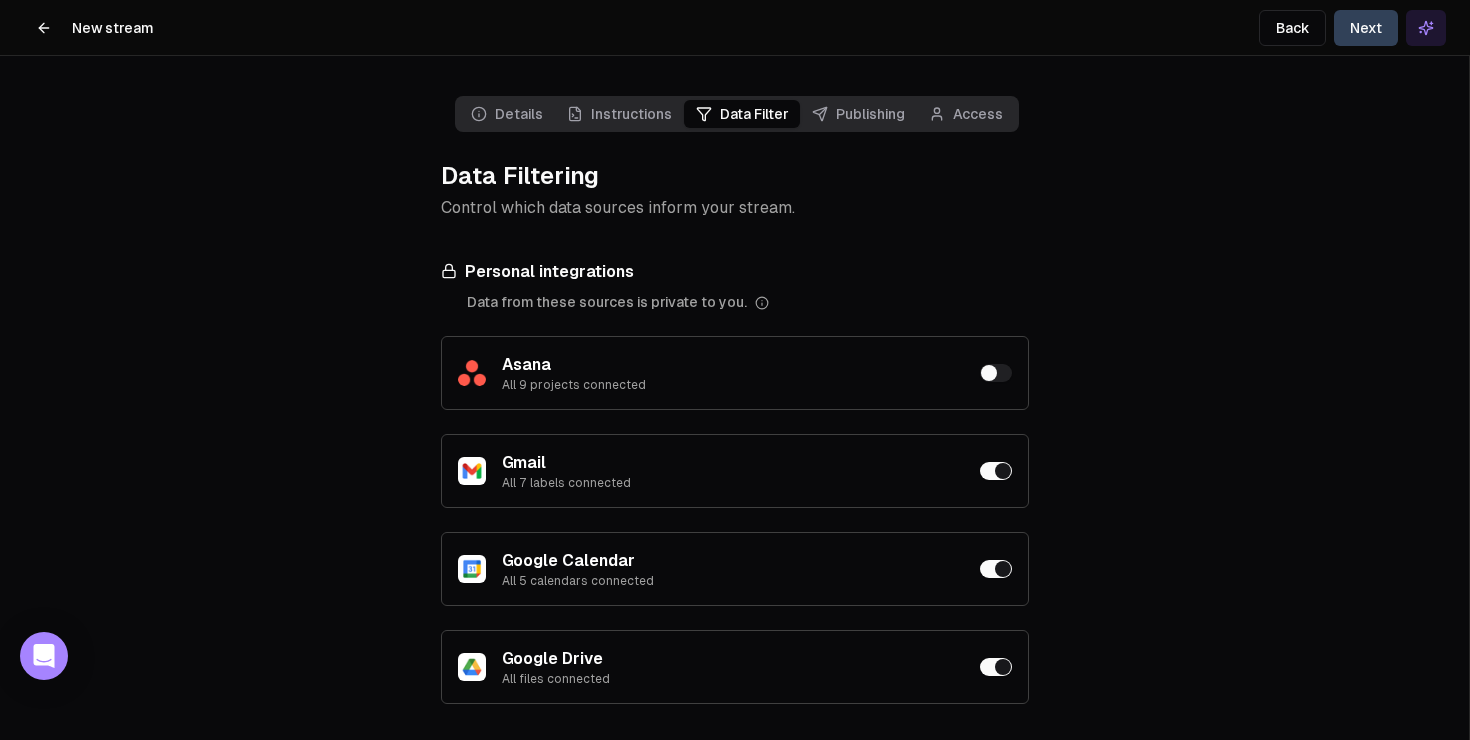 click on "Next" at bounding box center [1366, 28] 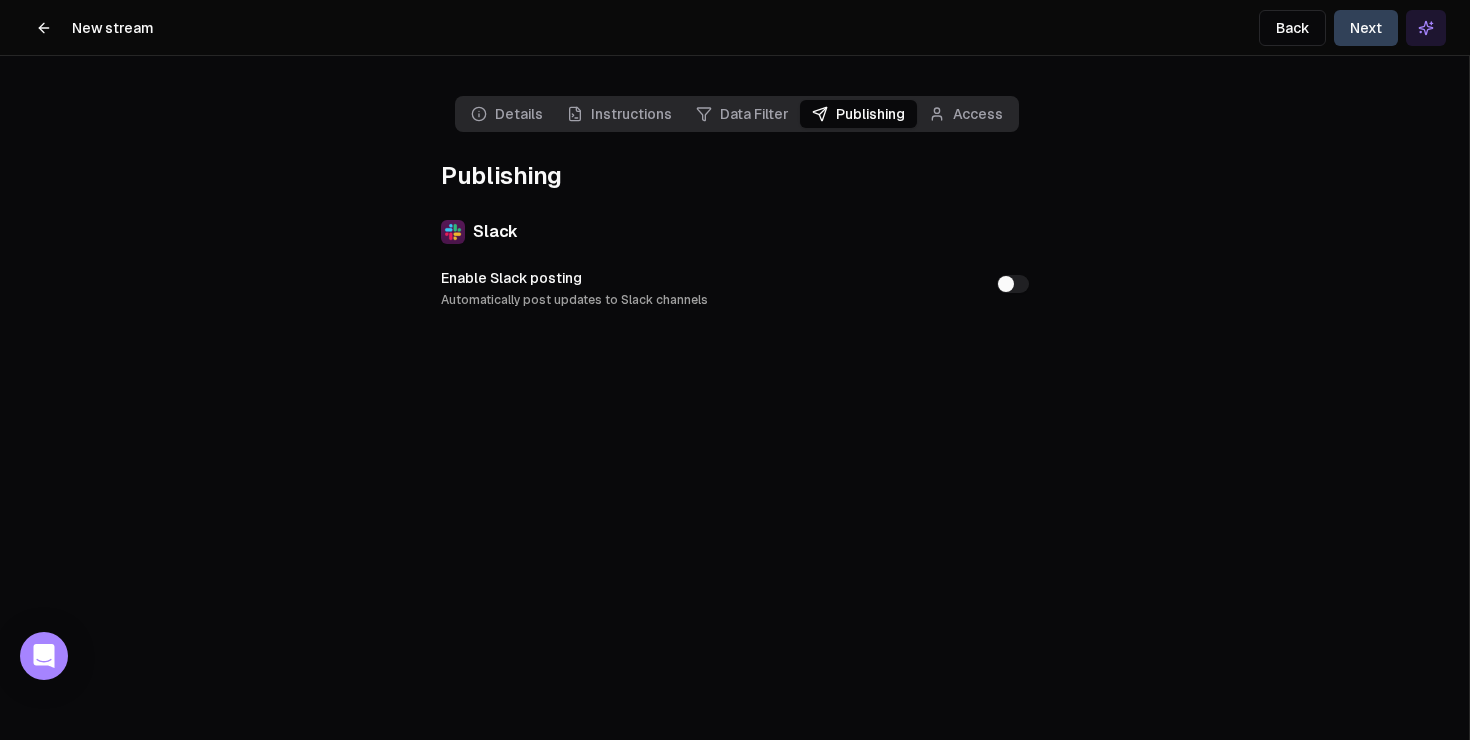 click on "Next" at bounding box center (1366, 28) 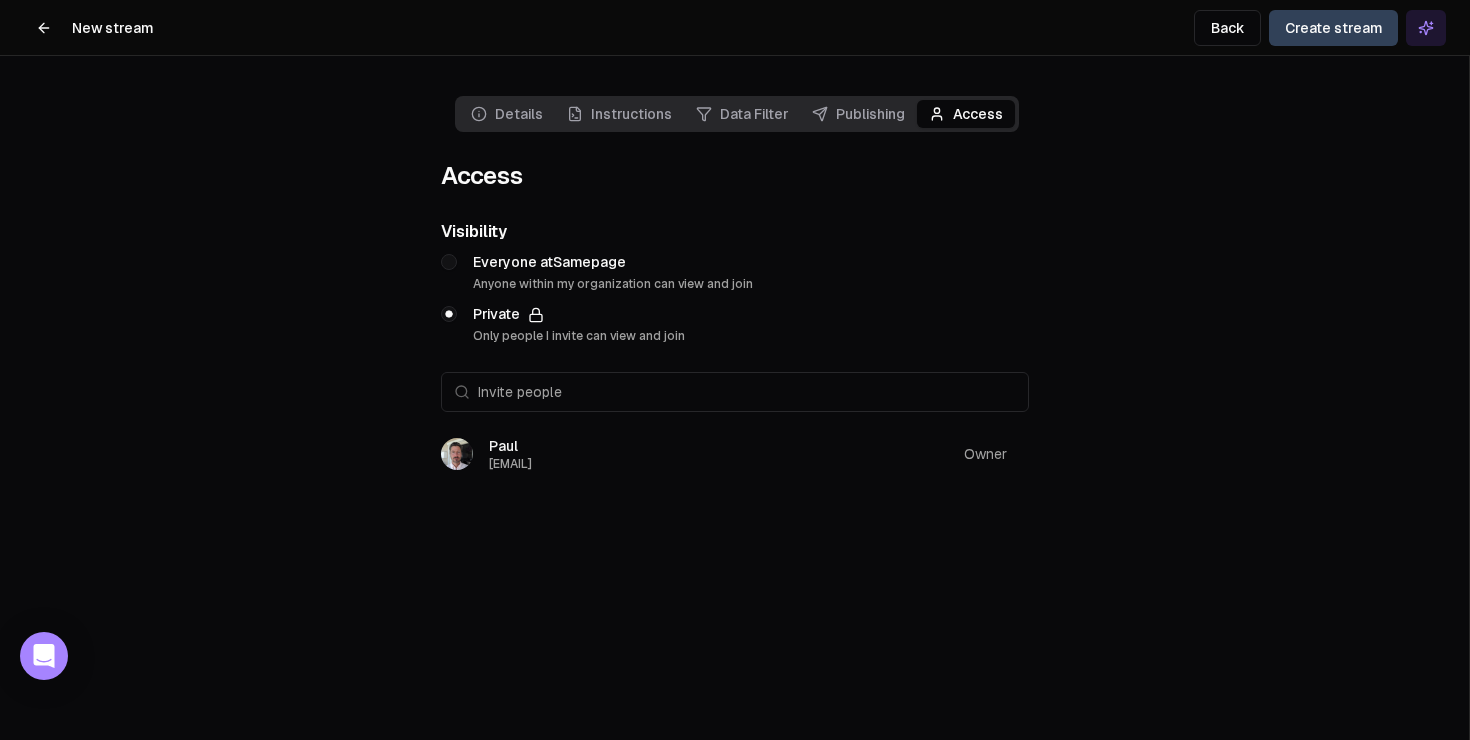 click on "Everyone at  Samepage" at bounding box center (613, 262) 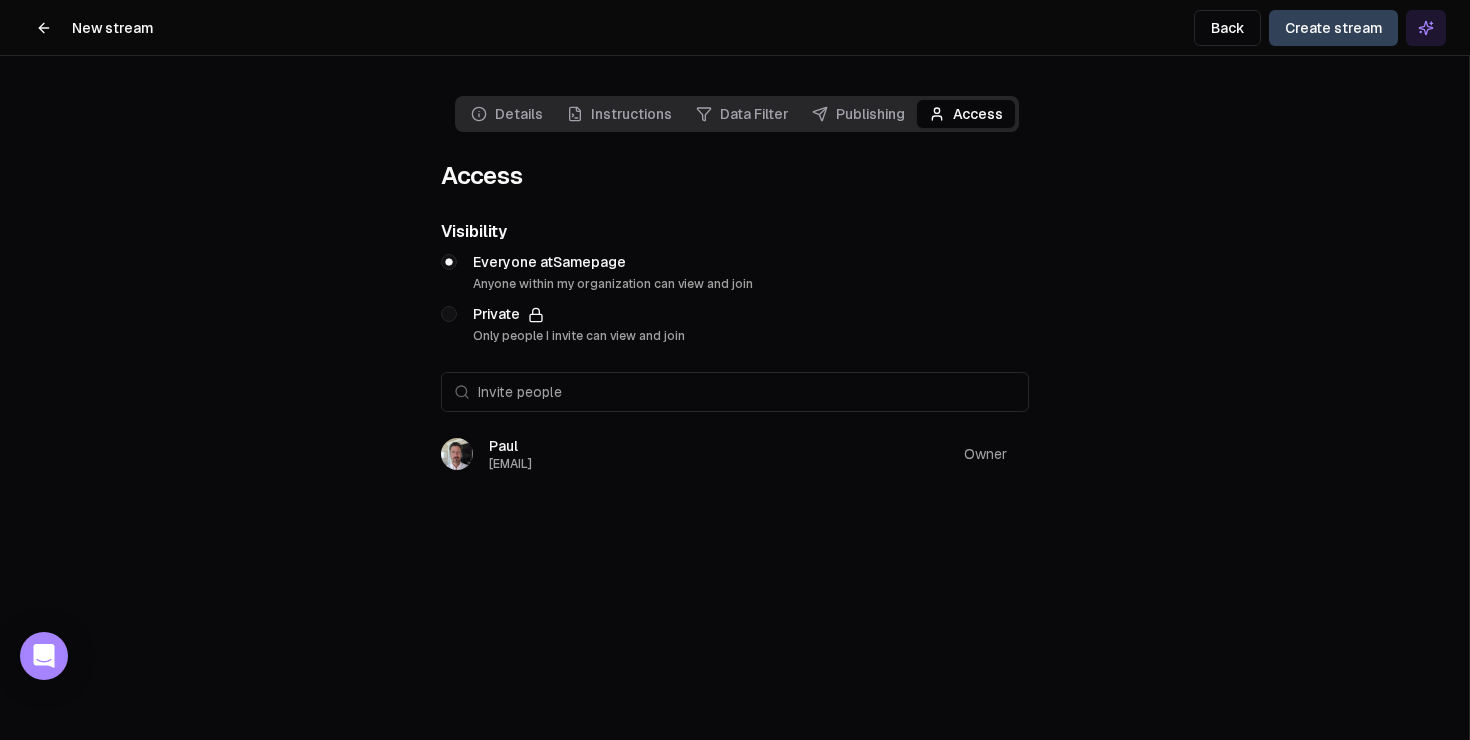 click on "Create stream" at bounding box center [1333, 28] 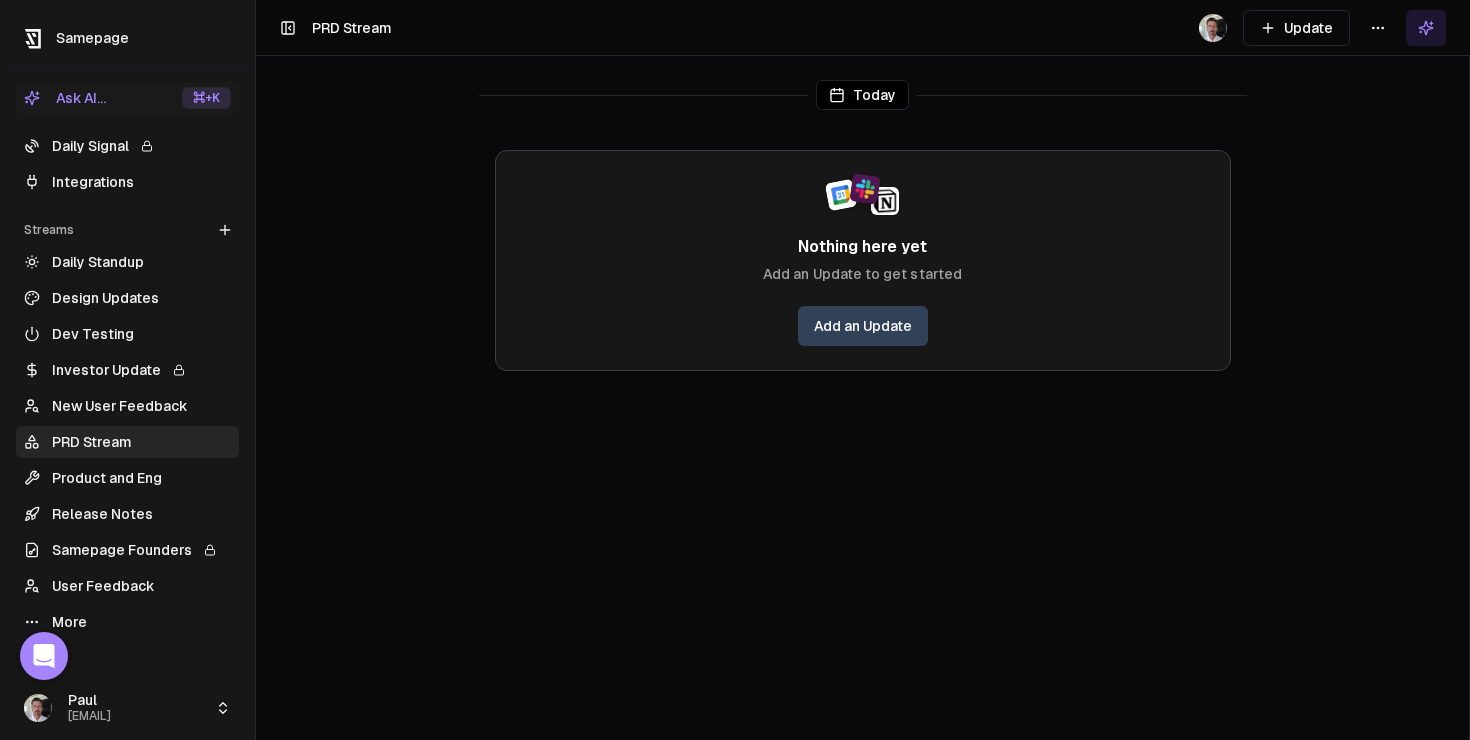 click on "Add an Update" at bounding box center [863, 326] 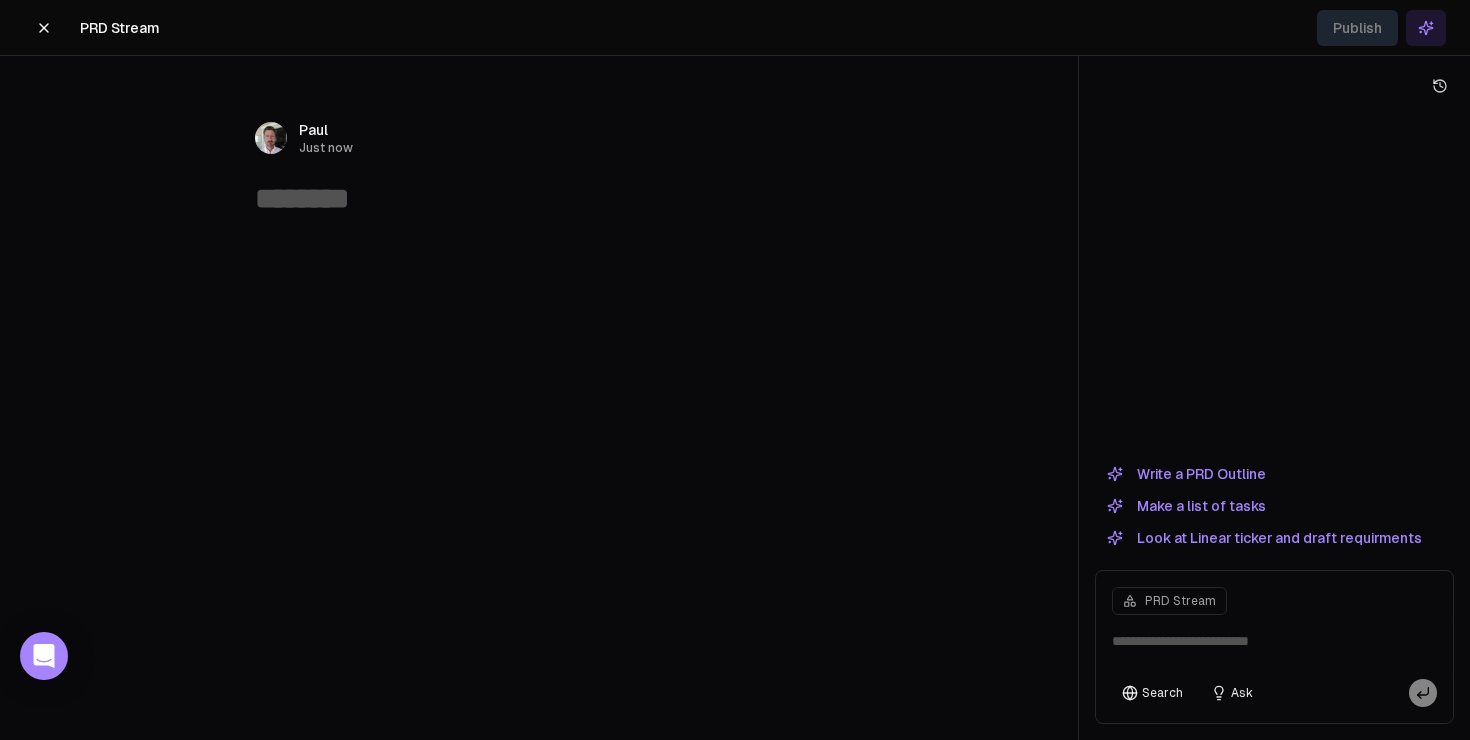 click on "Look at Linear ticker and draft requirments" at bounding box center (1264, 538) 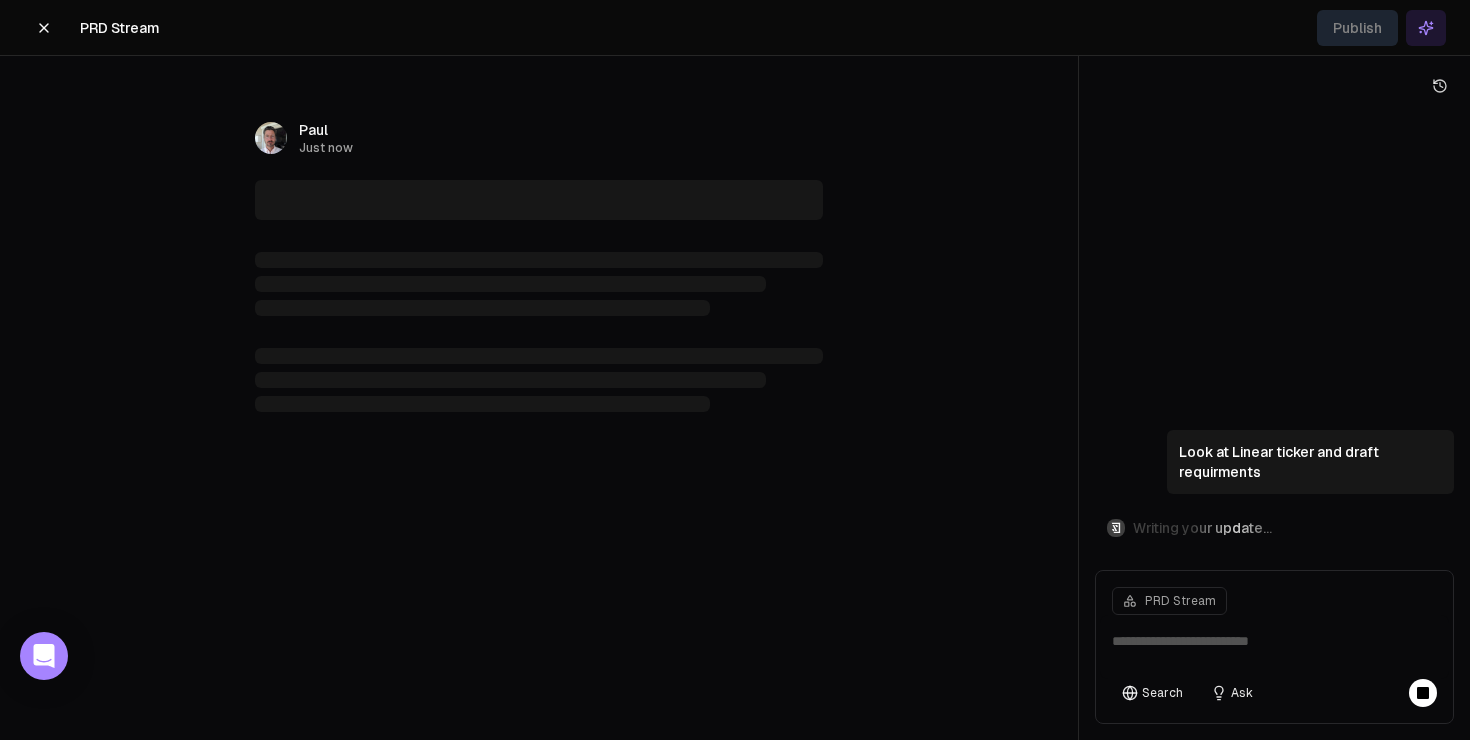 type on "**********" 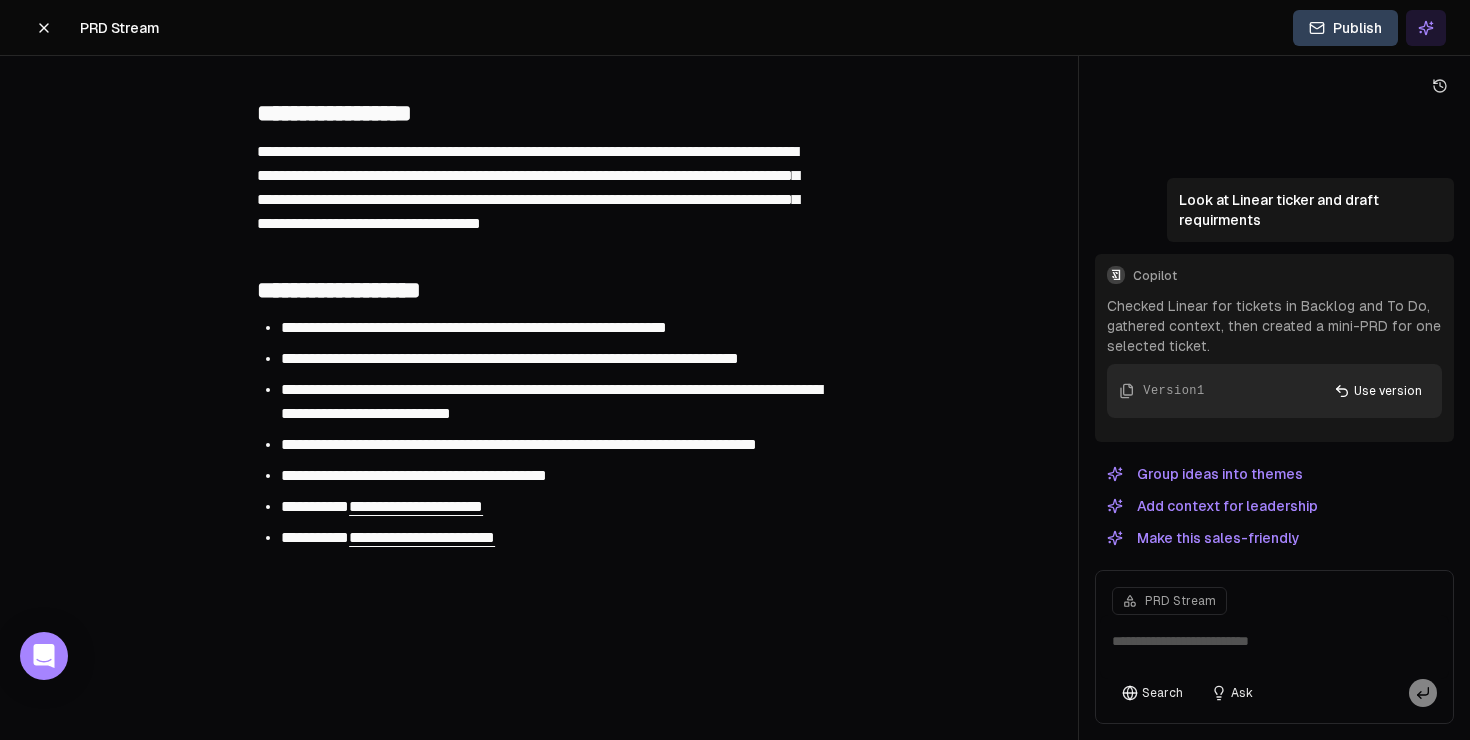 scroll, scrollTop: 370, scrollLeft: 0, axis: vertical 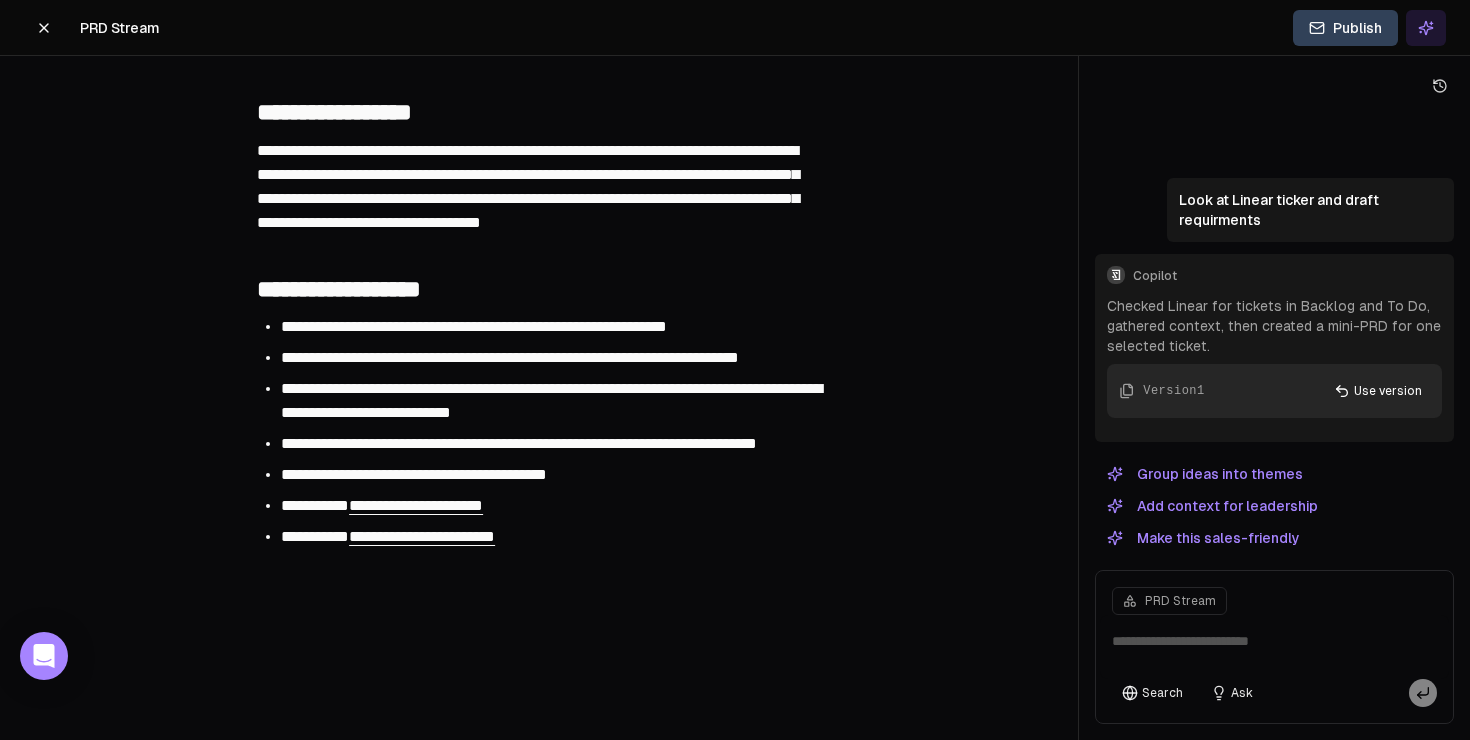 click on "**********" at bounding box center (422, 536) 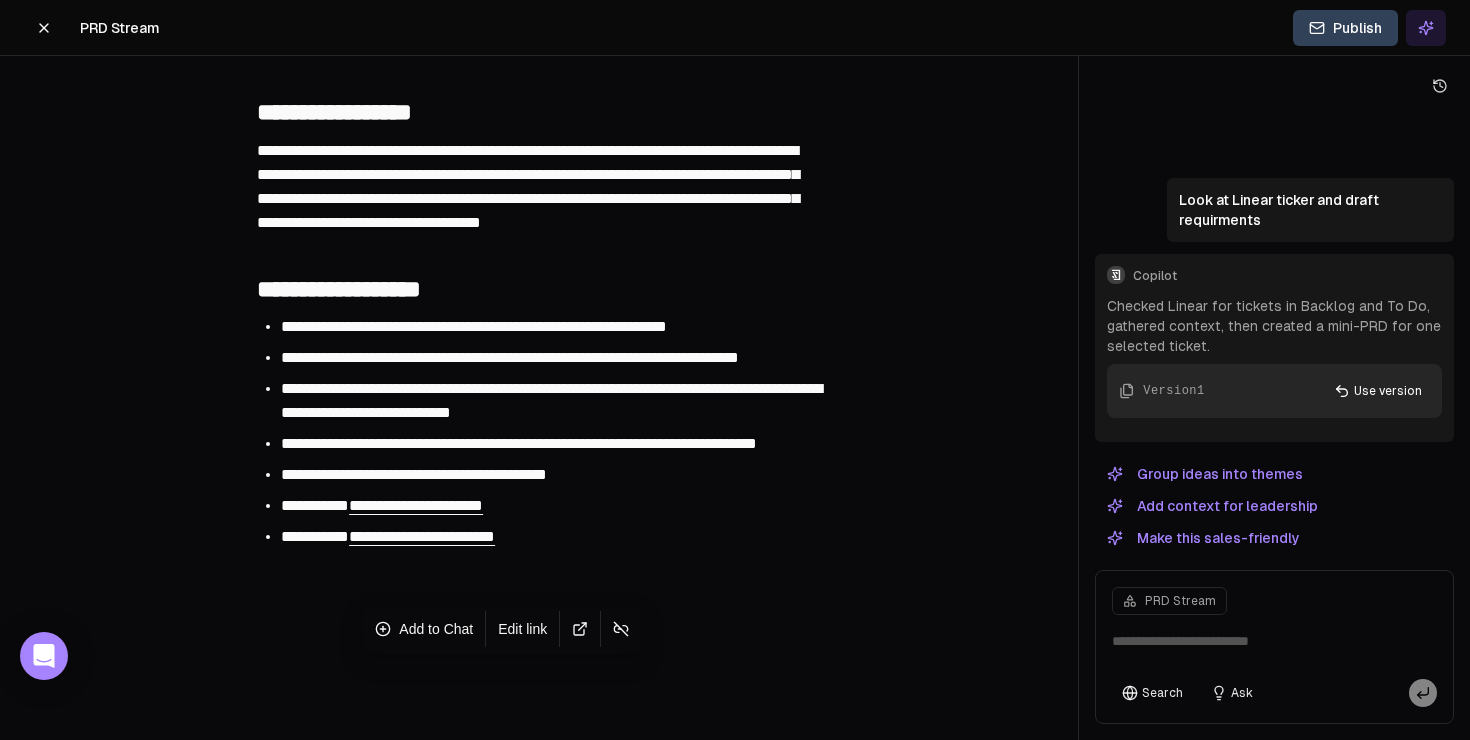 click at bounding box center [580, 629] 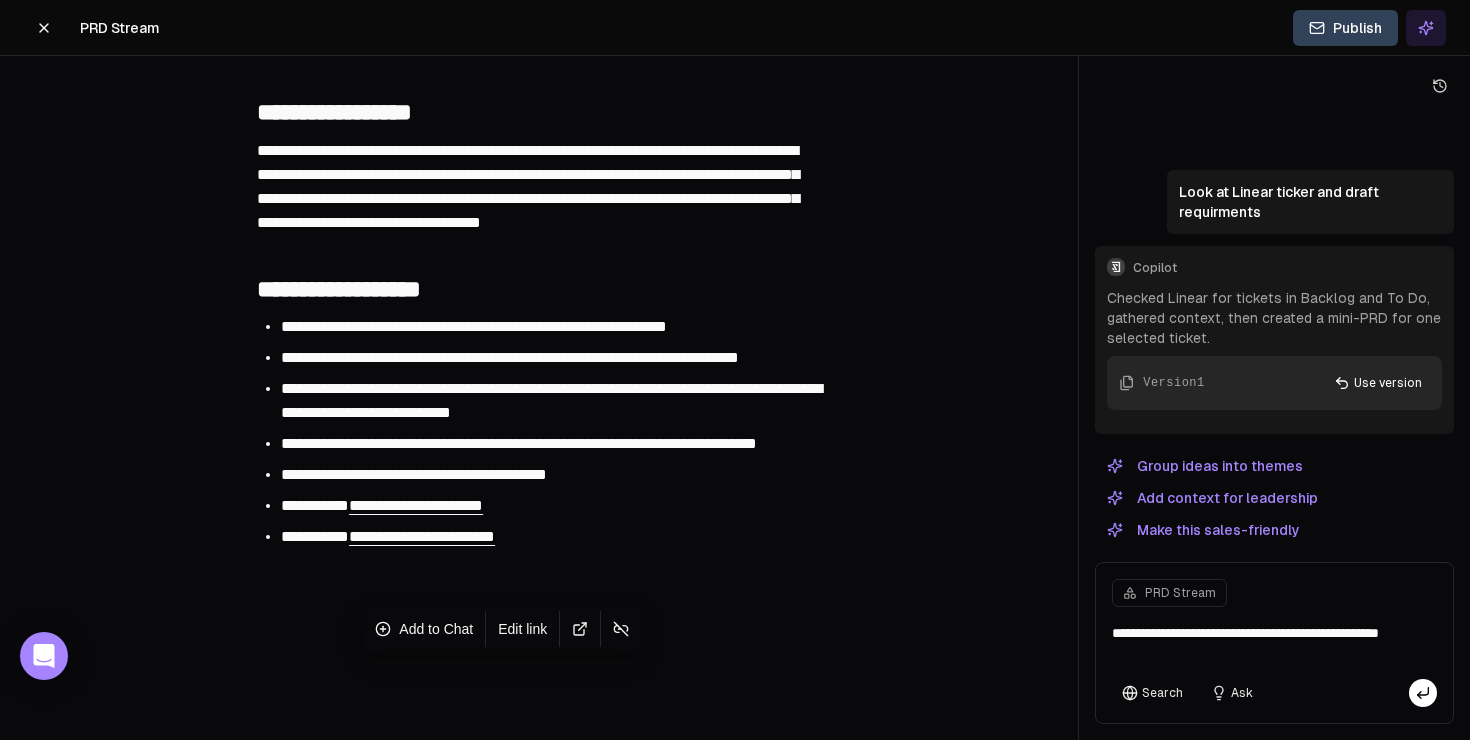 type on "**********" 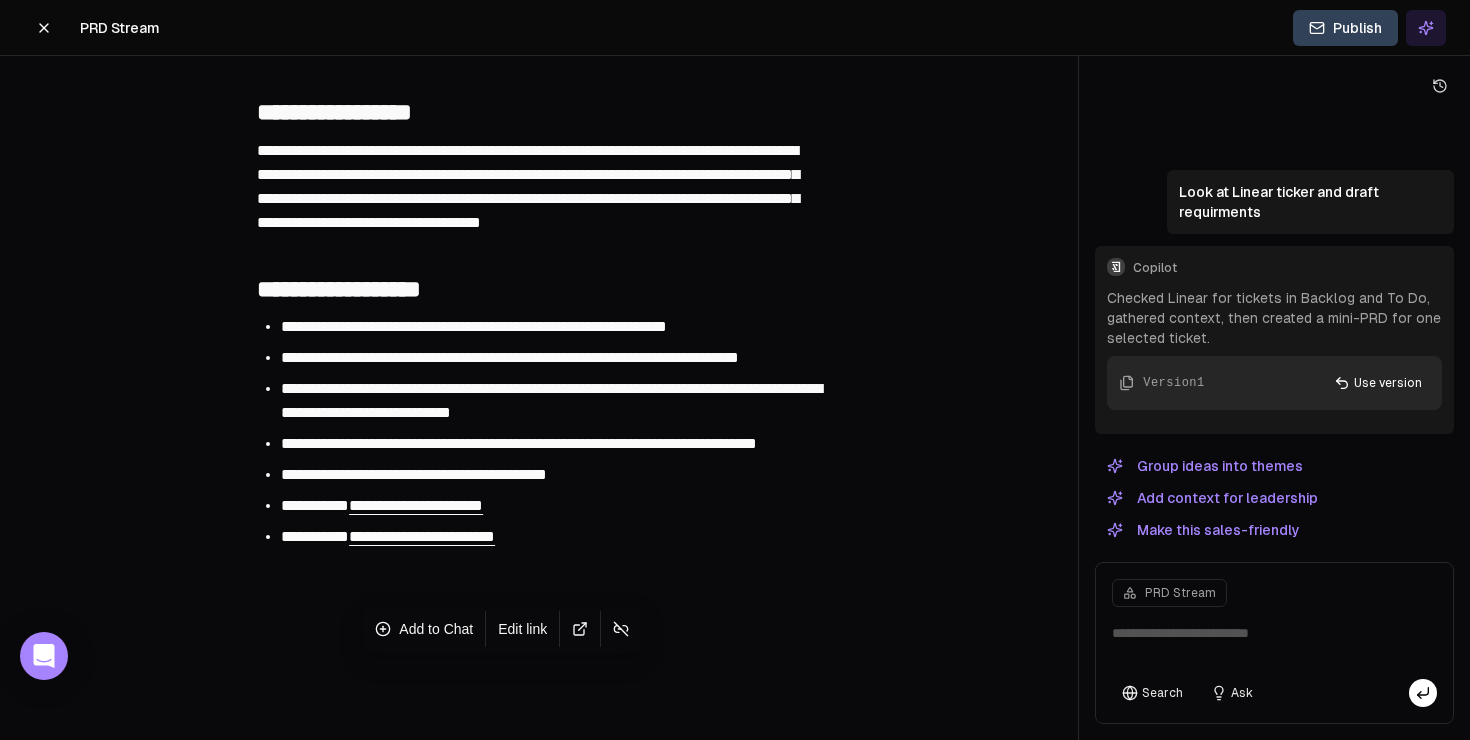 scroll, scrollTop: 0, scrollLeft: 0, axis: both 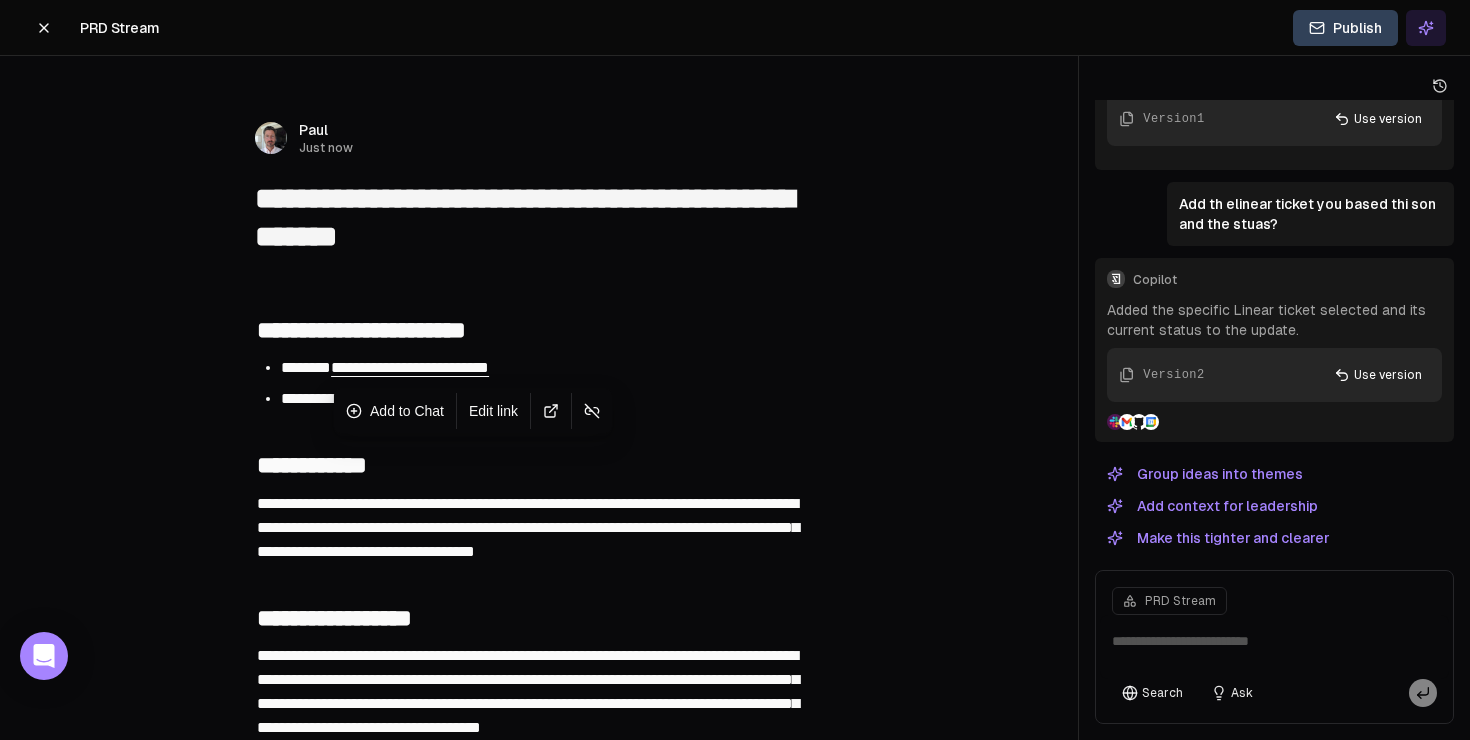 click on "**********" at bounding box center [410, 367] 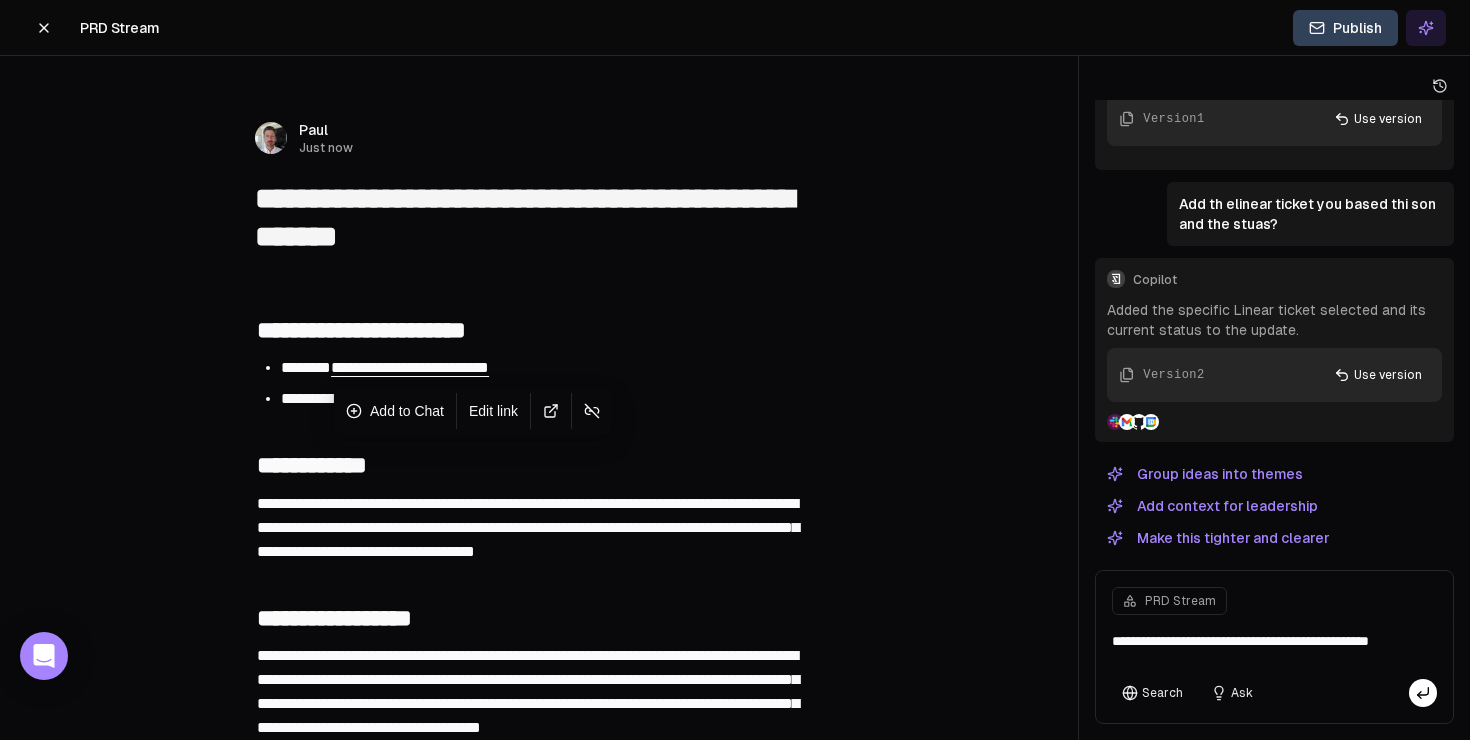 type on "**********" 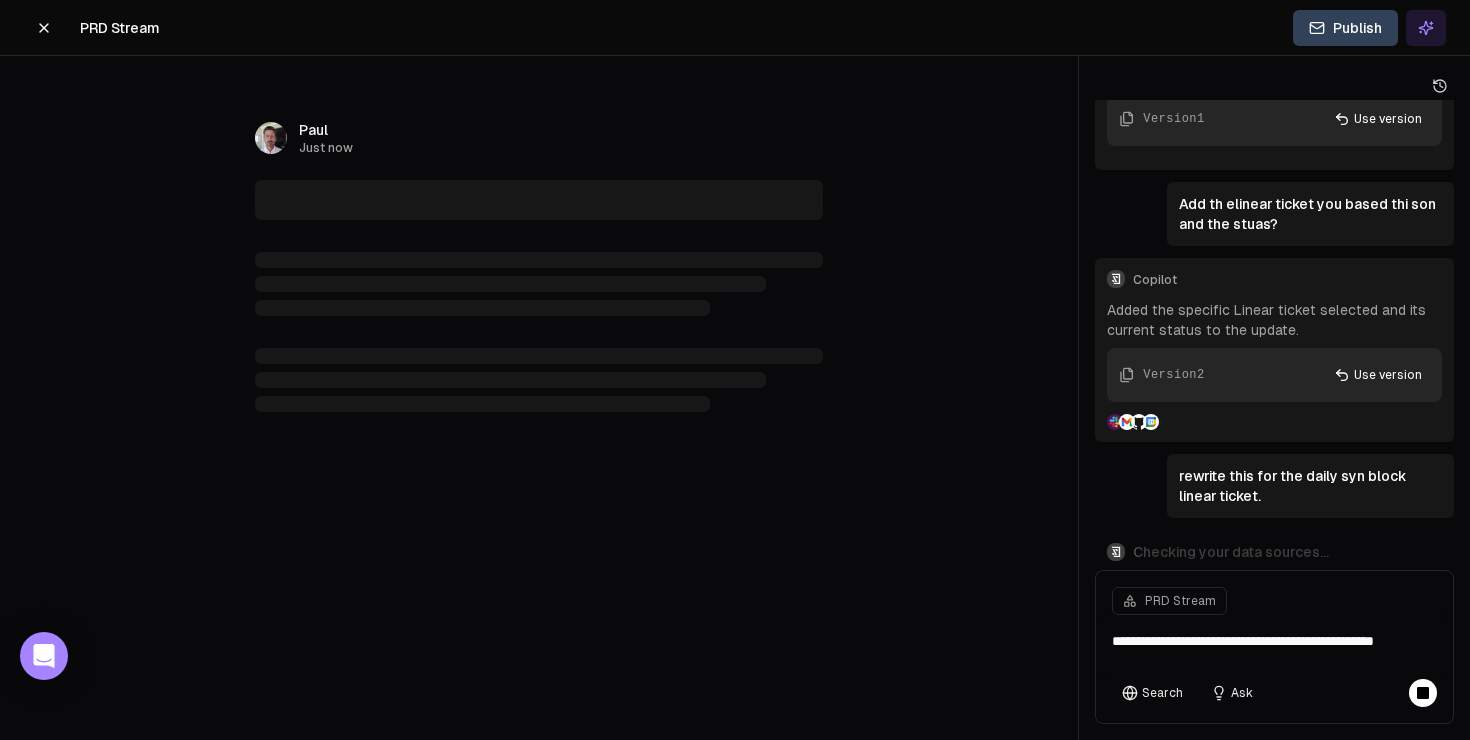 type 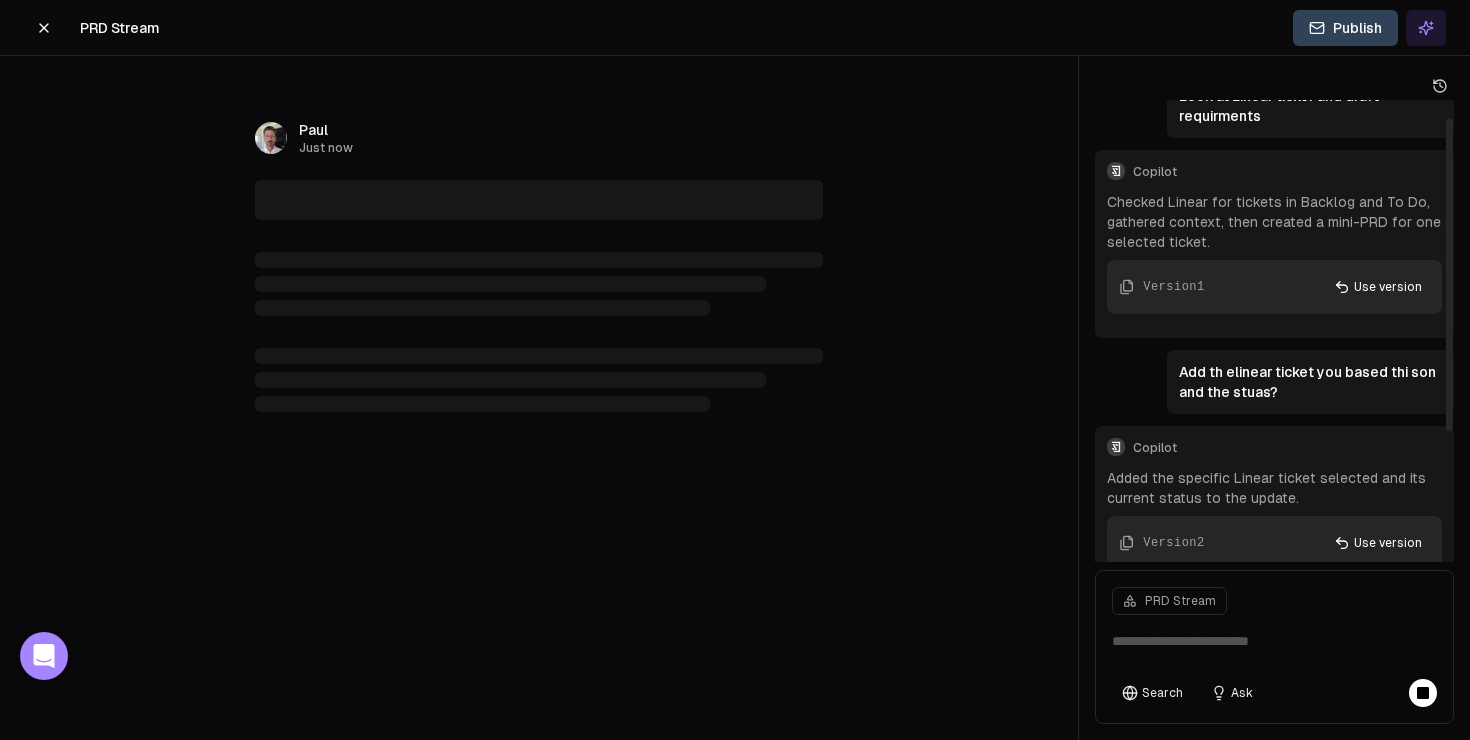 scroll, scrollTop: 218, scrollLeft: 0, axis: vertical 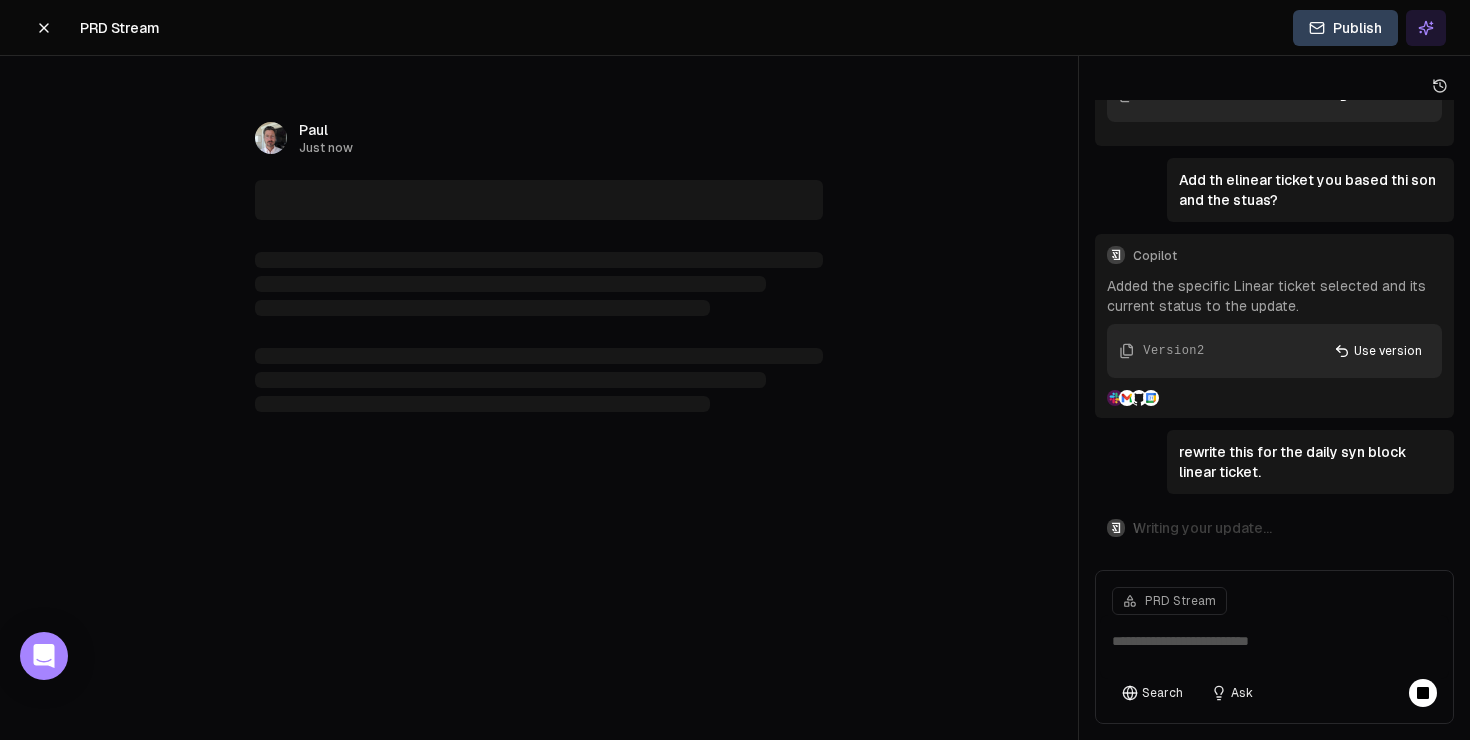 type on "**********" 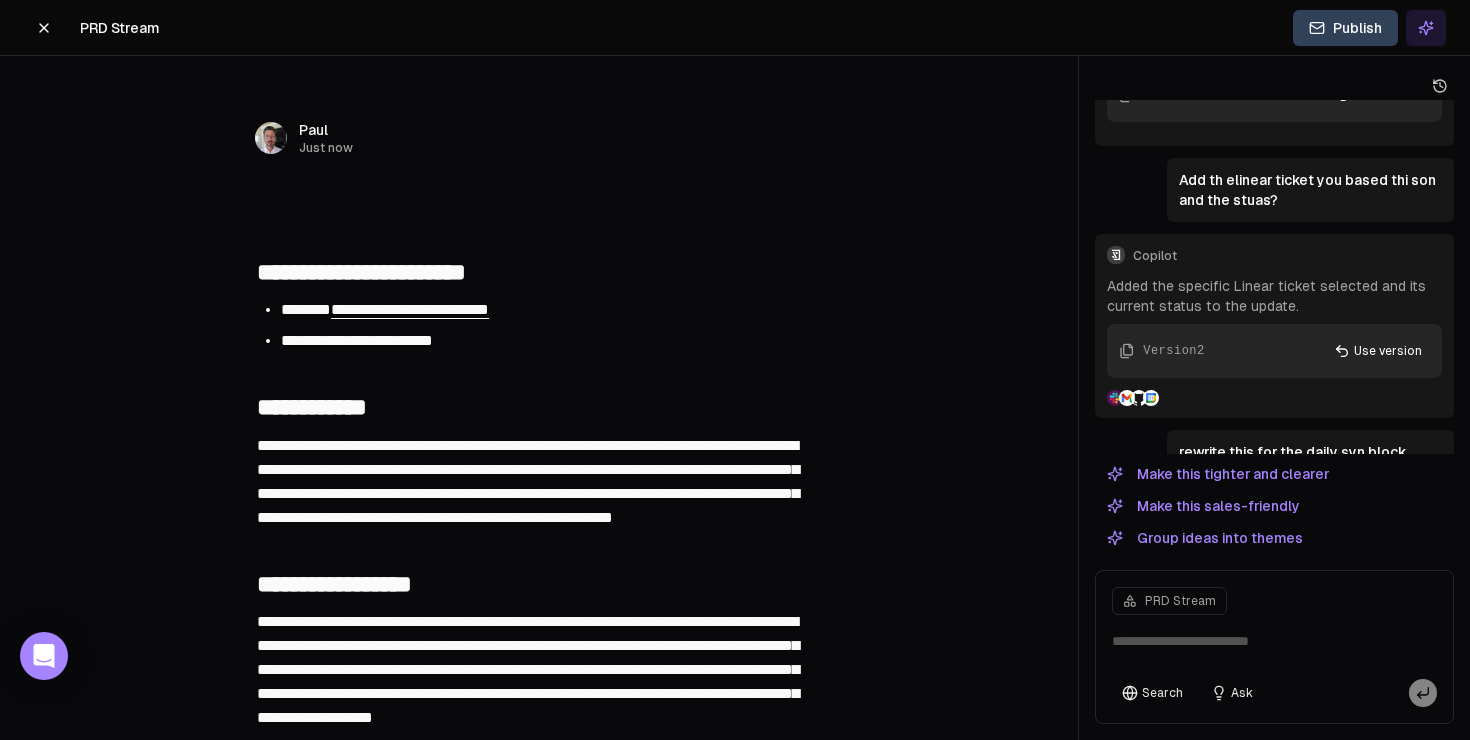 scroll, scrollTop: 466, scrollLeft: 0, axis: vertical 